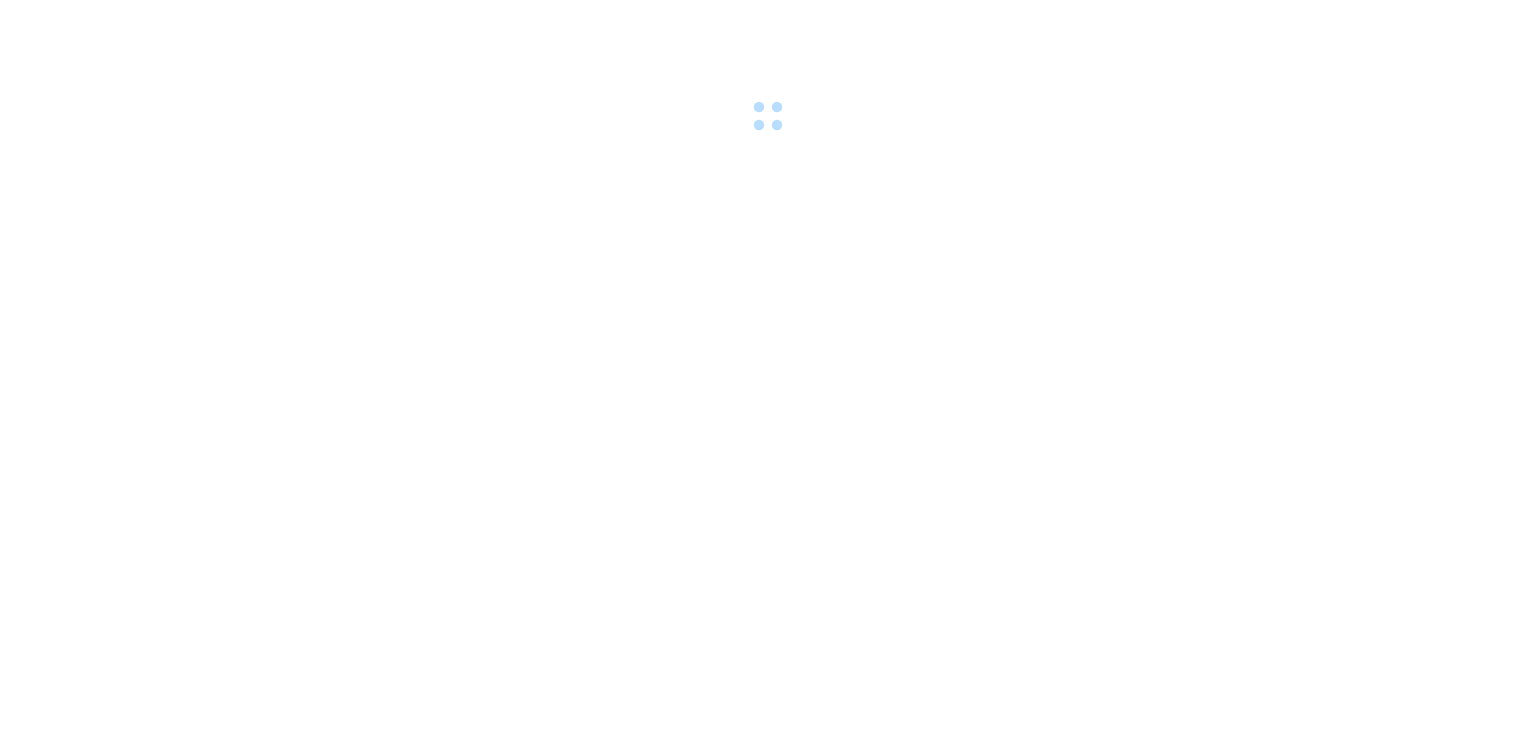 scroll, scrollTop: 0, scrollLeft: 0, axis: both 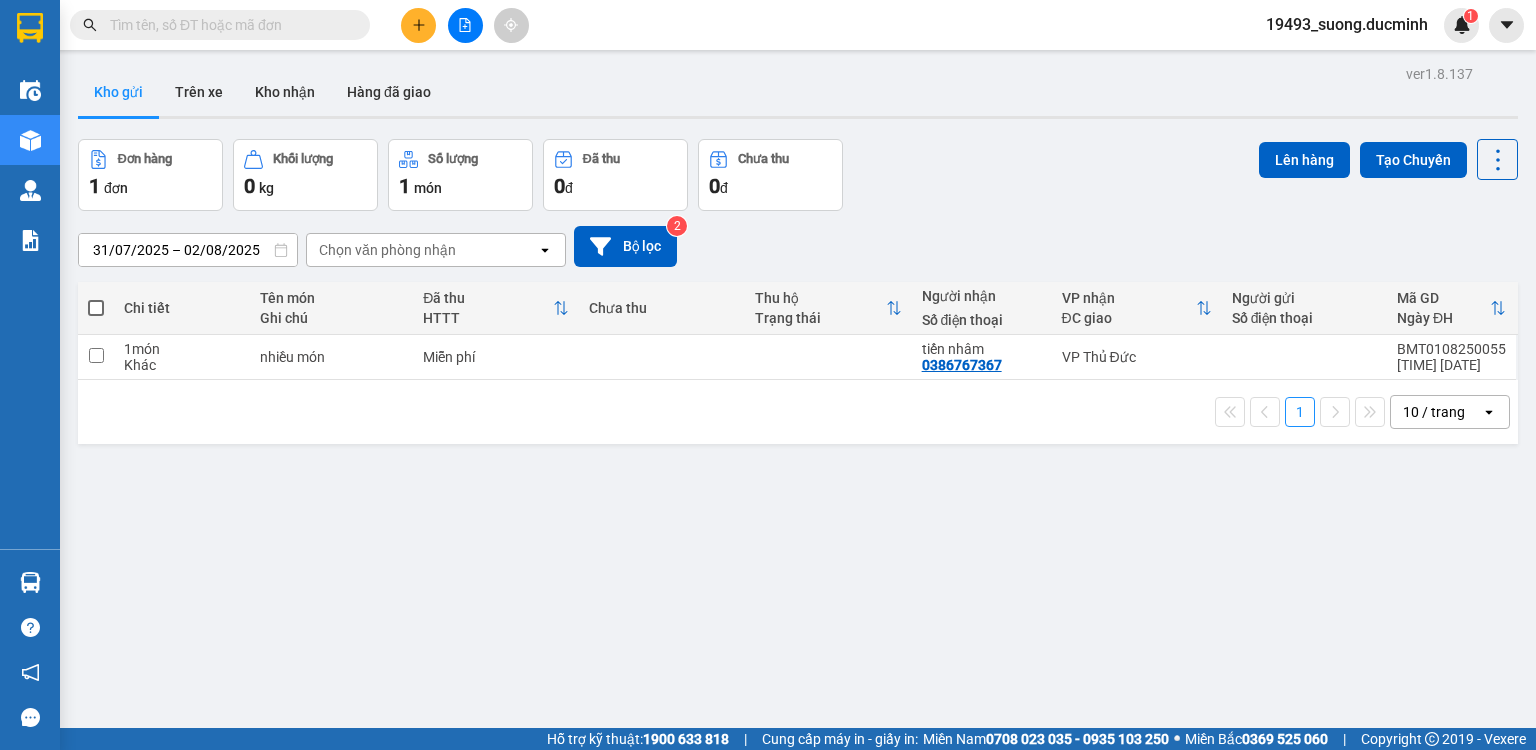click at bounding box center (96, 308) 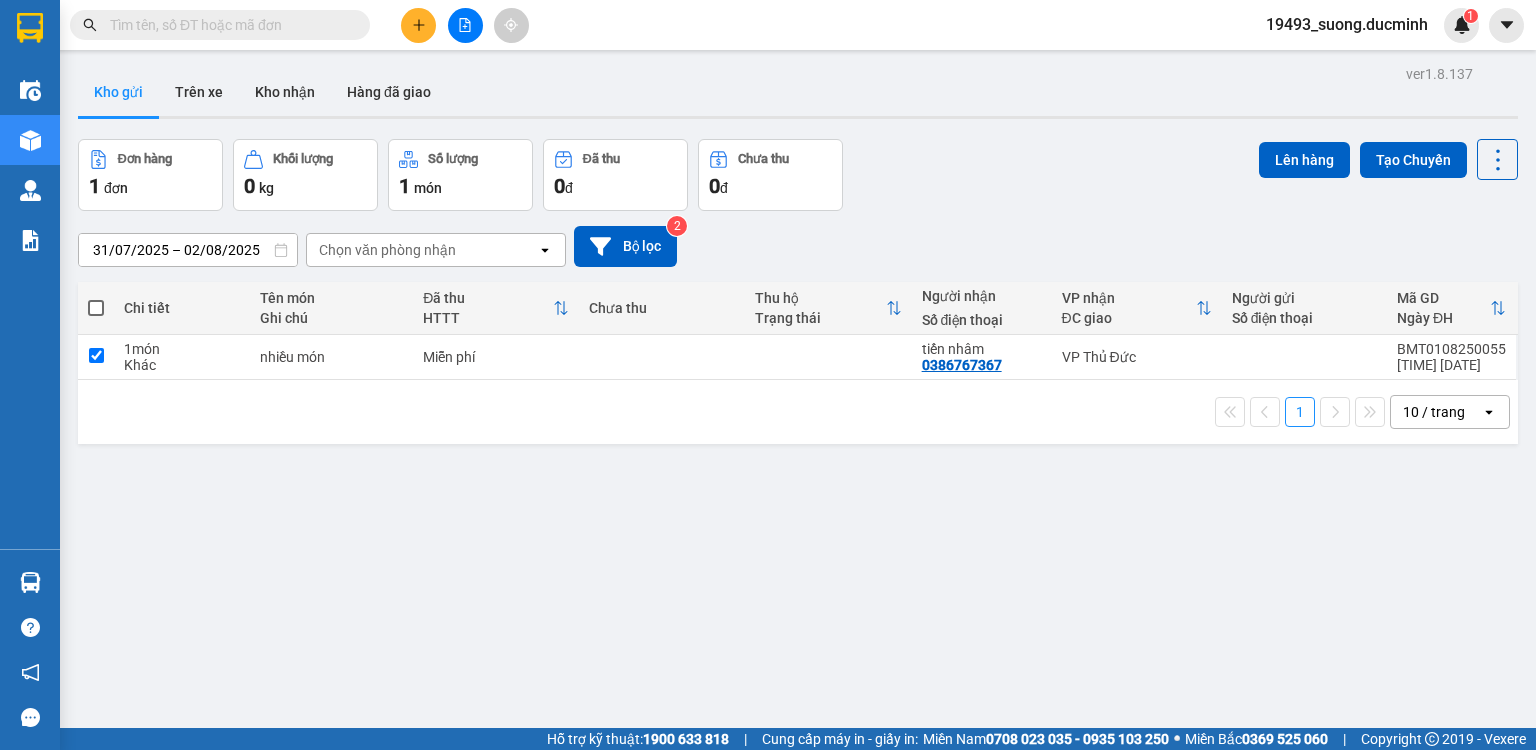checkbox on "true" 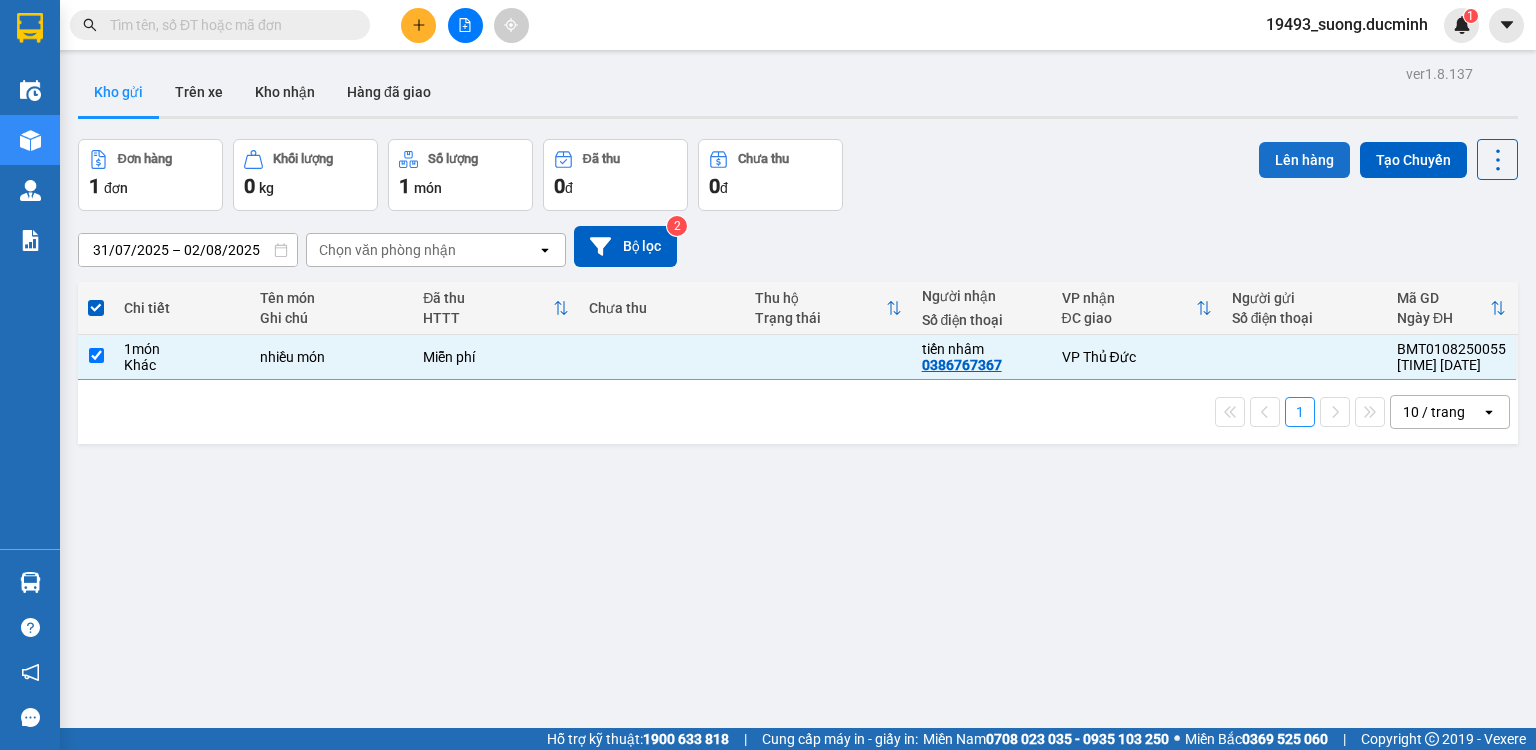 click on "Lên hàng" at bounding box center [1304, 160] 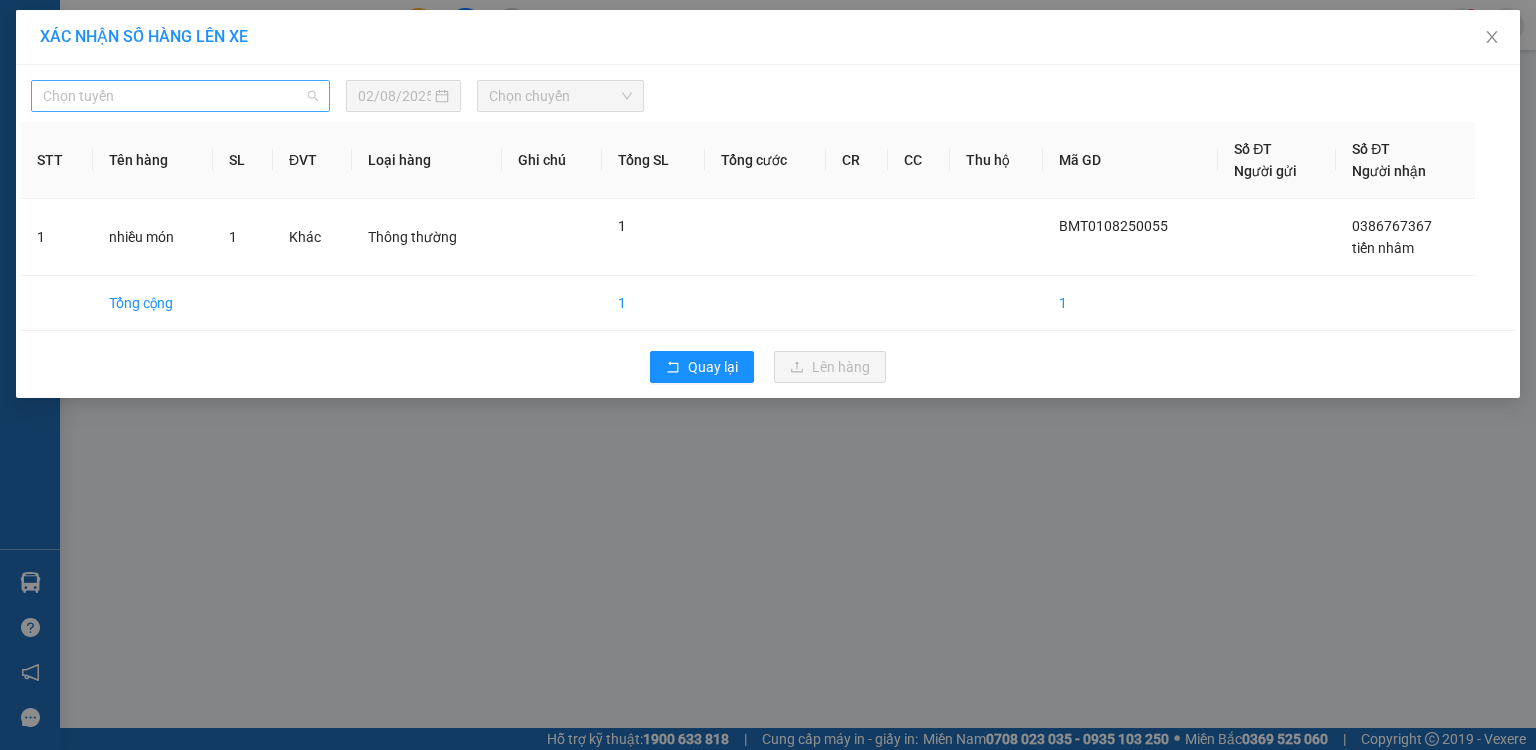click on "Chọn tuyến" at bounding box center [180, 96] 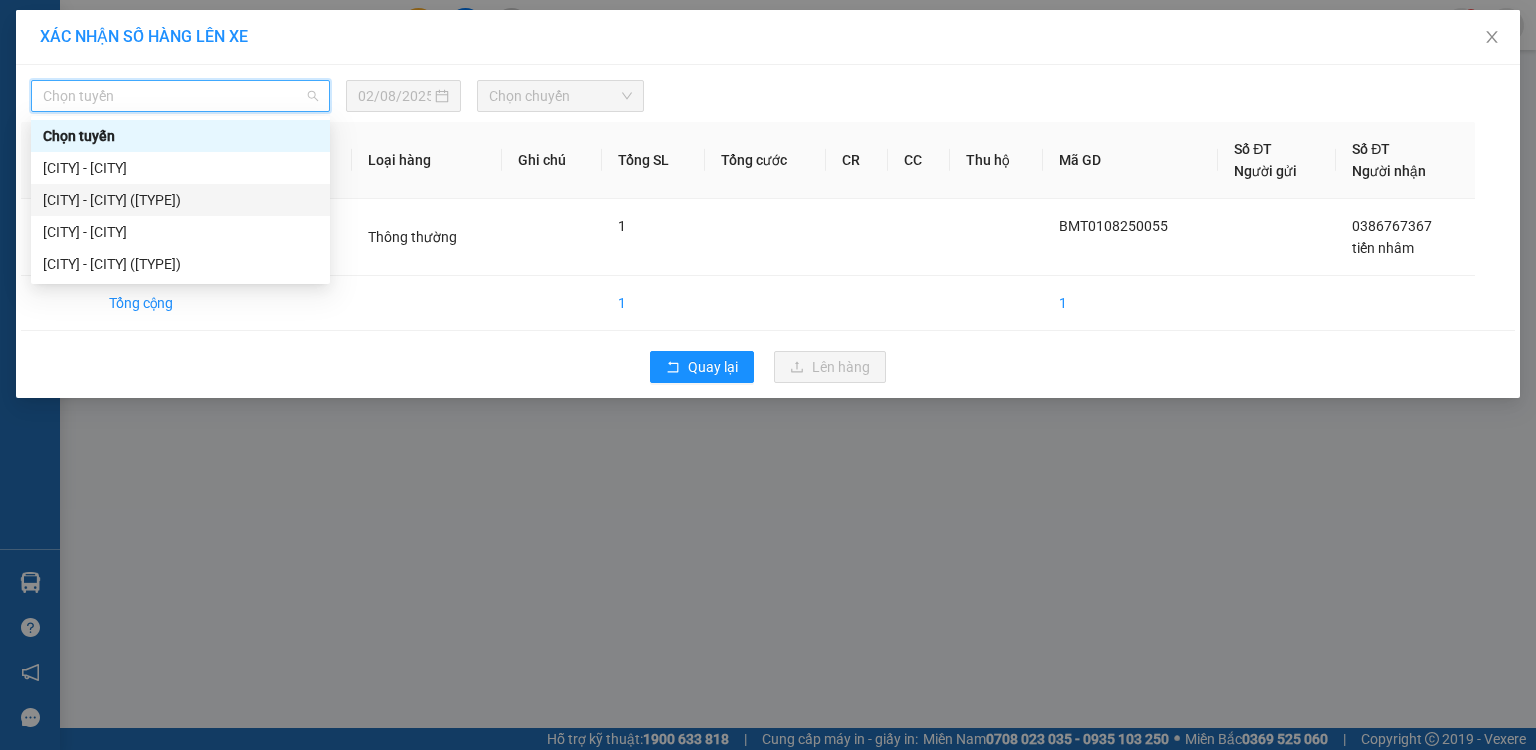 drag, startPoint x: 167, startPoint y: 200, endPoint x: 400, endPoint y: 133, distance: 242.44174 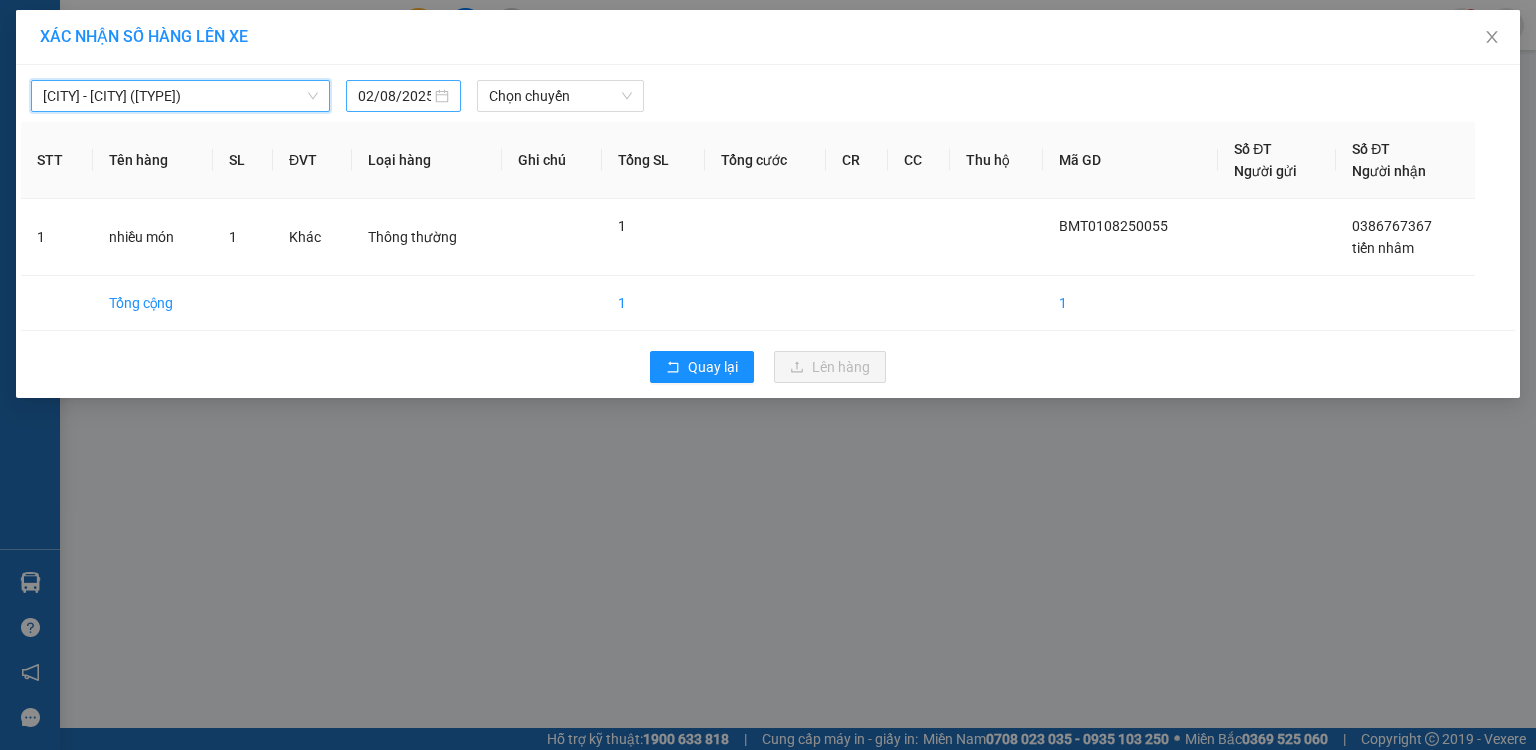 click on "02/08/2025" at bounding box center [394, 96] 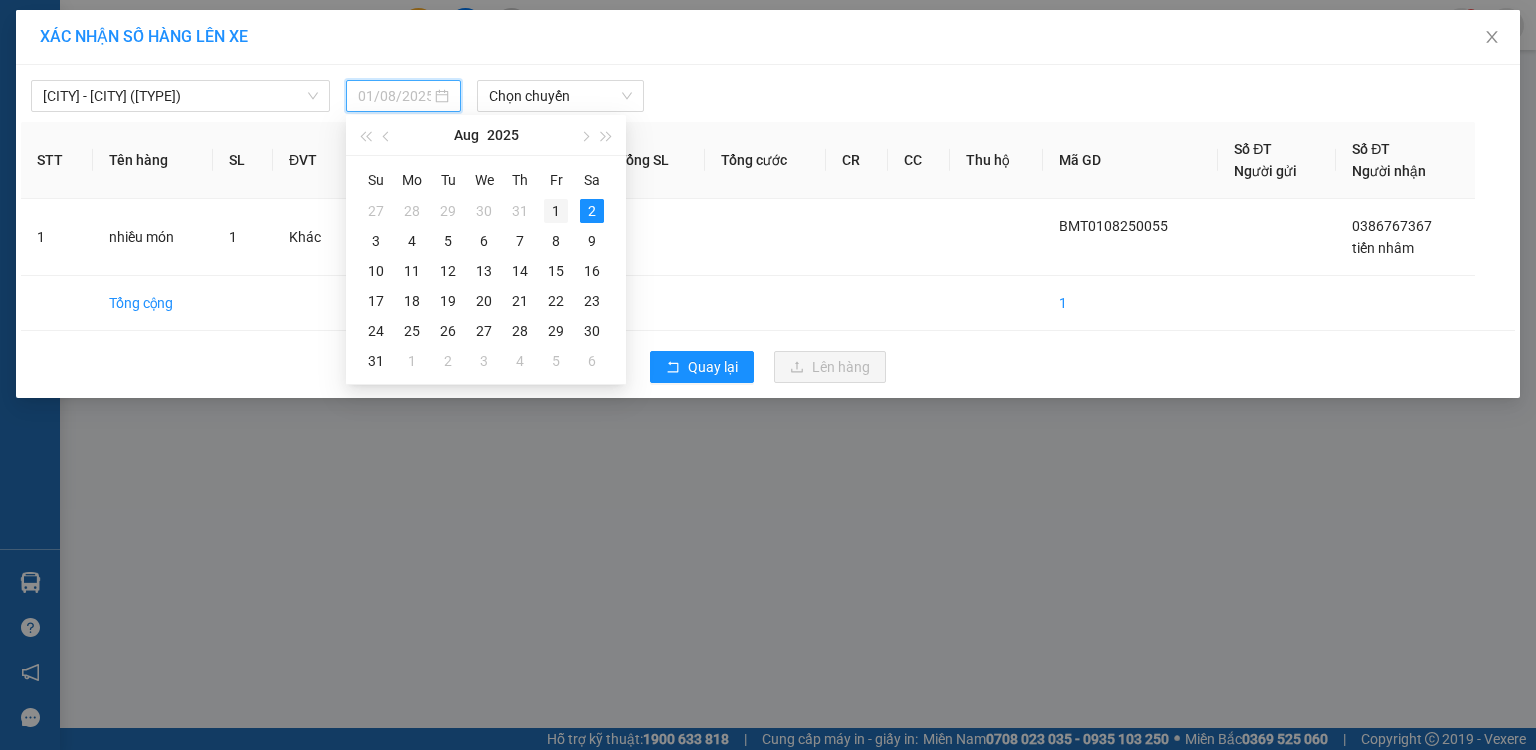 click on "1" at bounding box center (556, 211) 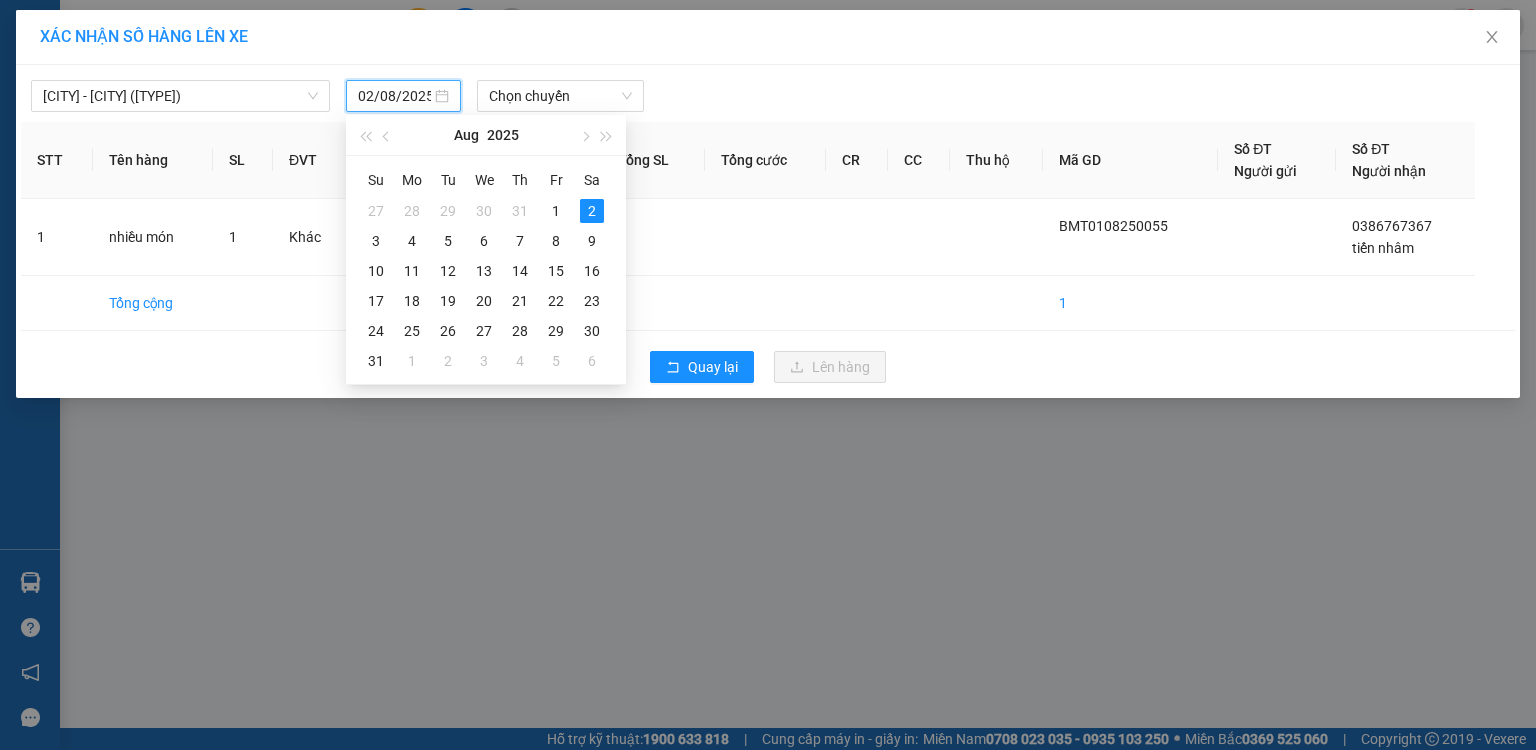 type on "01/08/2025" 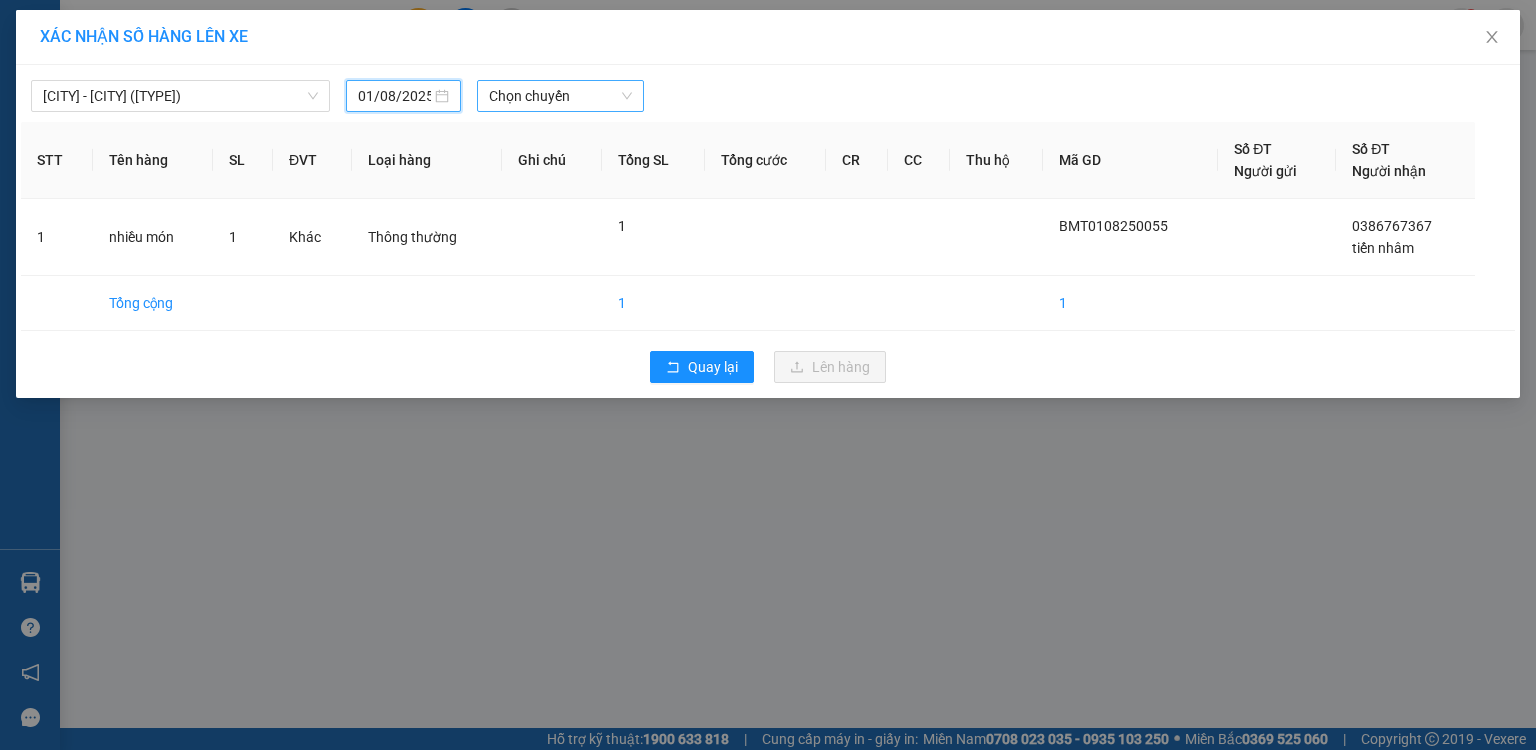 click on "Chọn chuyến" at bounding box center (561, 96) 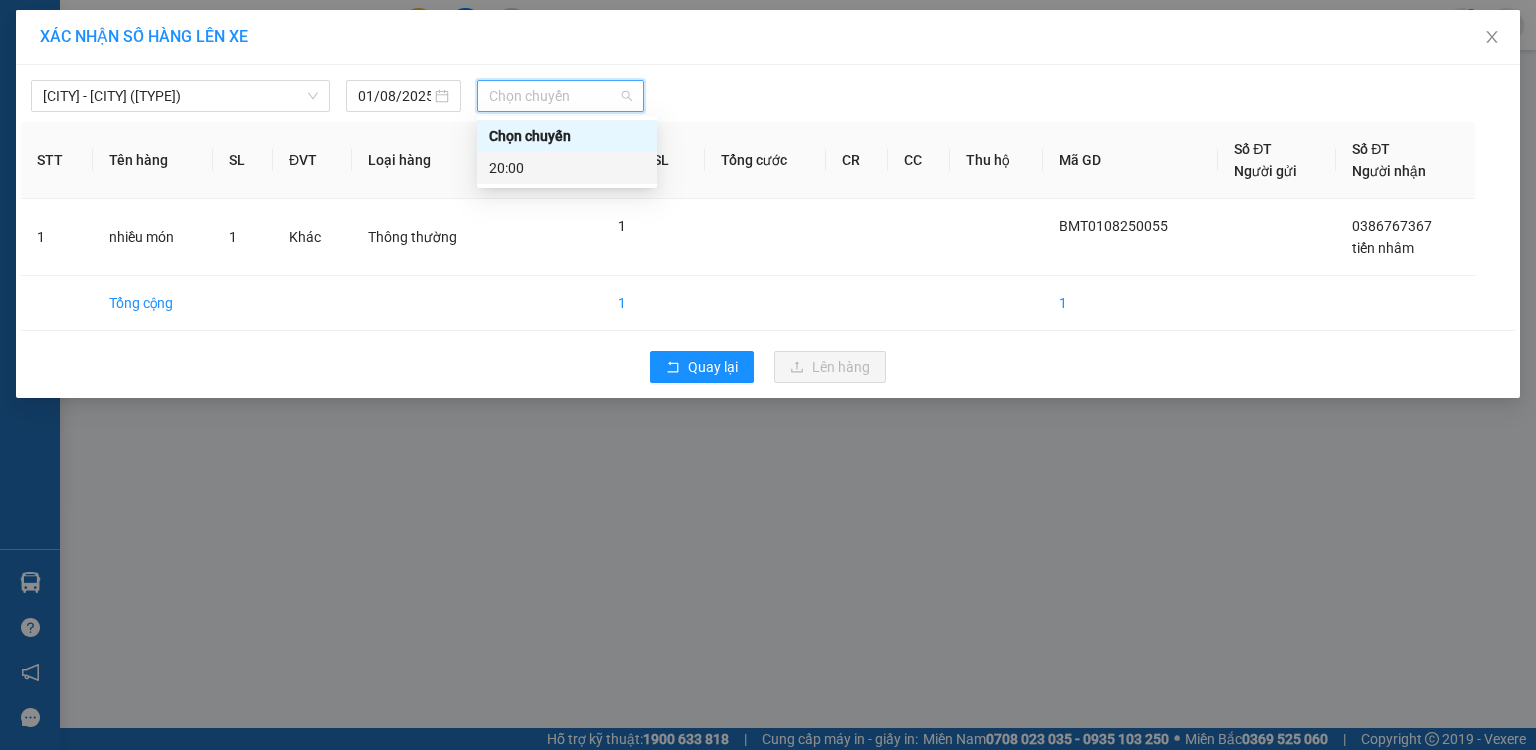 click on "20:00" at bounding box center [567, 168] 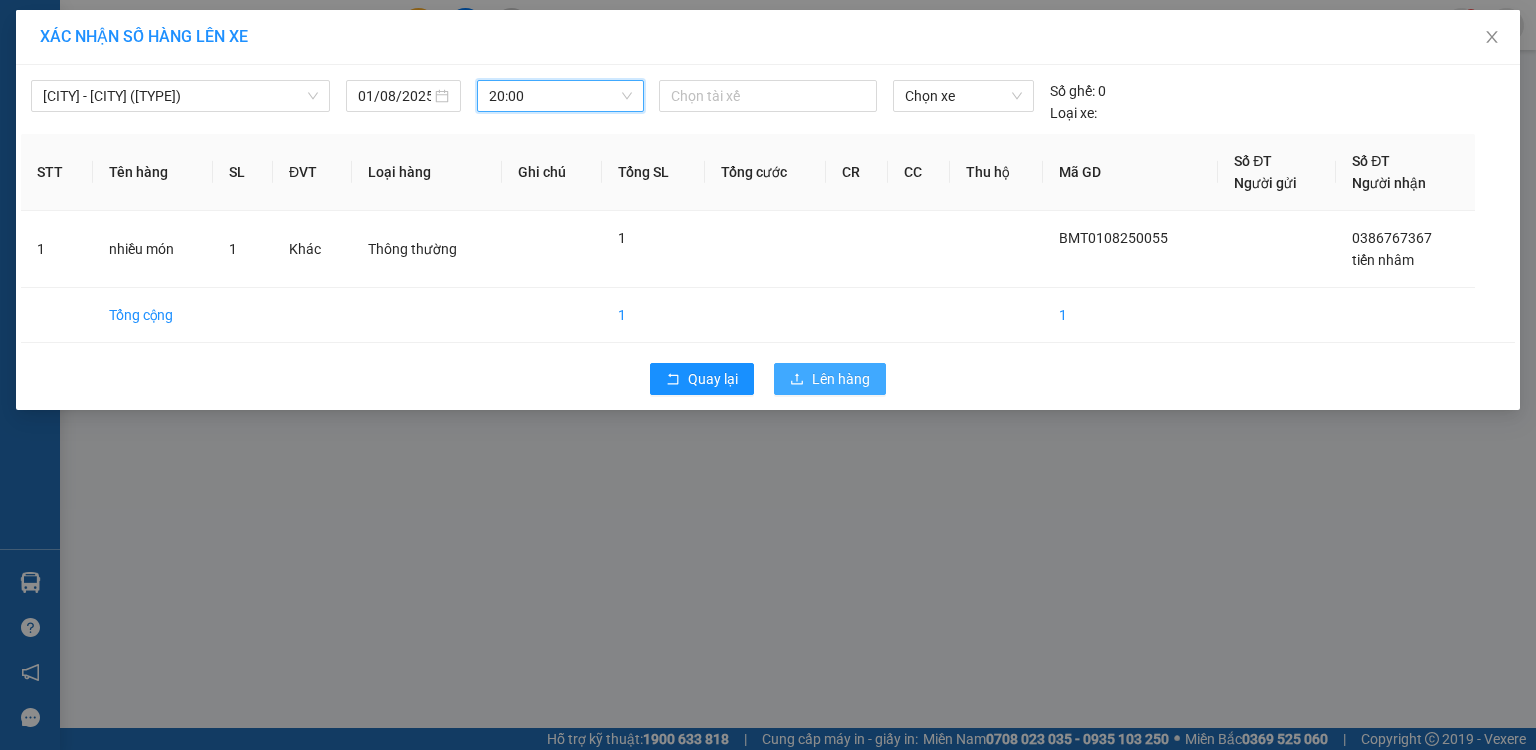 click on "Lên hàng" at bounding box center [830, 379] 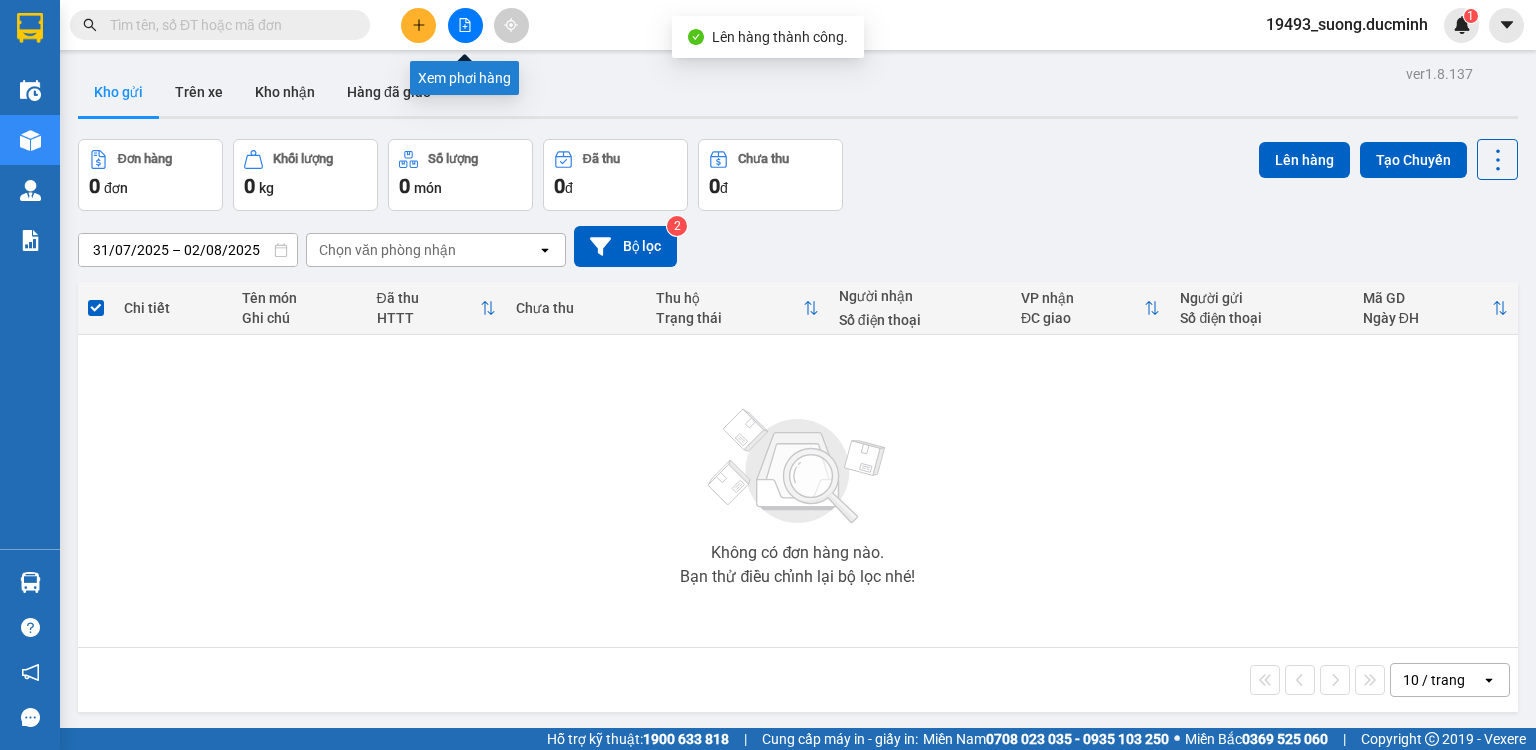 click 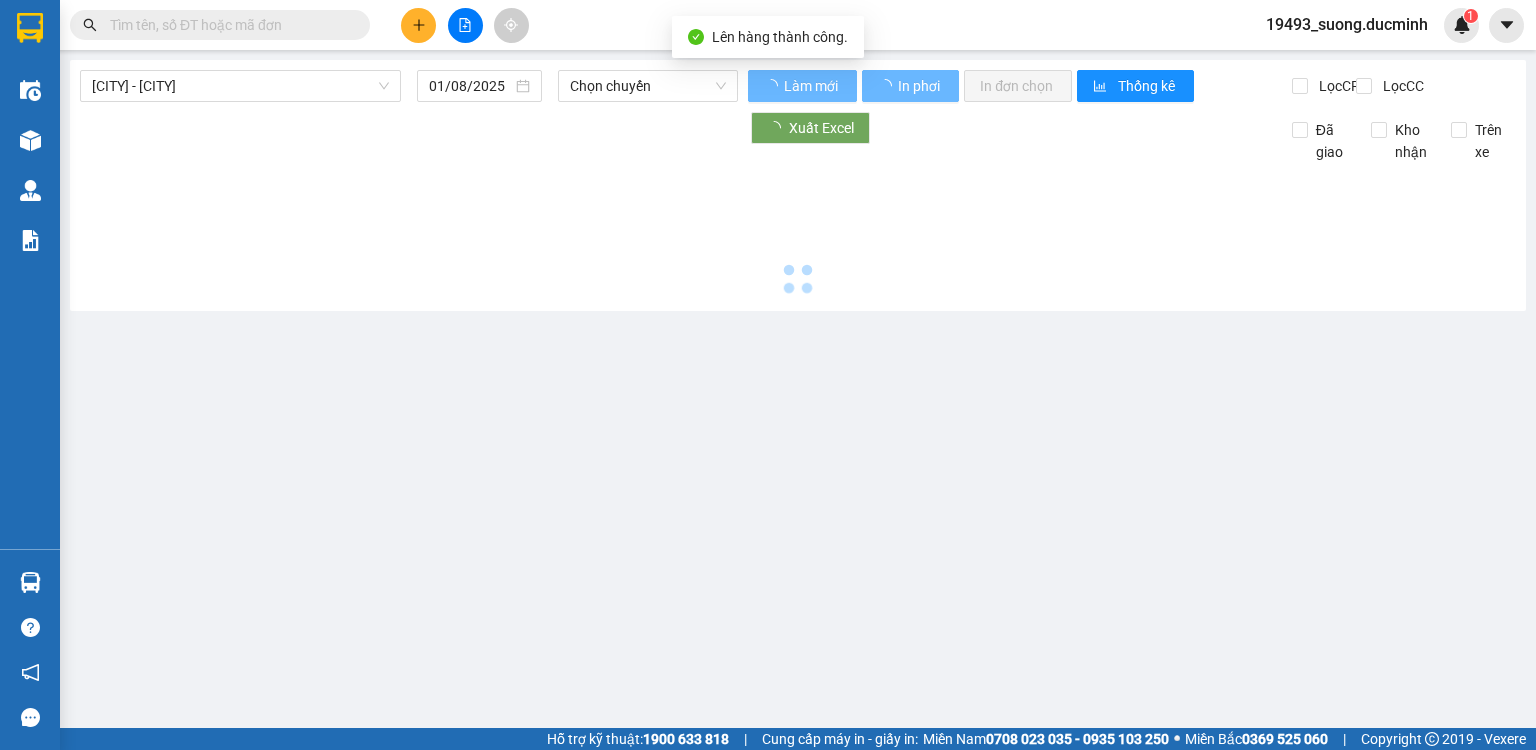 type on "02/08/2025" 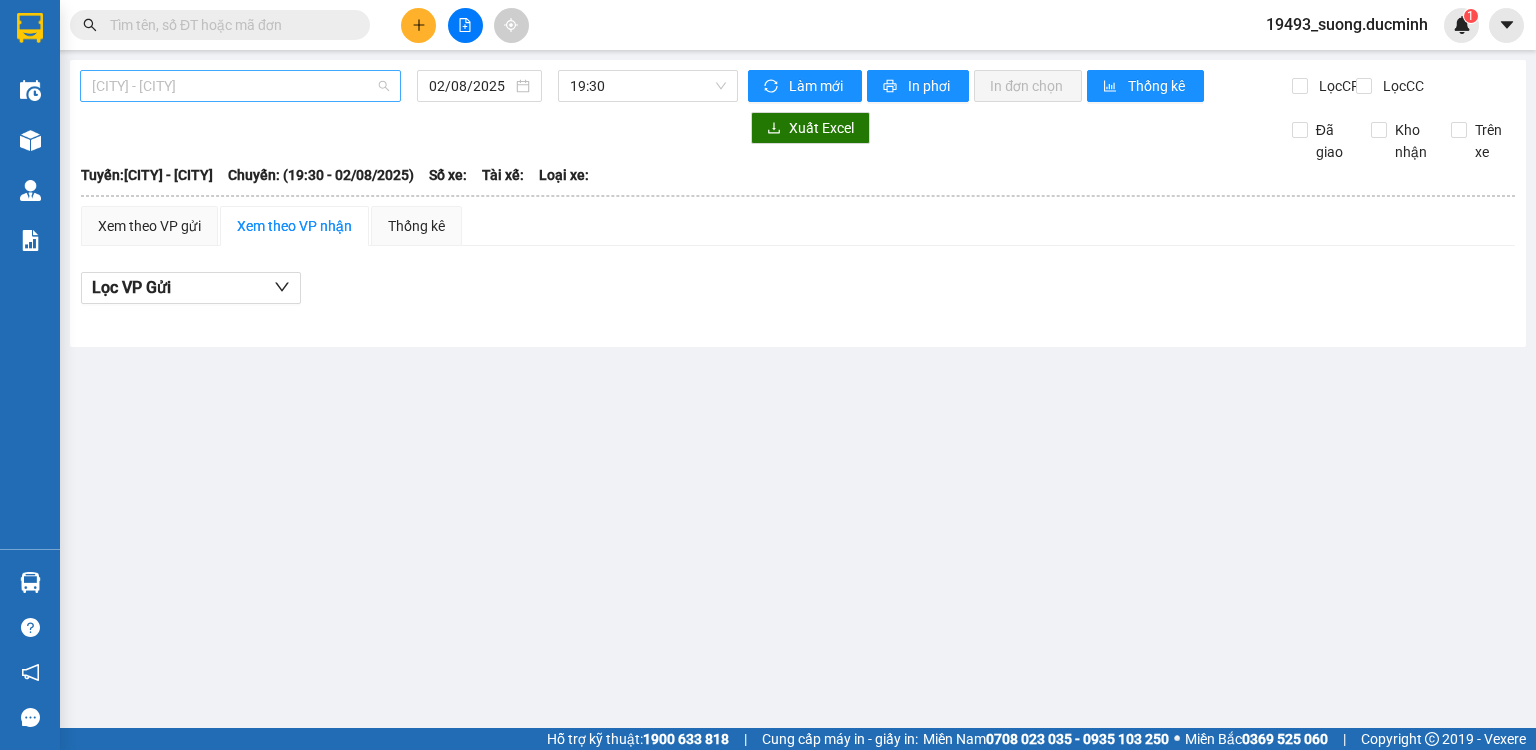 click on "[CITY] - [CITY]" at bounding box center [240, 86] 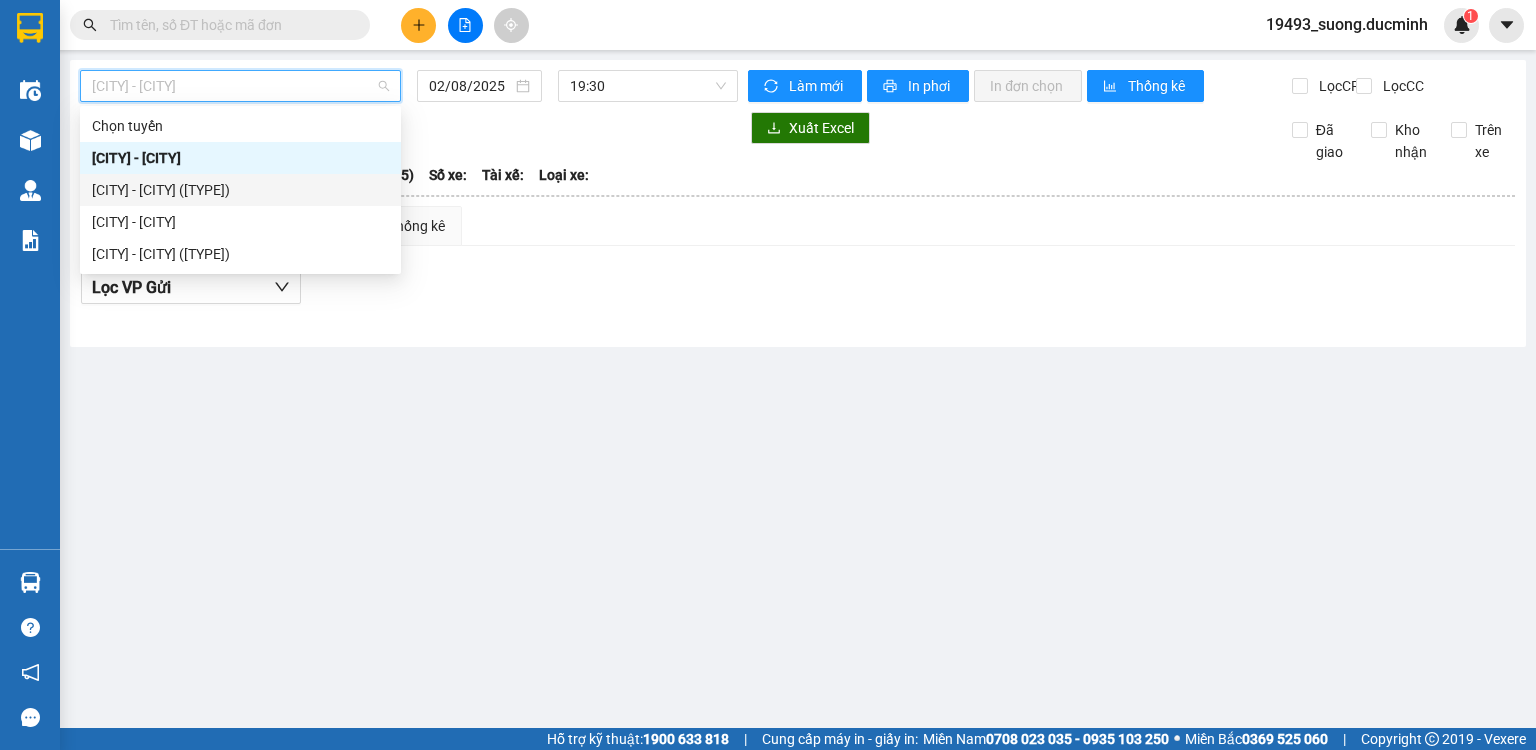 click on "[CITY] - [CITY] (VIP)" at bounding box center [240, 190] 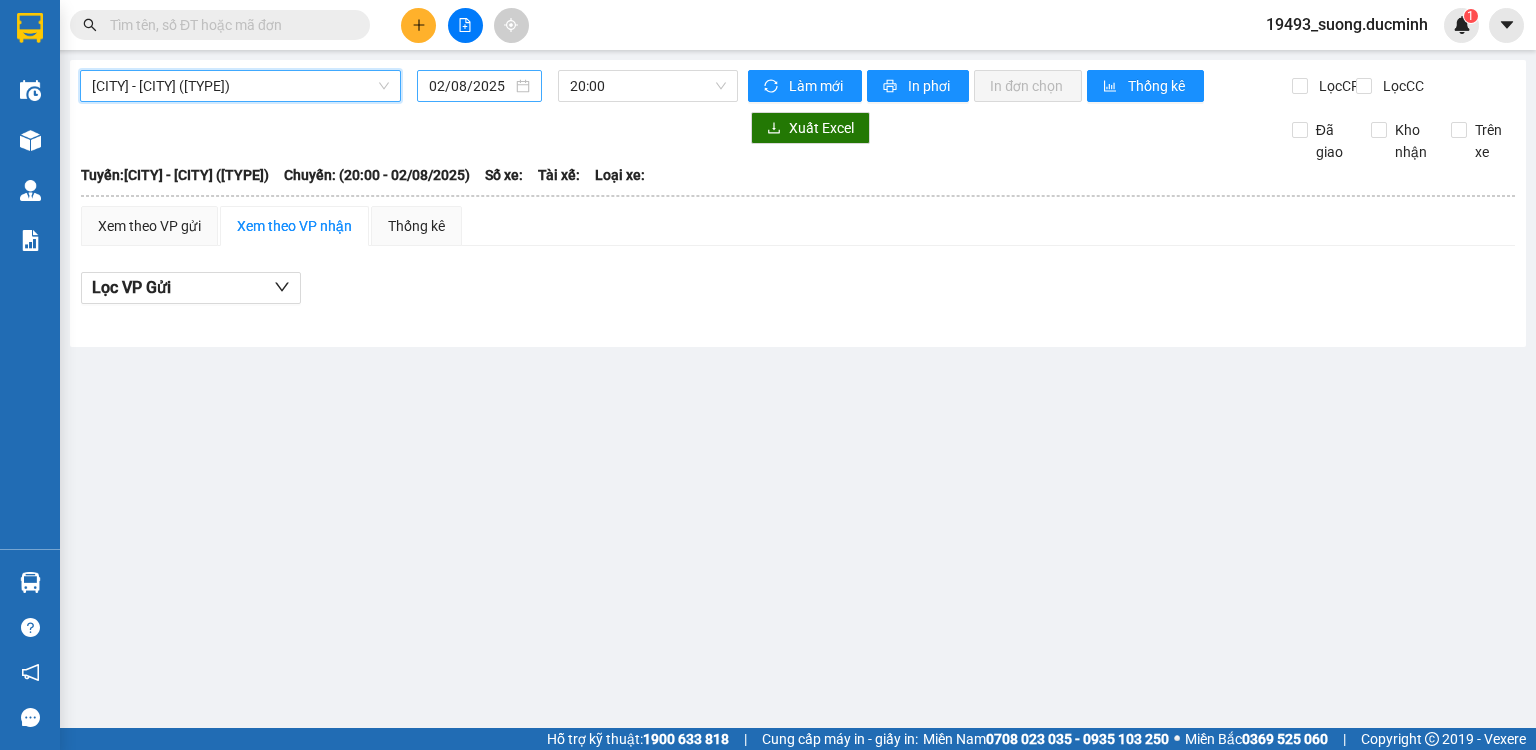click on "02/08/2025" at bounding box center (470, 86) 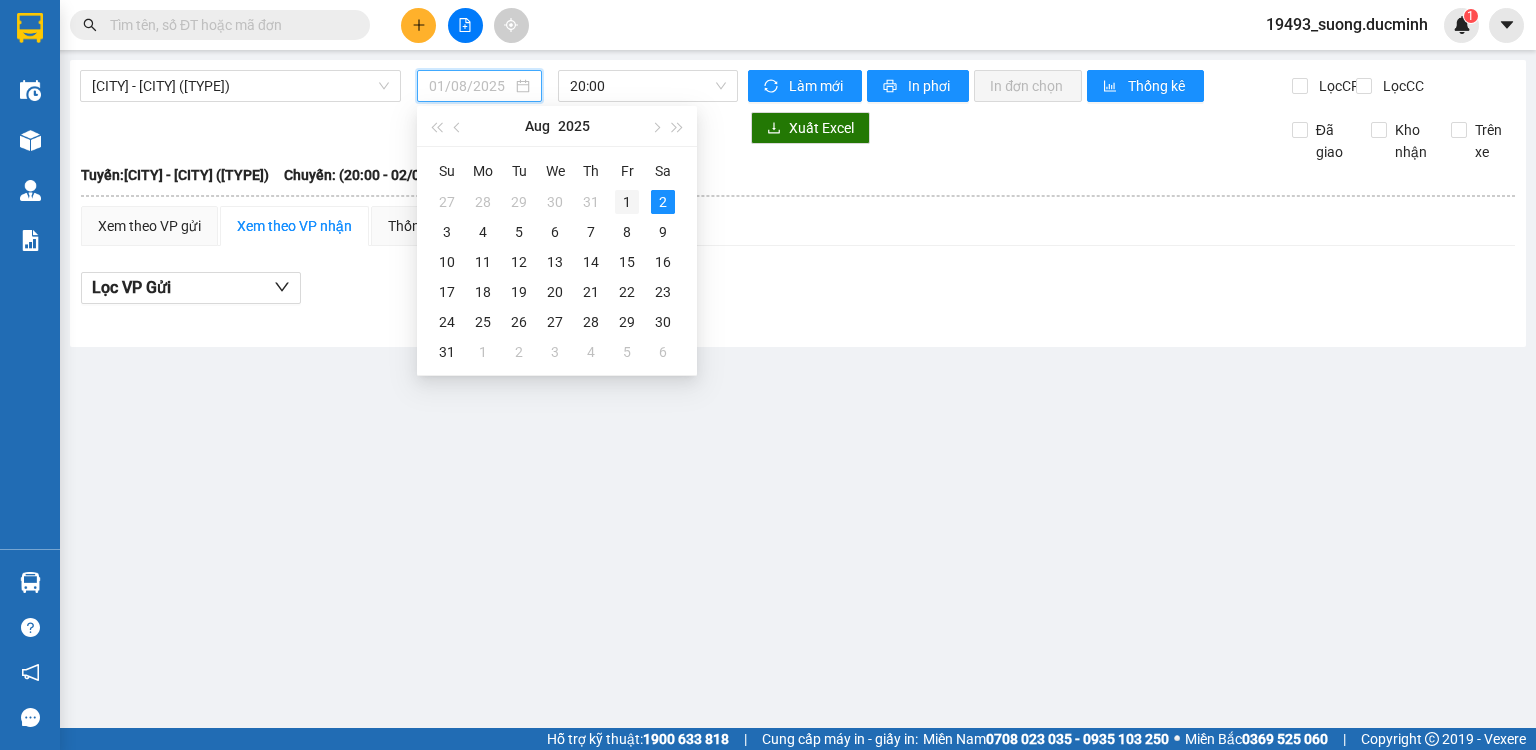 click on "1" at bounding box center [627, 202] 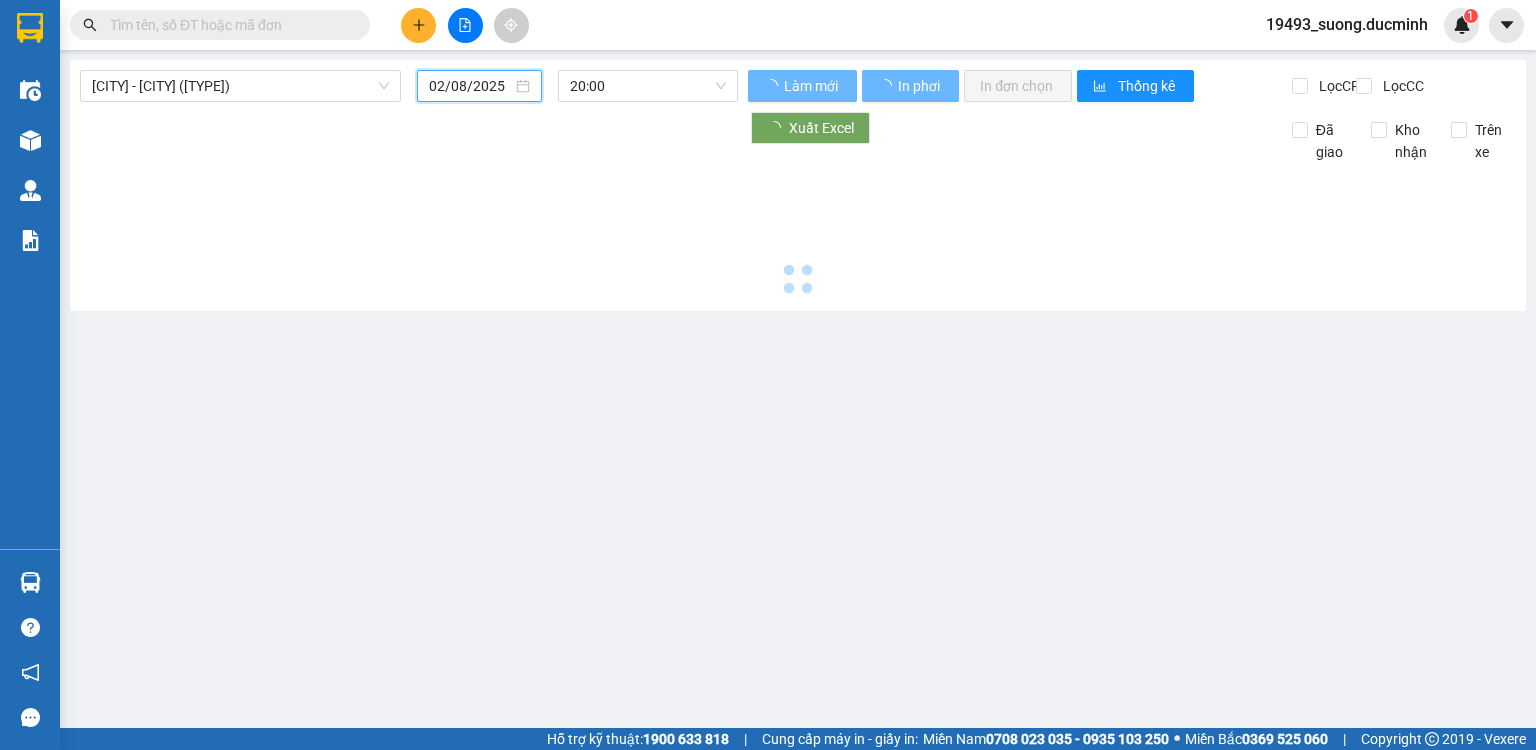 type on "01/08/2025" 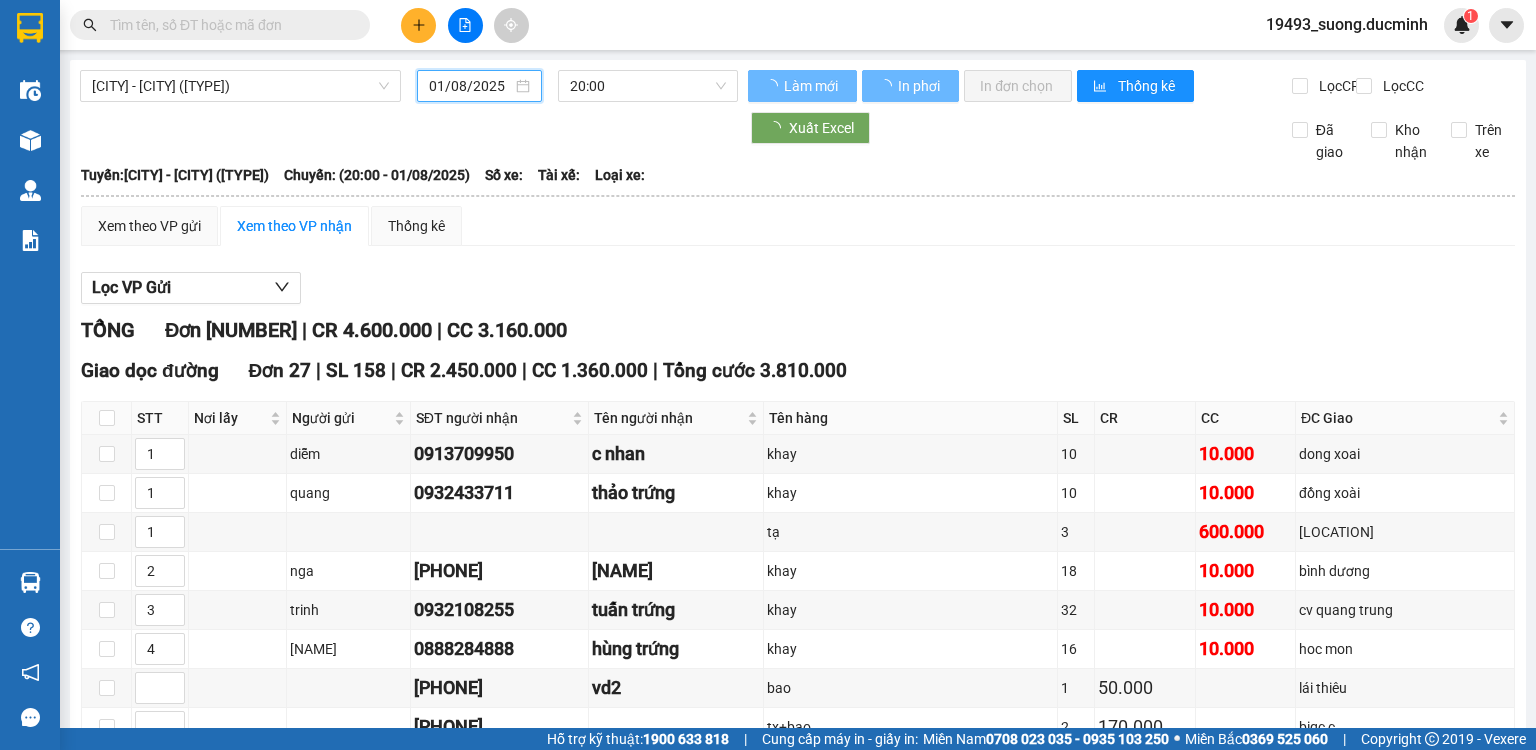 click on "Xem theo VP nhận" at bounding box center (294, 226) 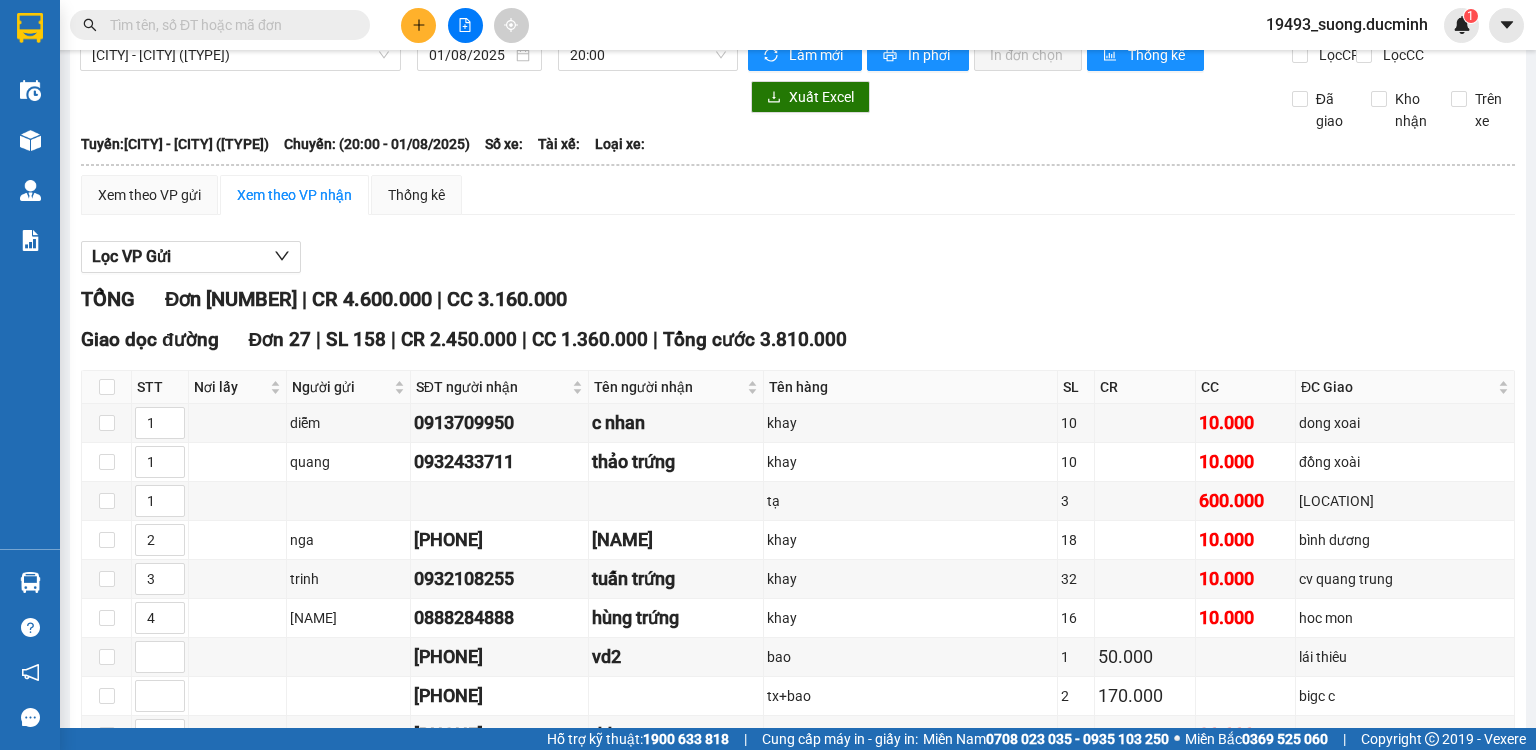 scroll, scrollTop: 0, scrollLeft: 0, axis: both 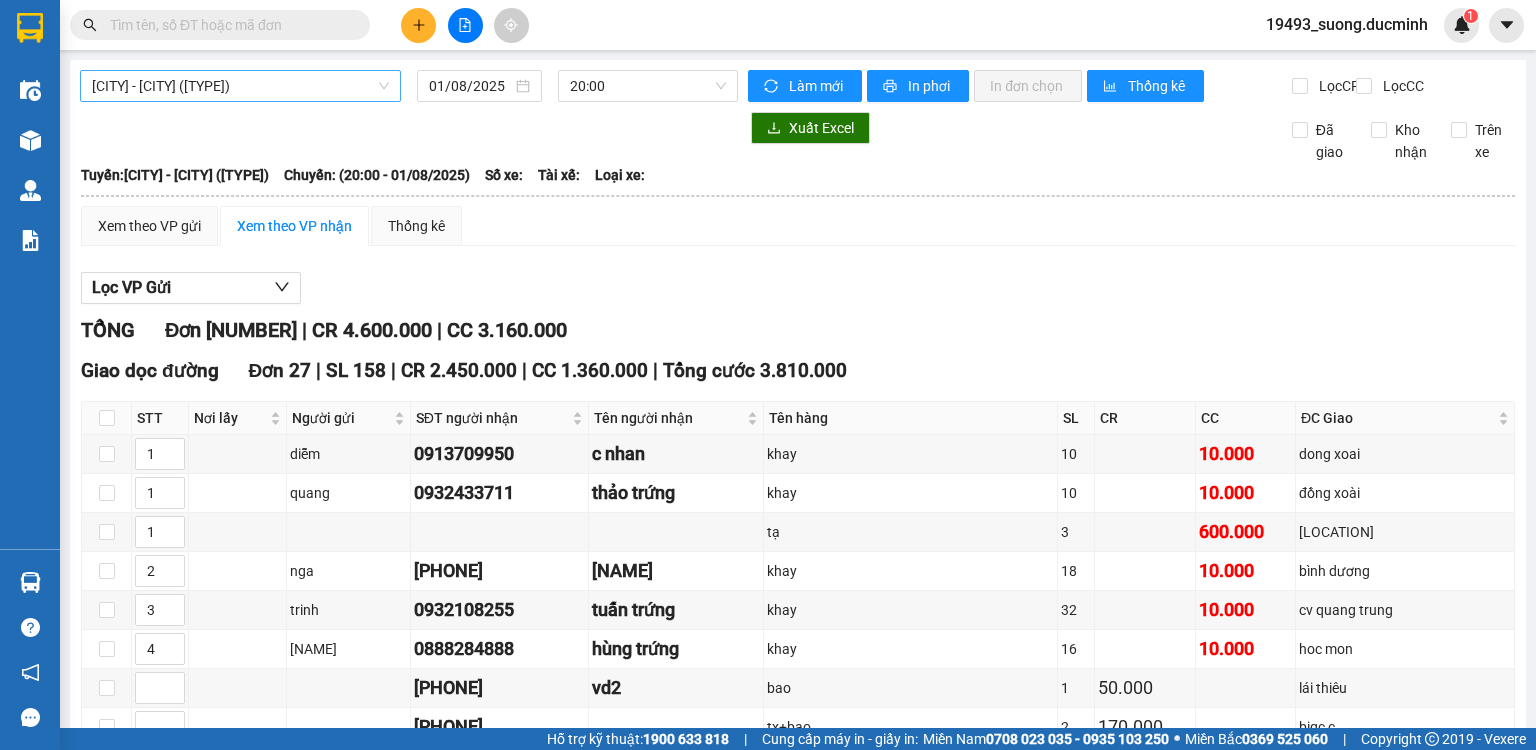 click on "[CITY] - [CITY] (VIP)" at bounding box center (240, 86) 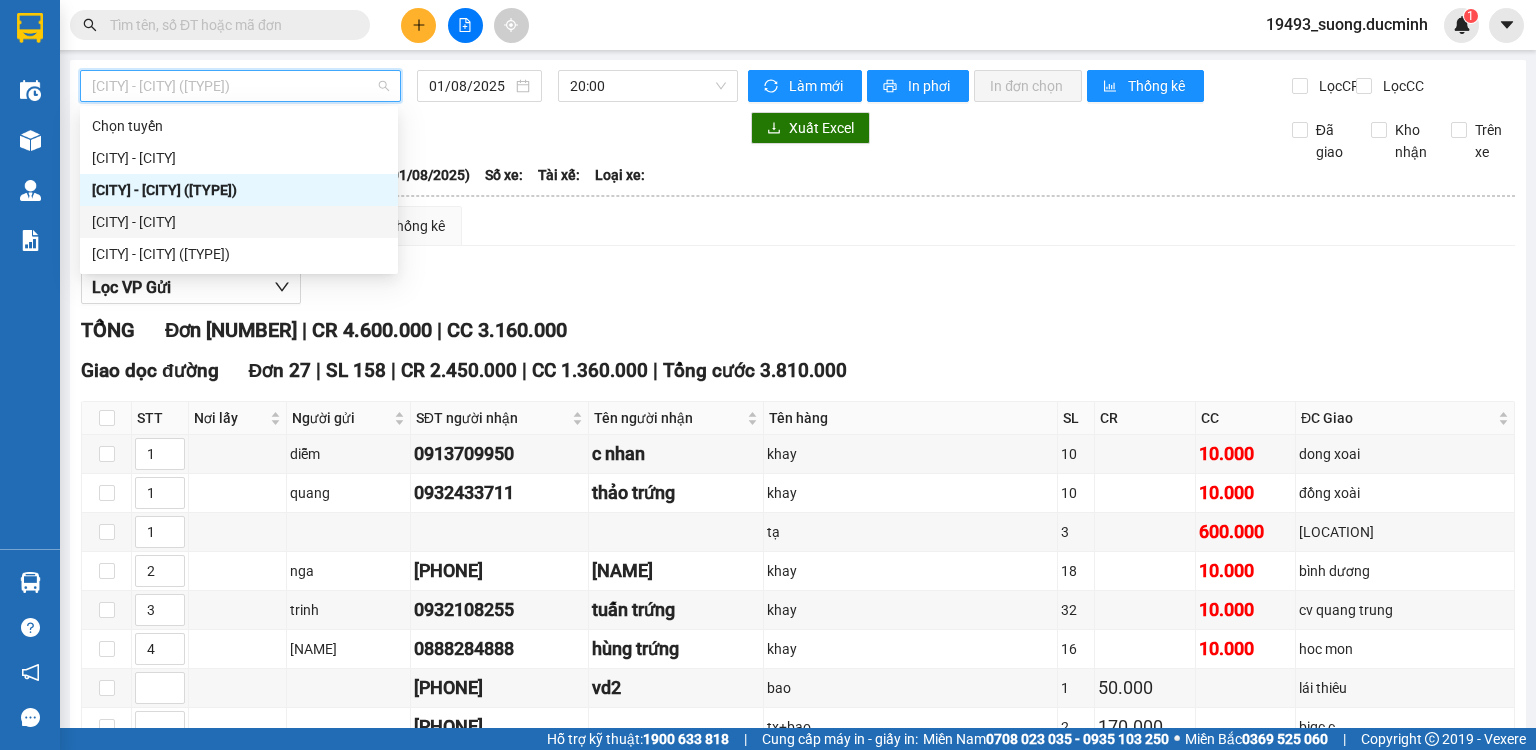 click on "[CITY] - [CITY]" at bounding box center (239, 222) 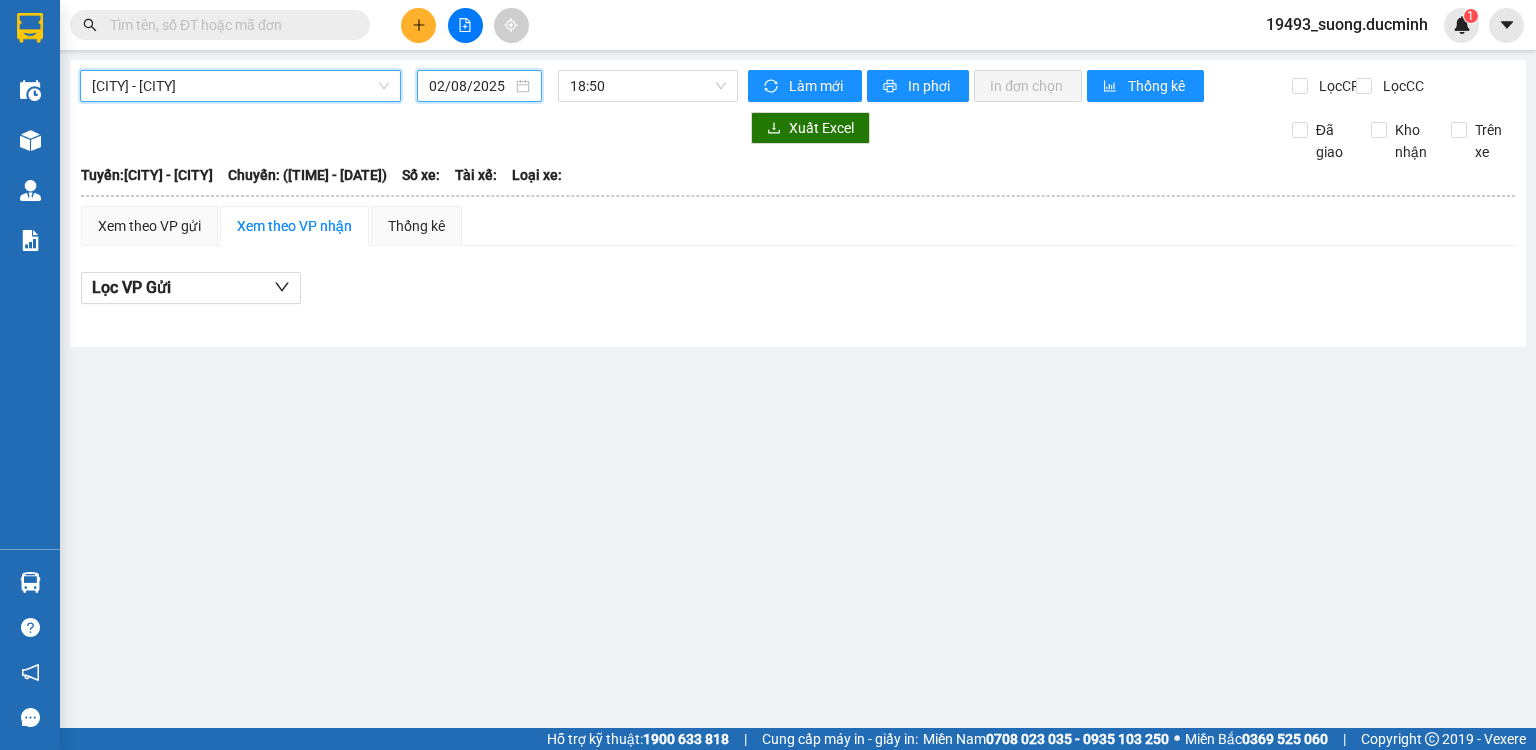 click on "02/08/2025" at bounding box center (470, 86) 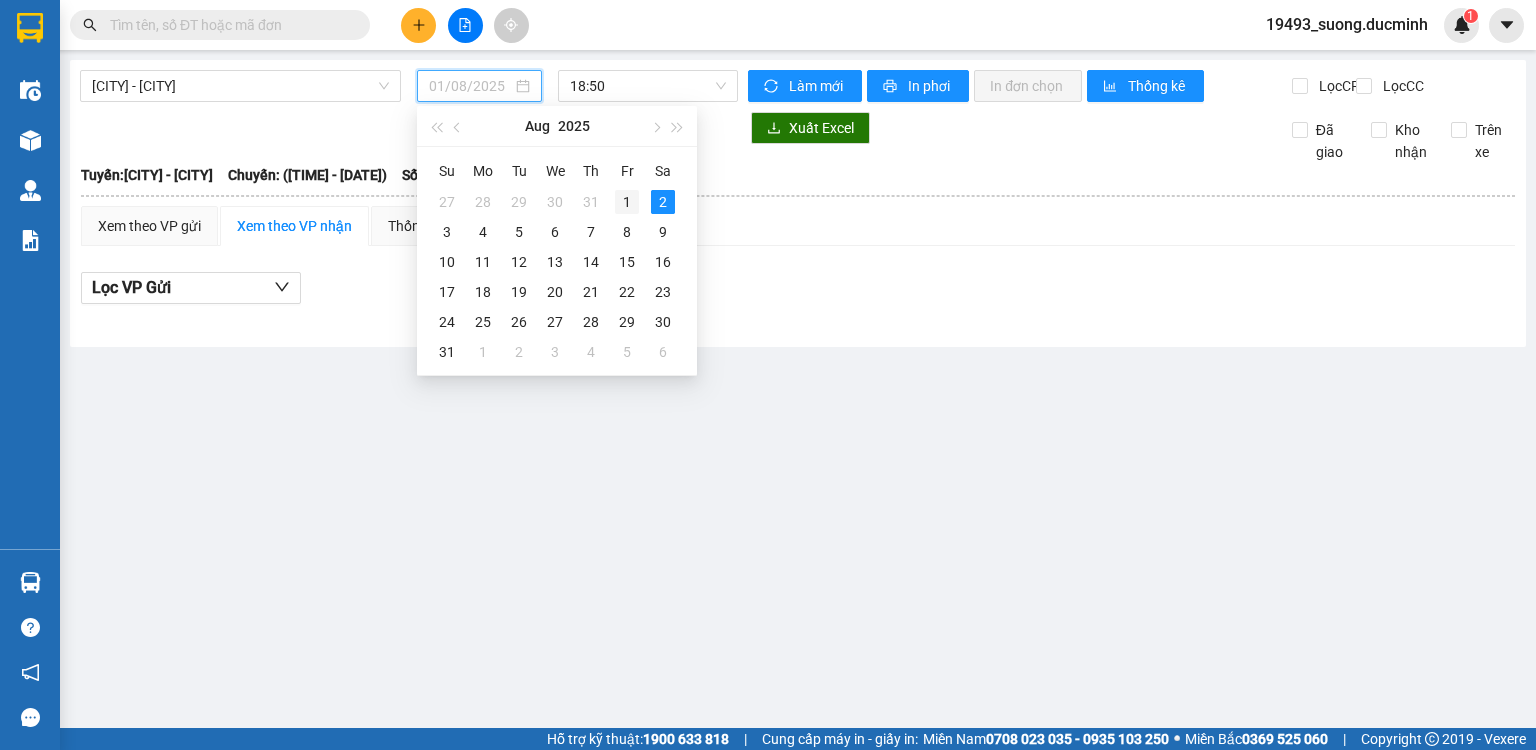 click on "1" at bounding box center [627, 202] 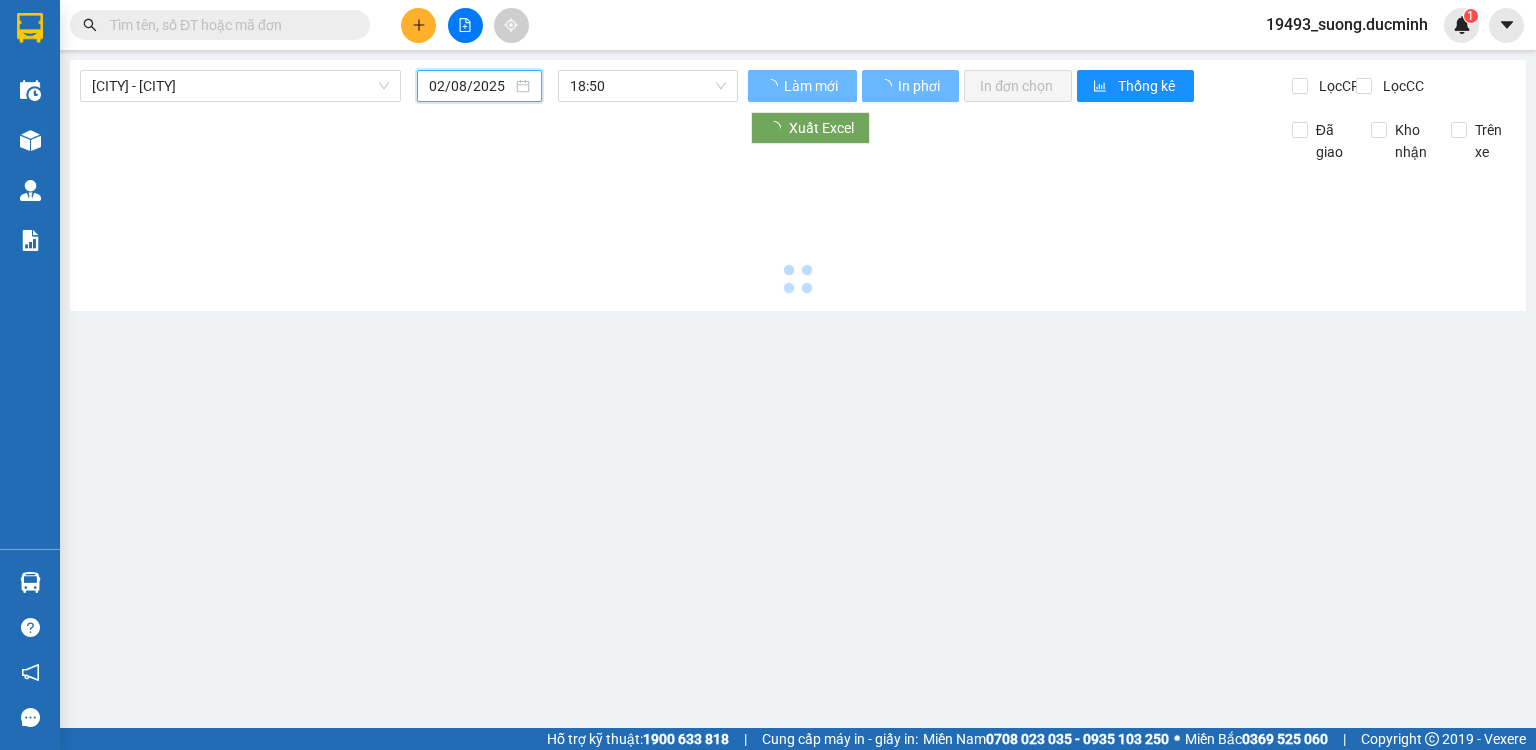 type on "01/08/2025" 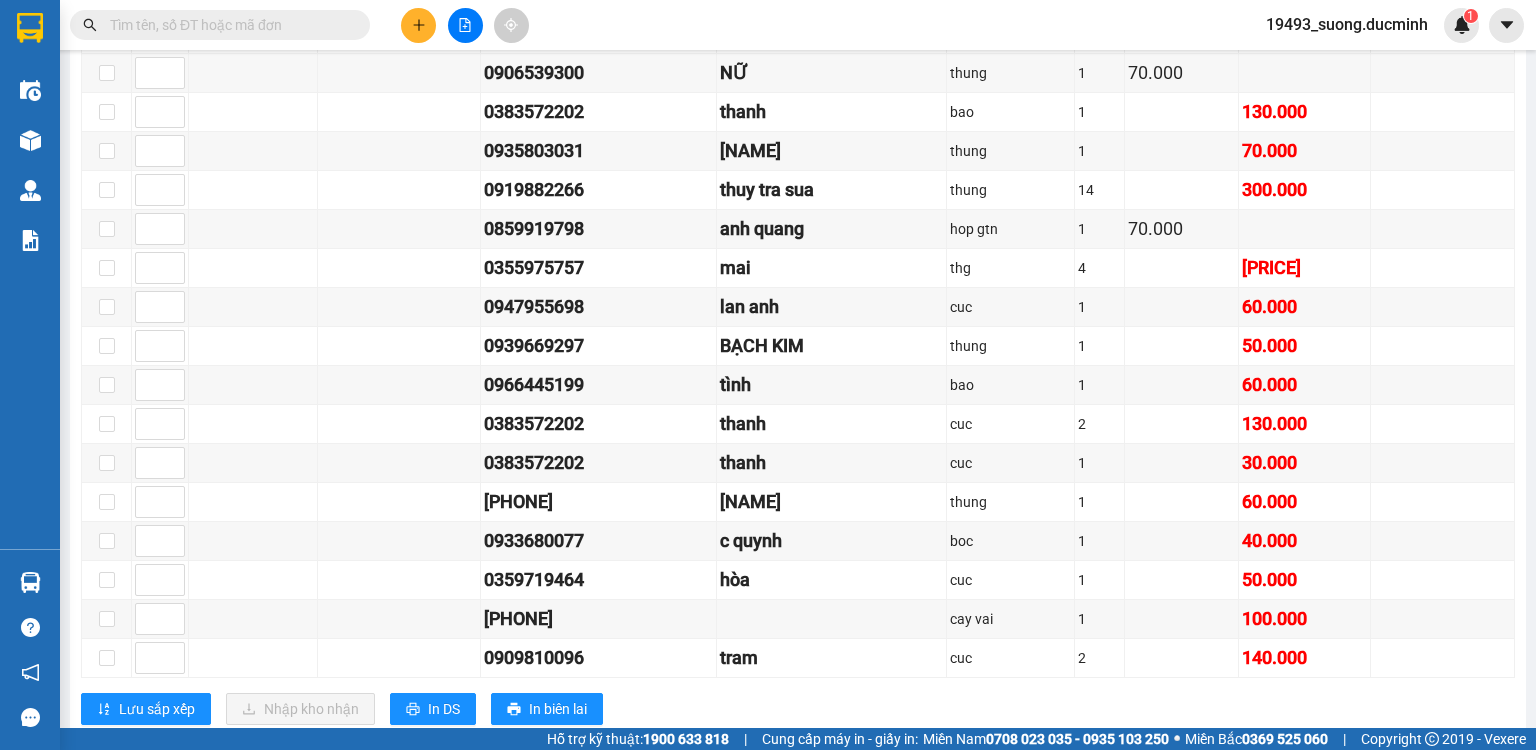 scroll, scrollTop: 639, scrollLeft: 0, axis: vertical 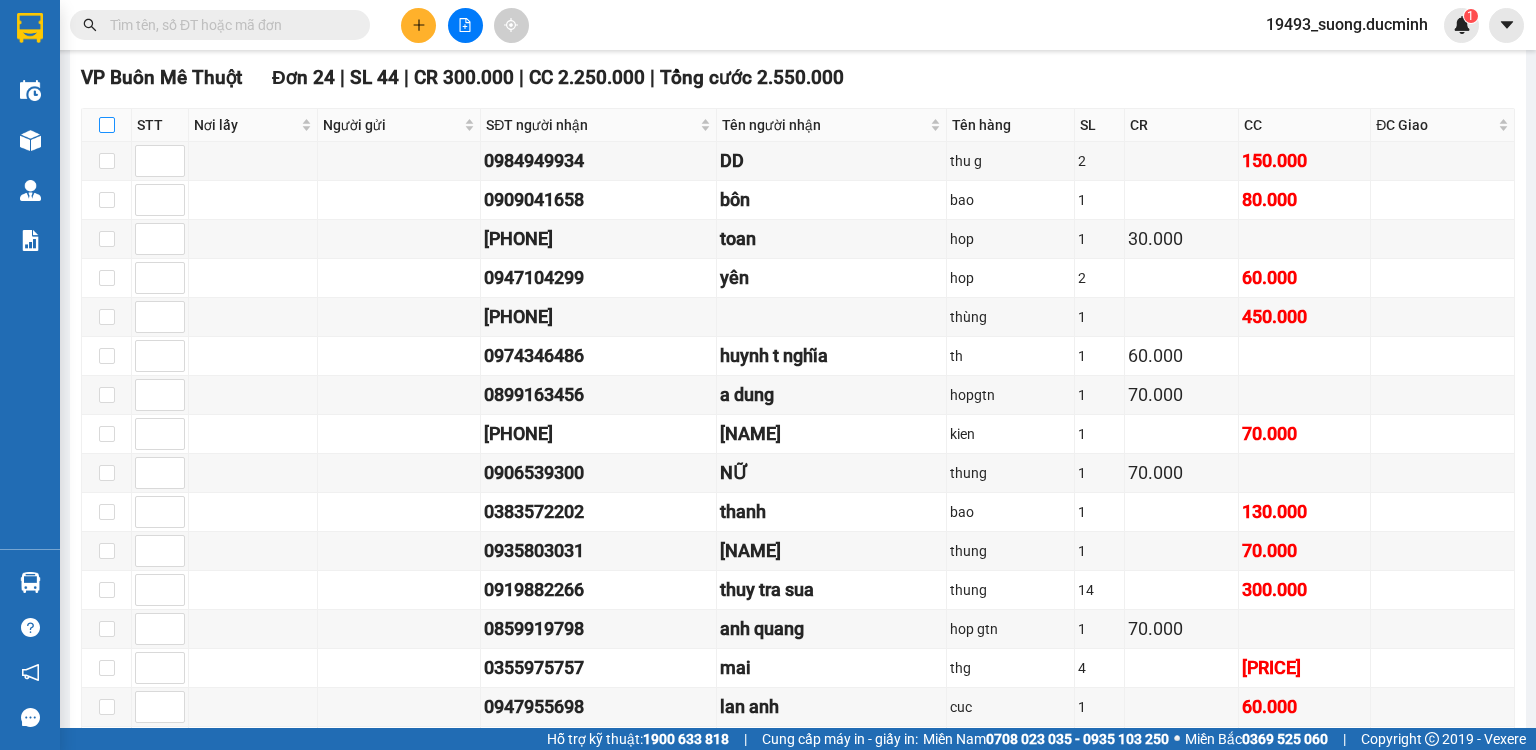 click at bounding box center [107, 125] 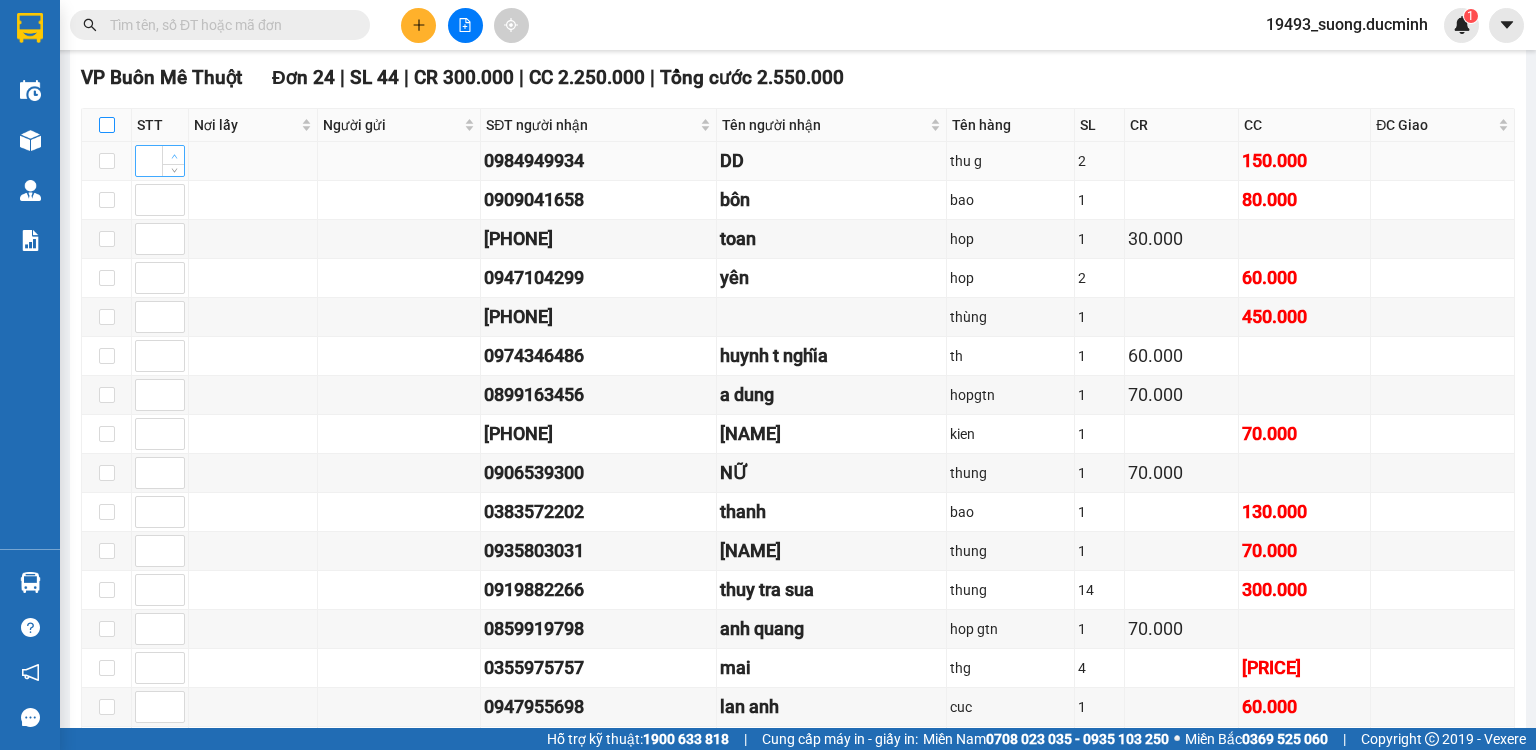 checkbox on "true" 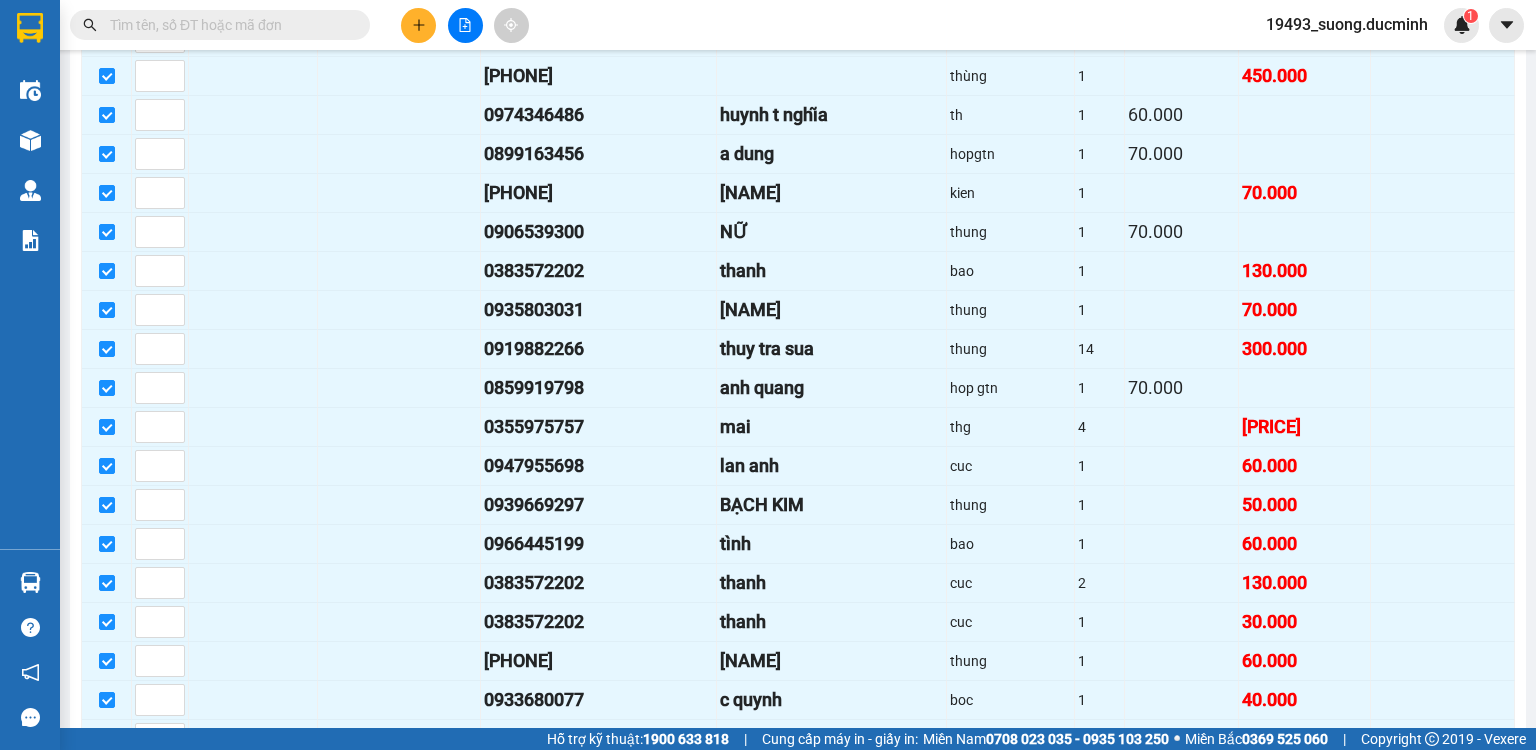 scroll, scrollTop: 1279, scrollLeft: 0, axis: vertical 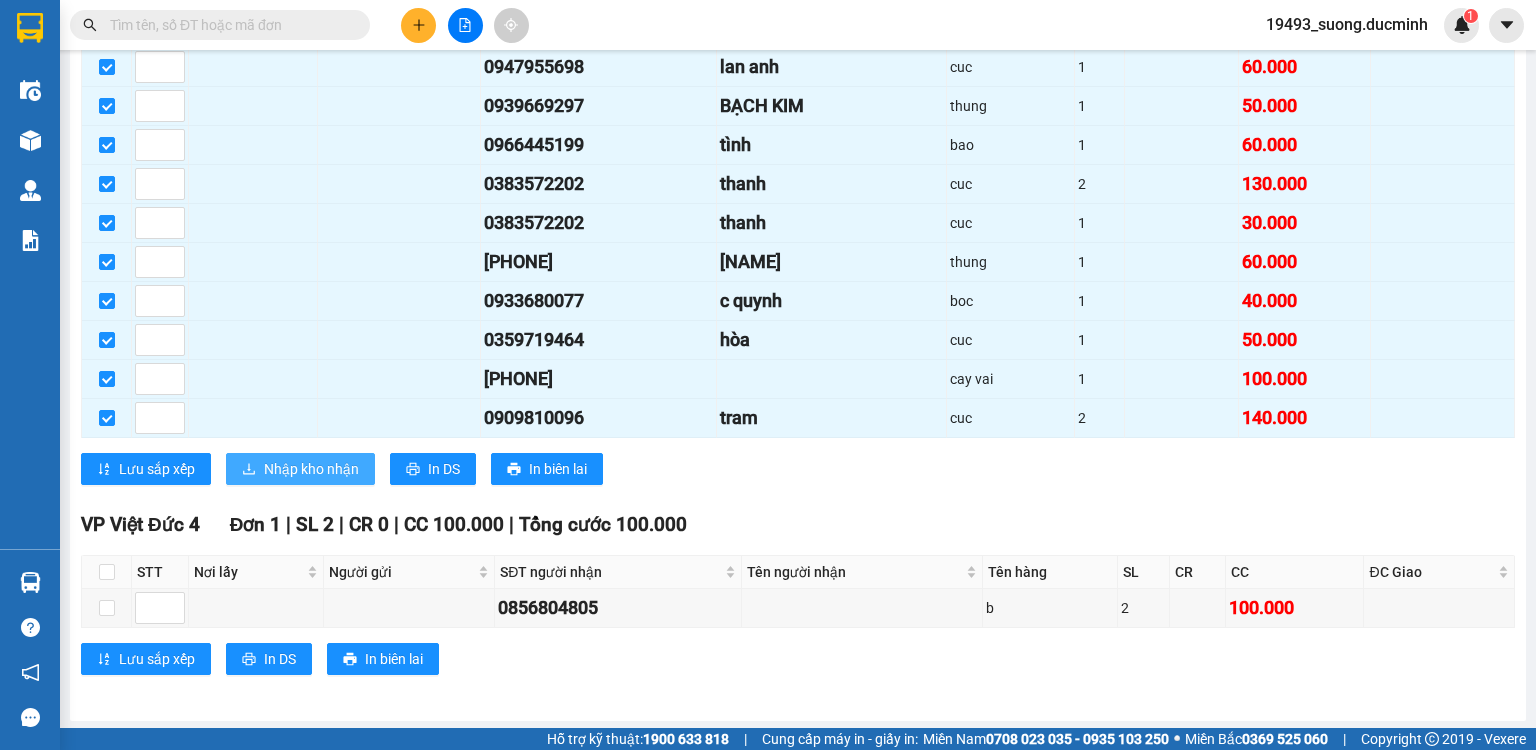 click on "Nhập kho nhận" at bounding box center (311, 469) 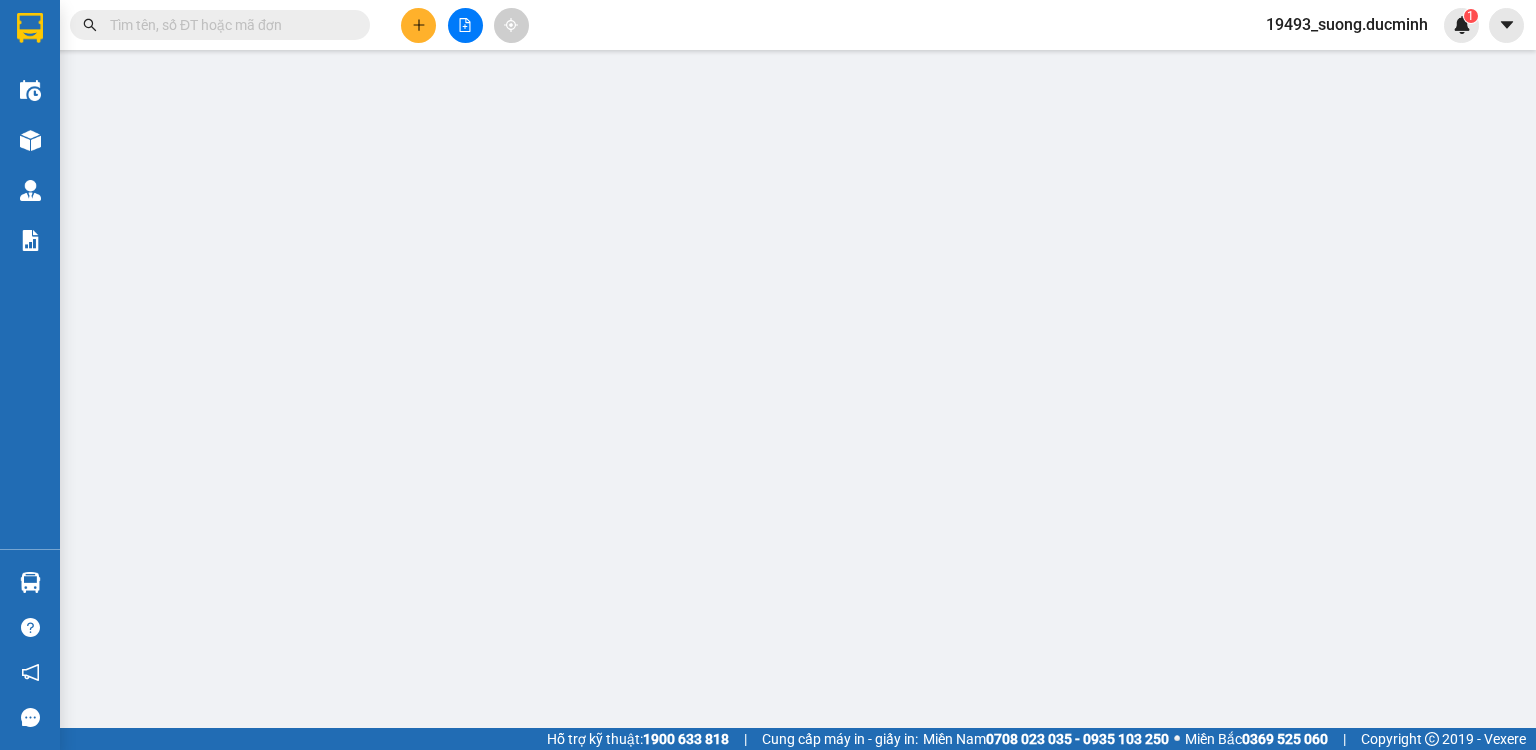 scroll, scrollTop: 0, scrollLeft: 0, axis: both 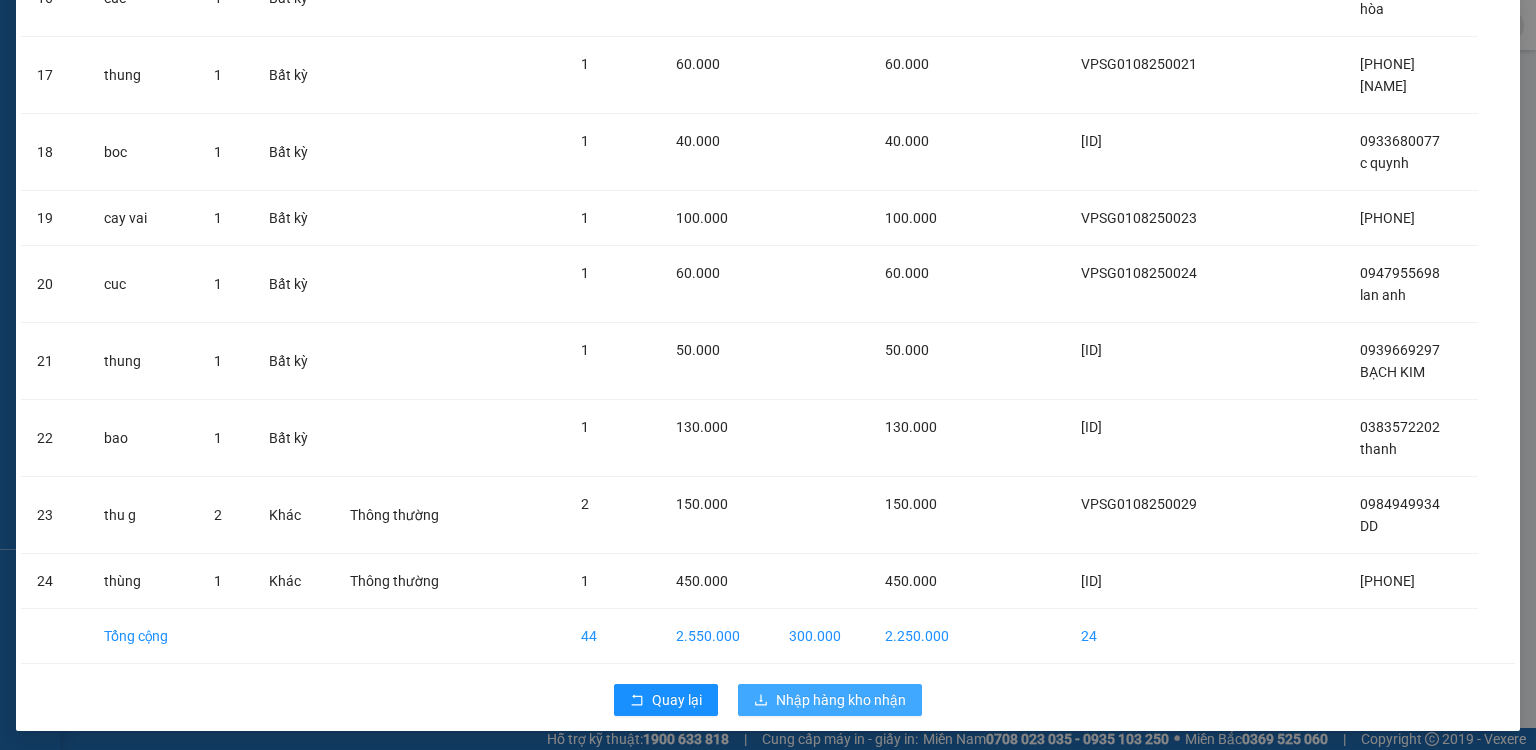 click on "Nhập hàng kho nhận" at bounding box center [841, 700] 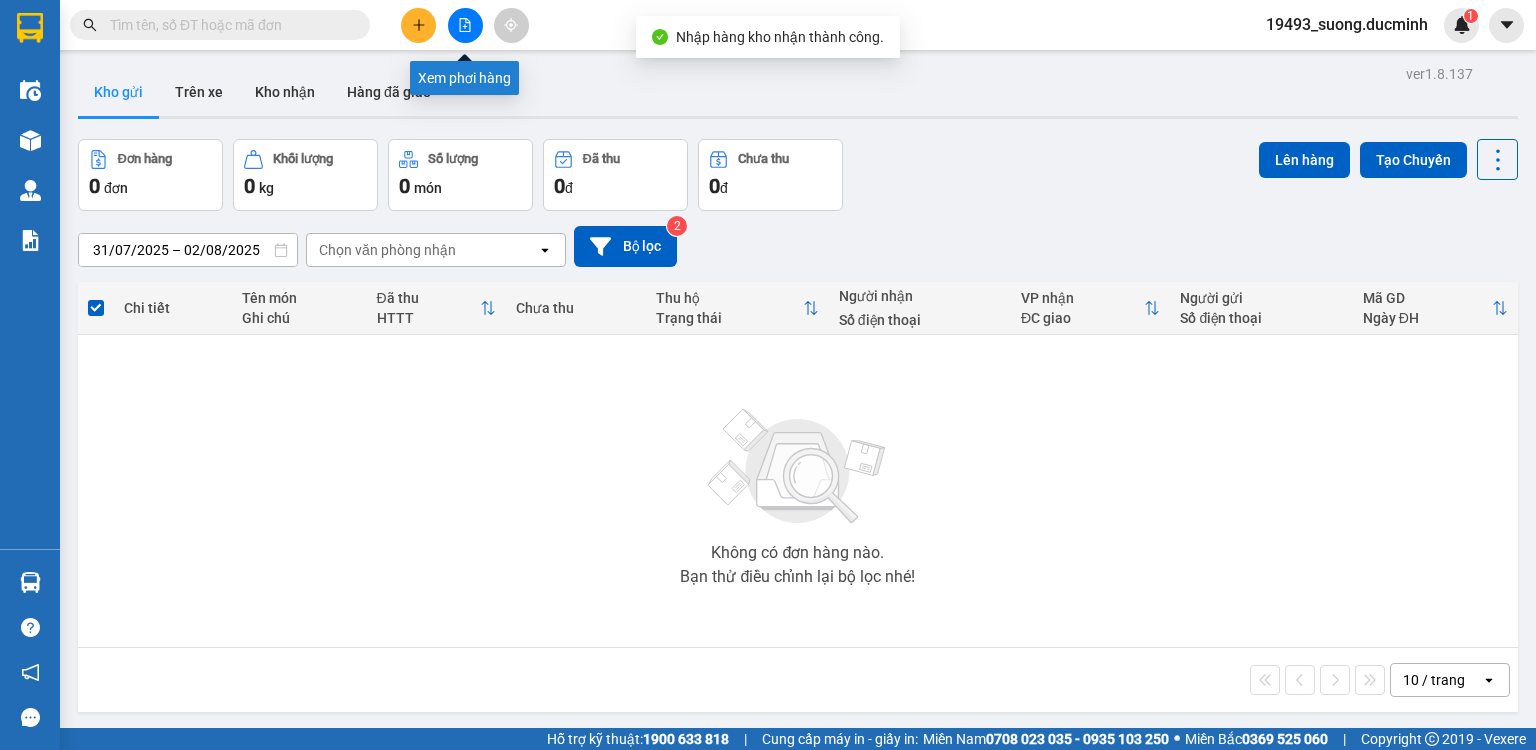 click 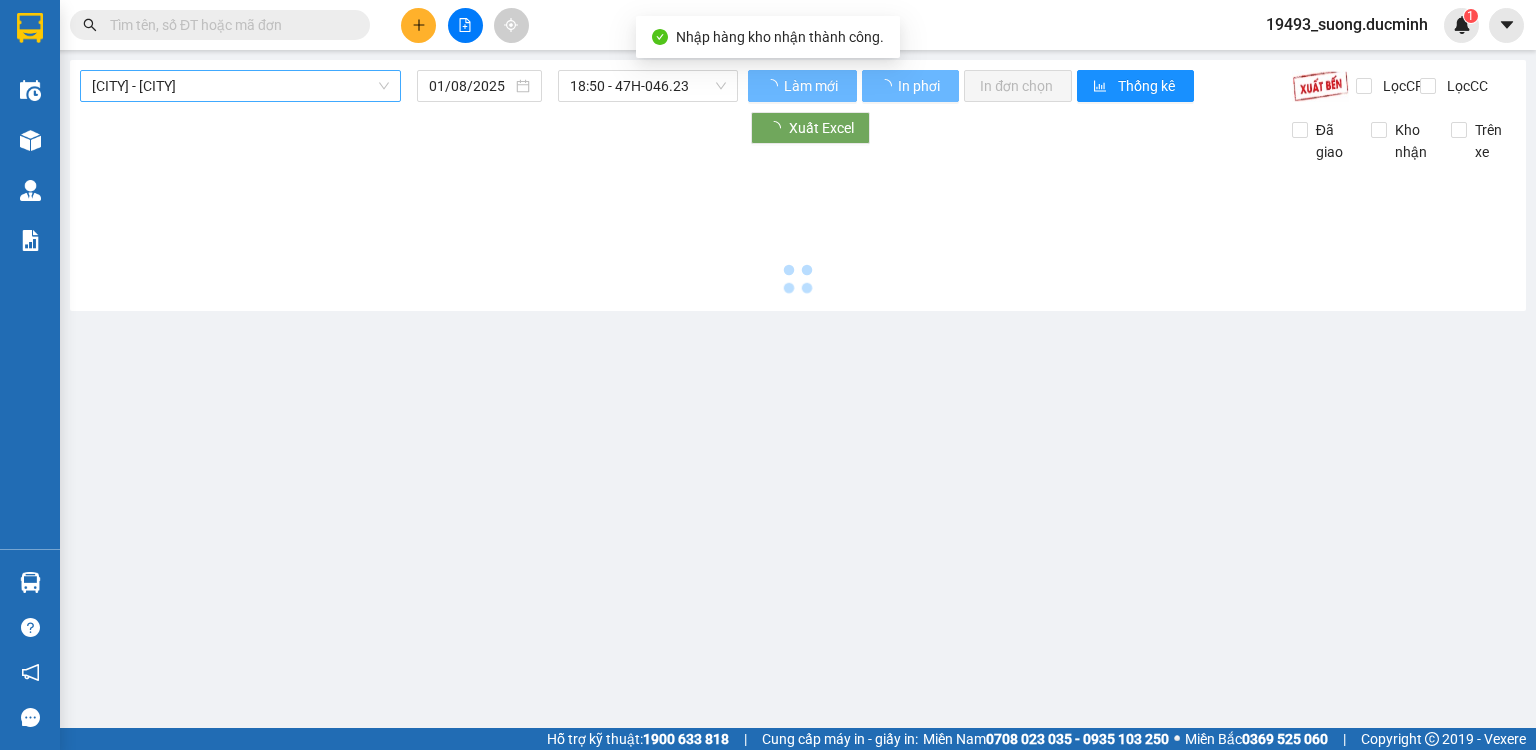type on "02/08/2025" 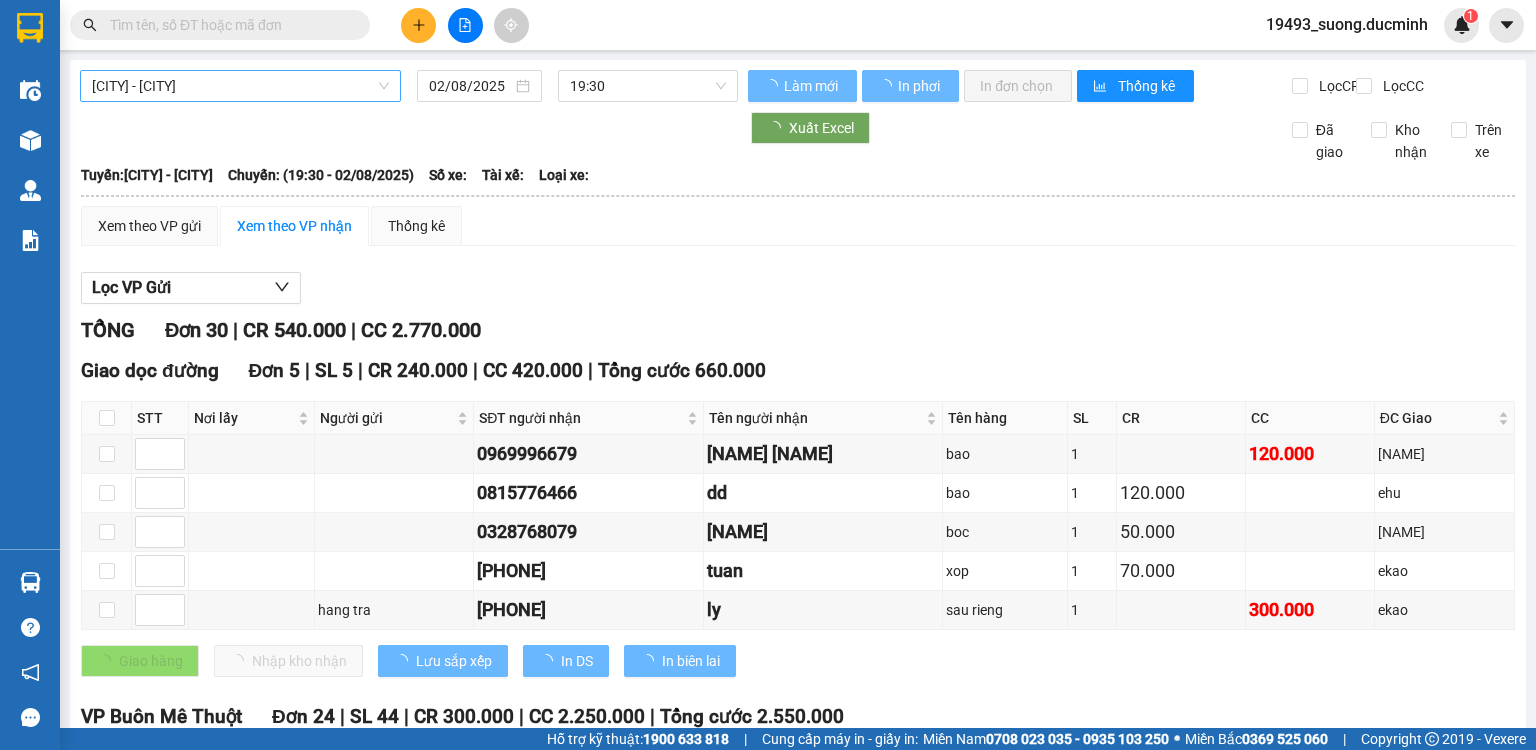 click on "[CITY] - [CITY]" at bounding box center (240, 86) 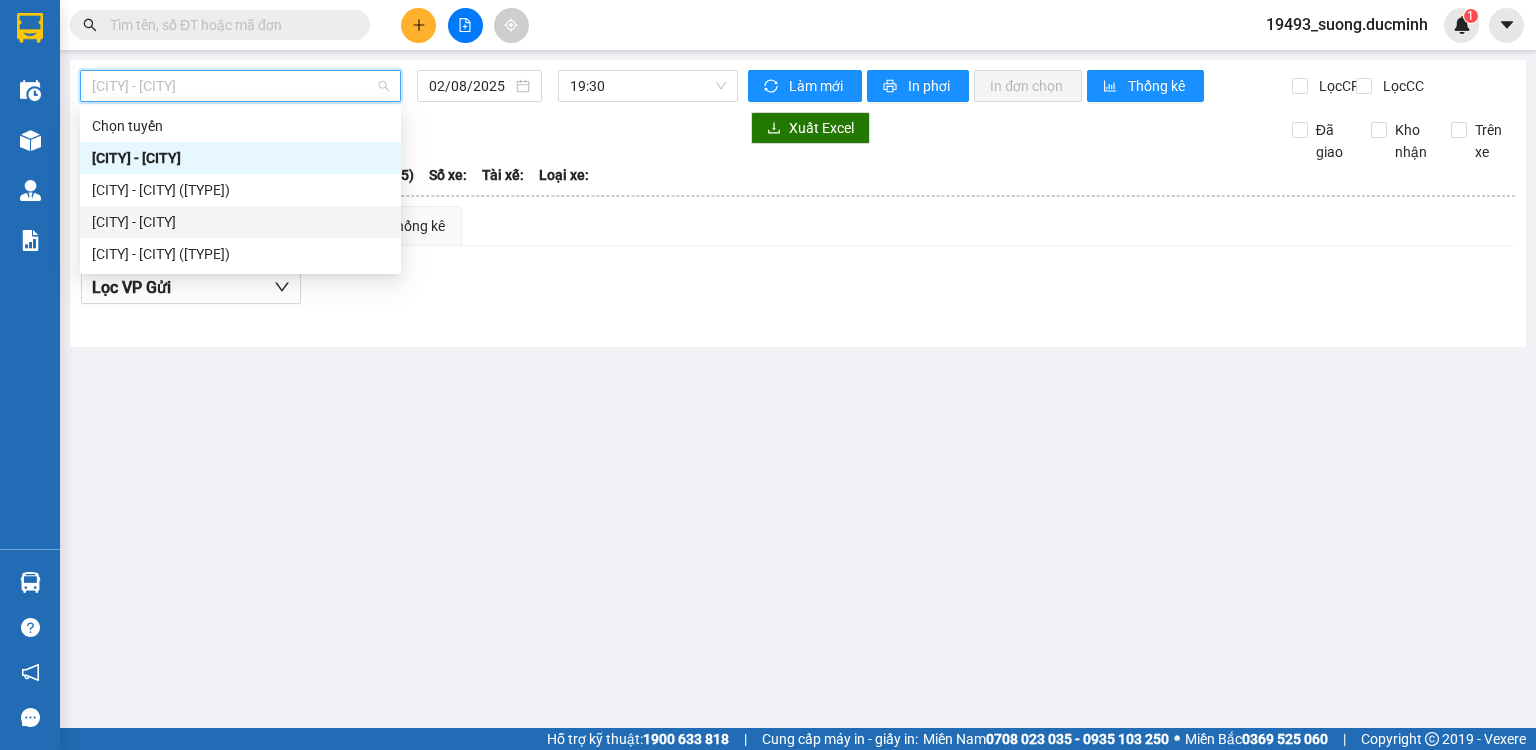 drag, startPoint x: 210, startPoint y: 225, endPoint x: 308, endPoint y: 171, distance: 111.89281 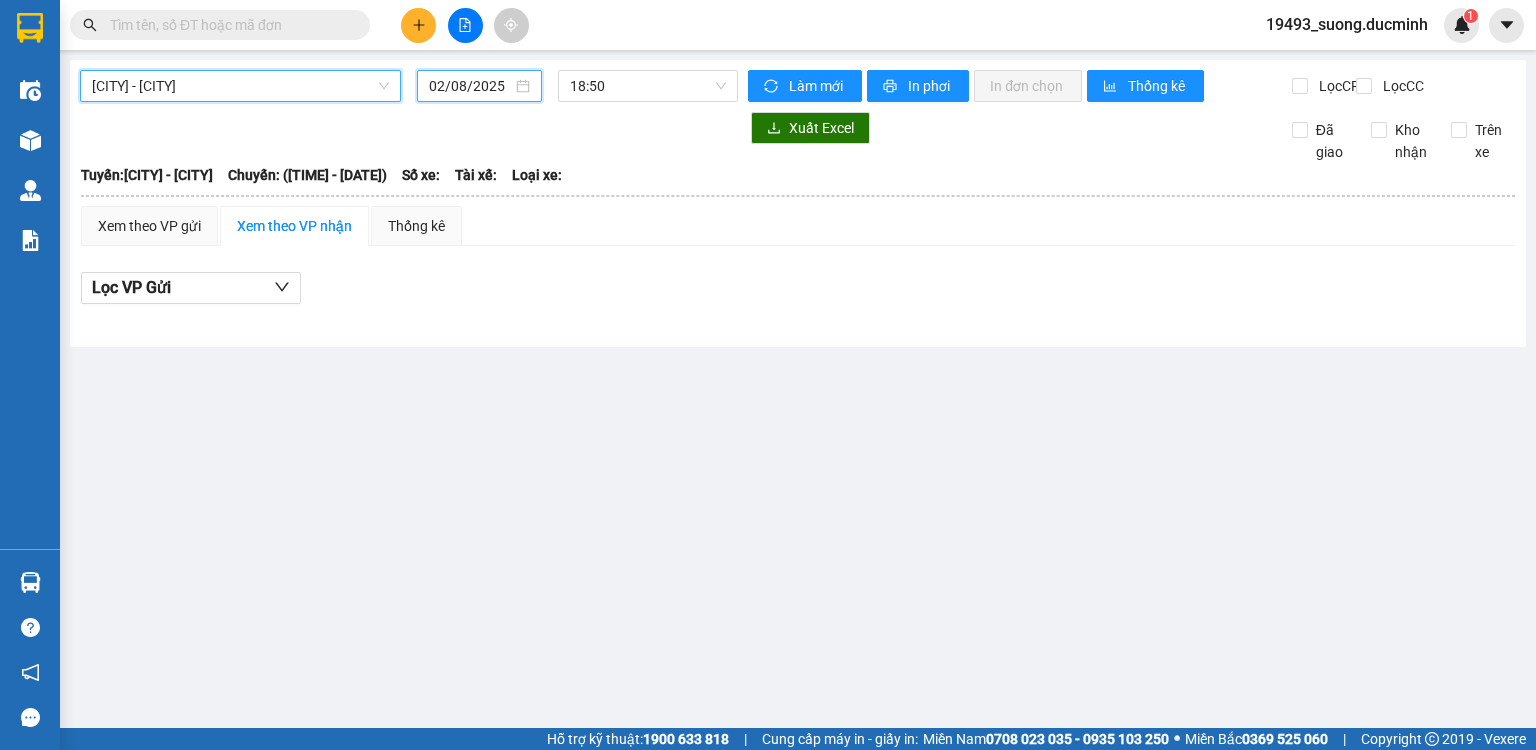 click on "02/08/2025" at bounding box center [470, 86] 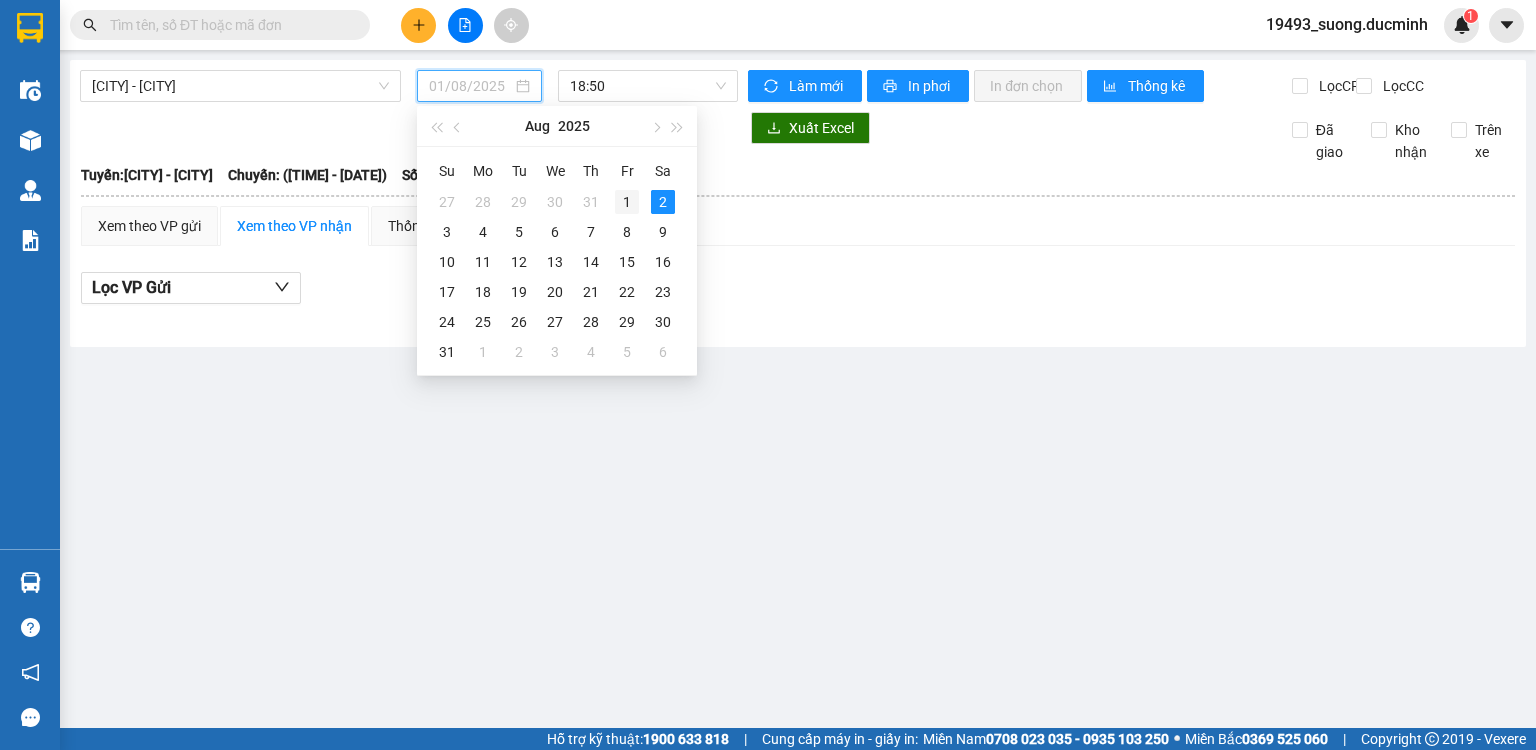 click on "1" at bounding box center [627, 202] 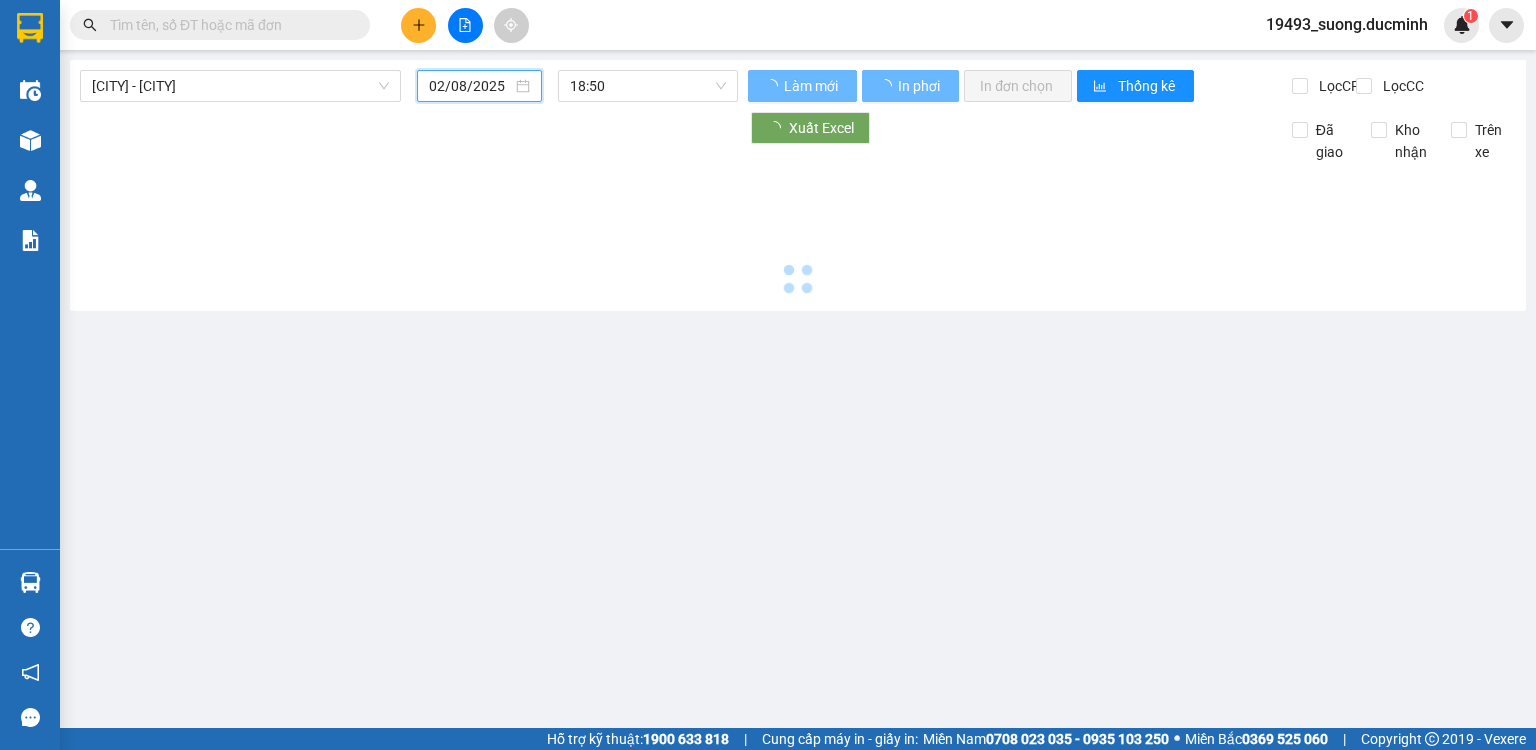 type on "01/08/2025" 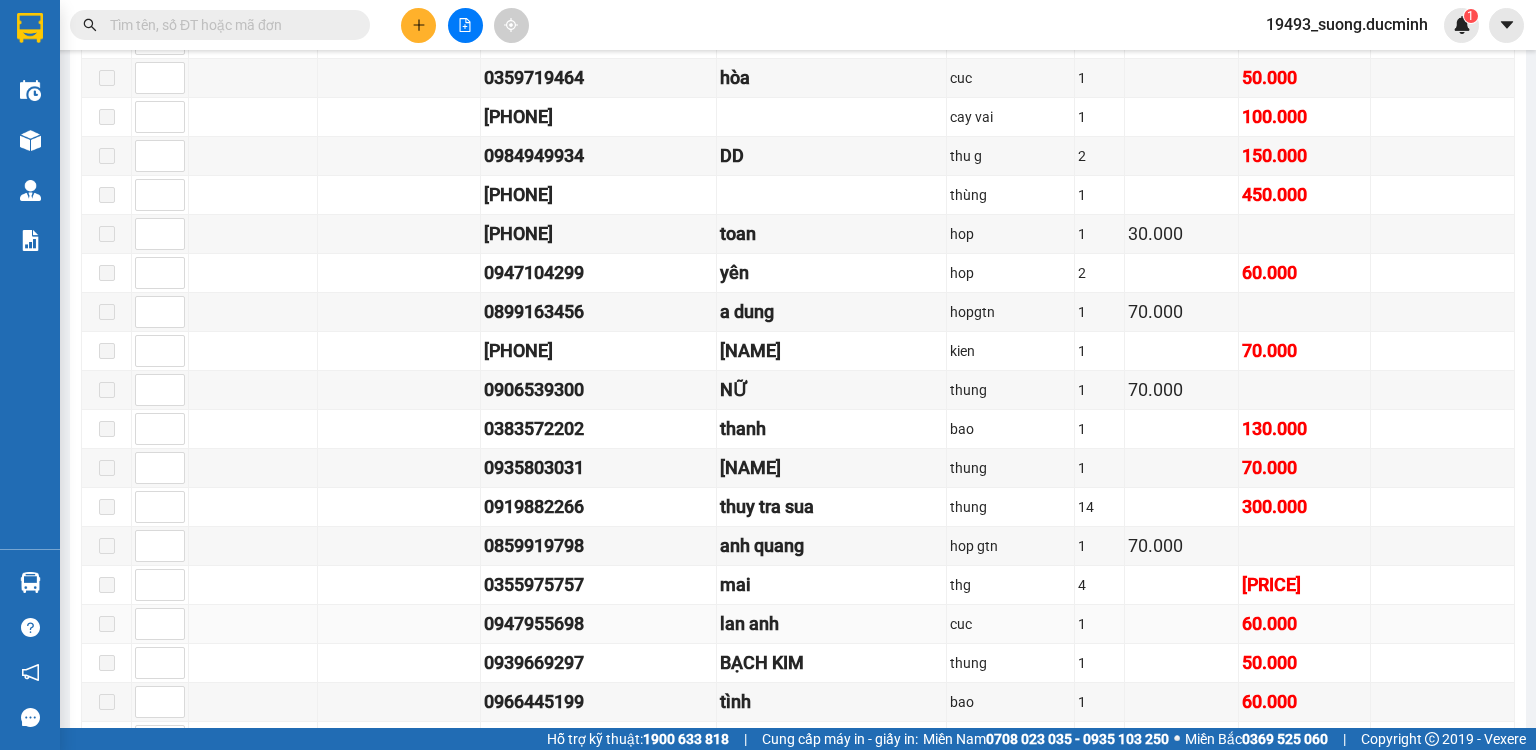 scroll, scrollTop: 880, scrollLeft: 0, axis: vertical 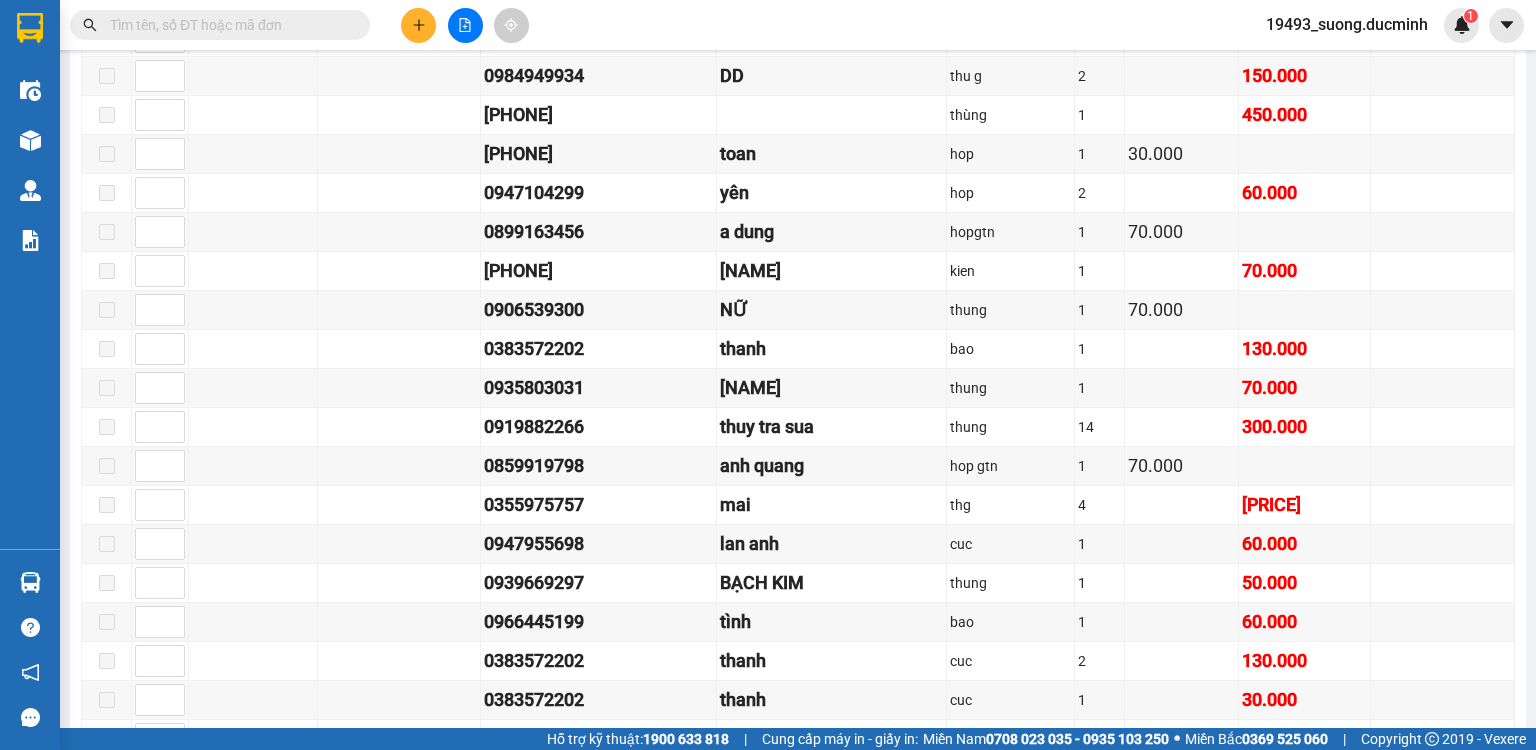click at bounding box center (228, 25) 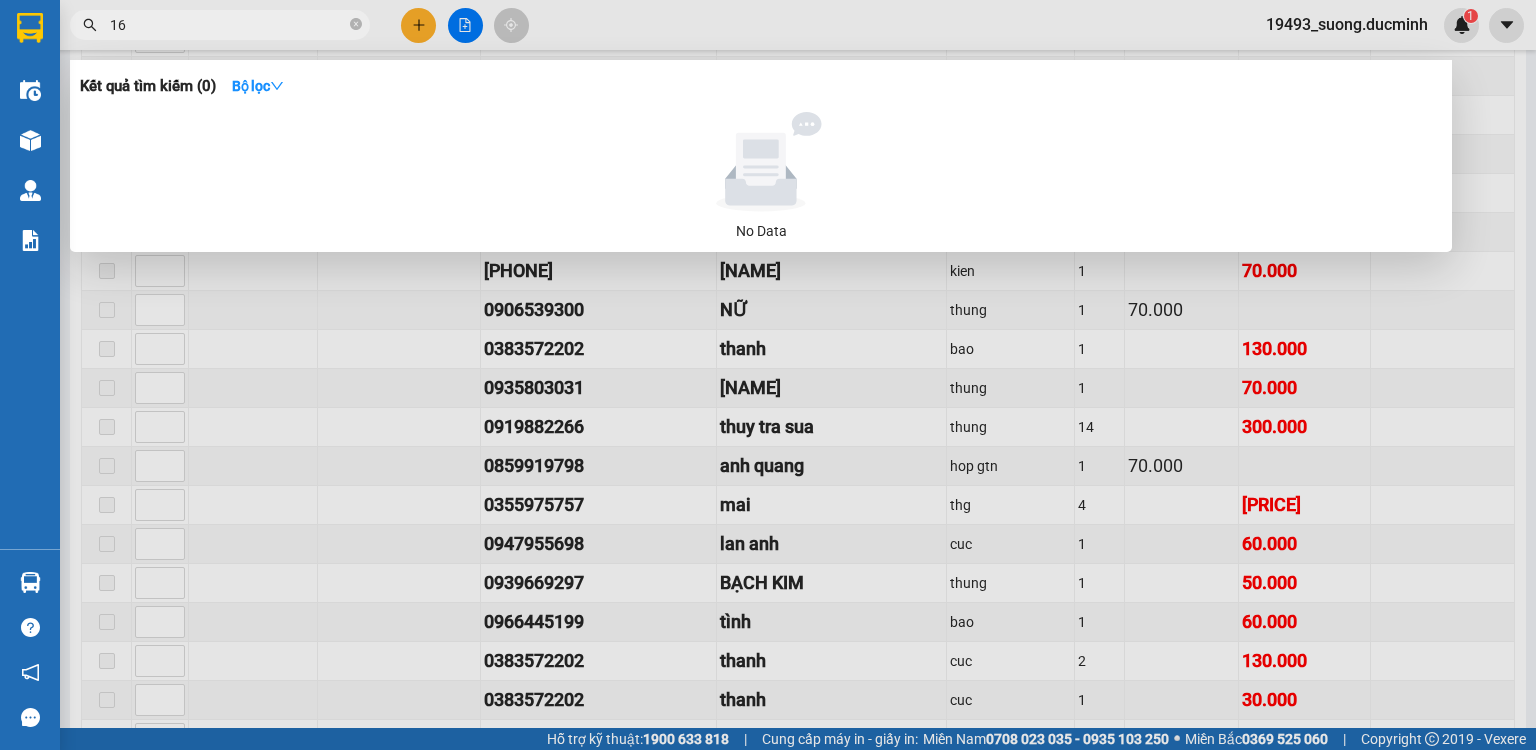 type on "161" 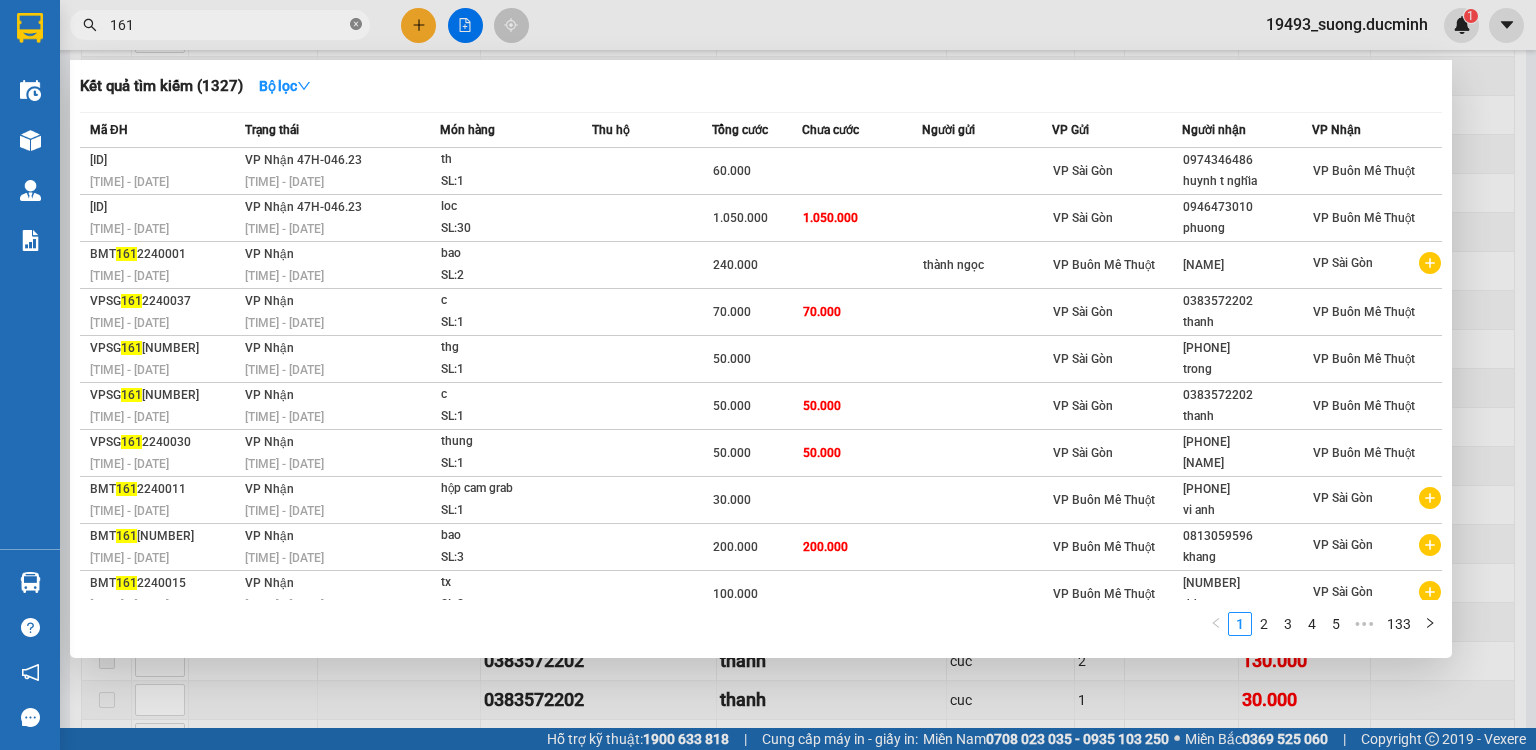 drag, startPoint x: 360, startPoint y: 21, endPoint x: 349, endPoint y: 24, distance: 11.401754 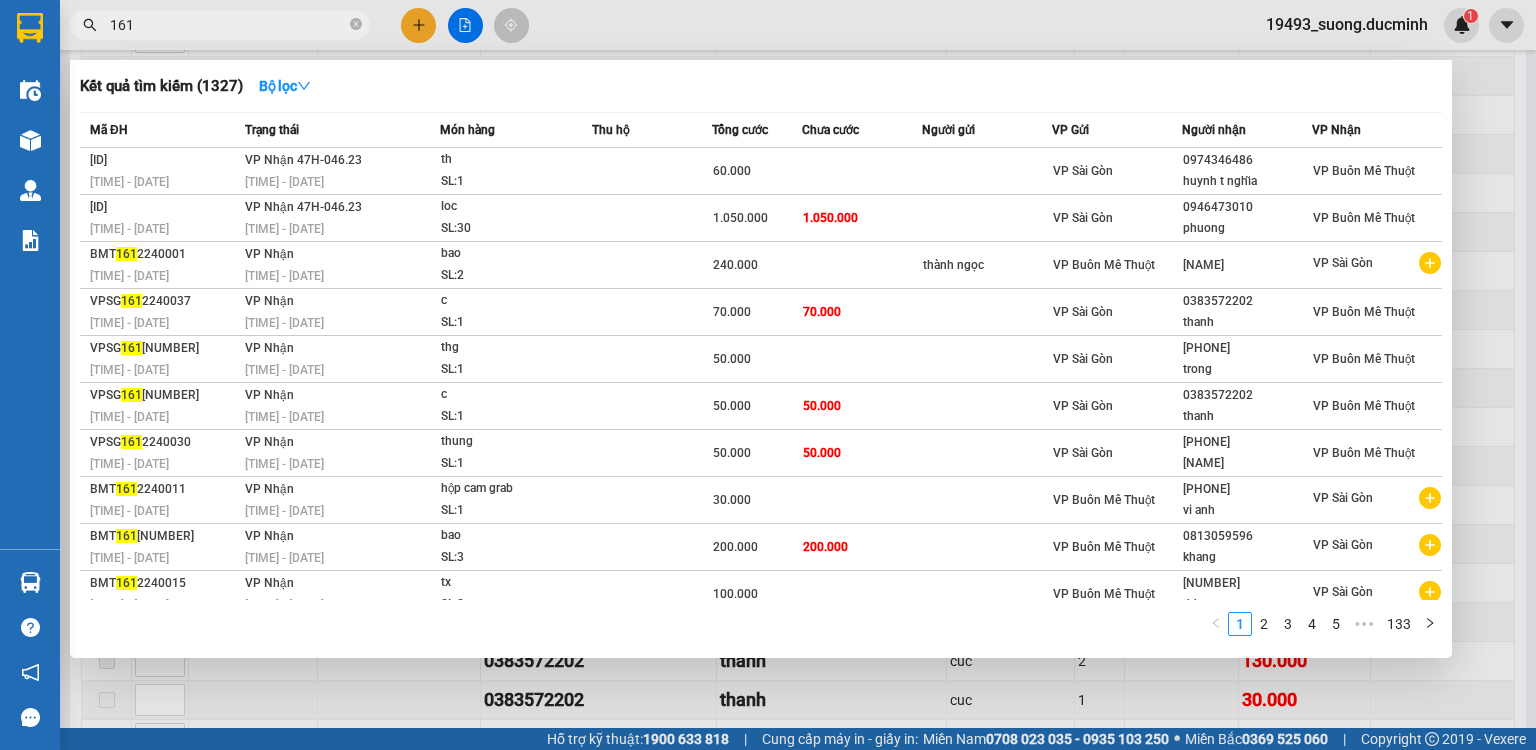 click 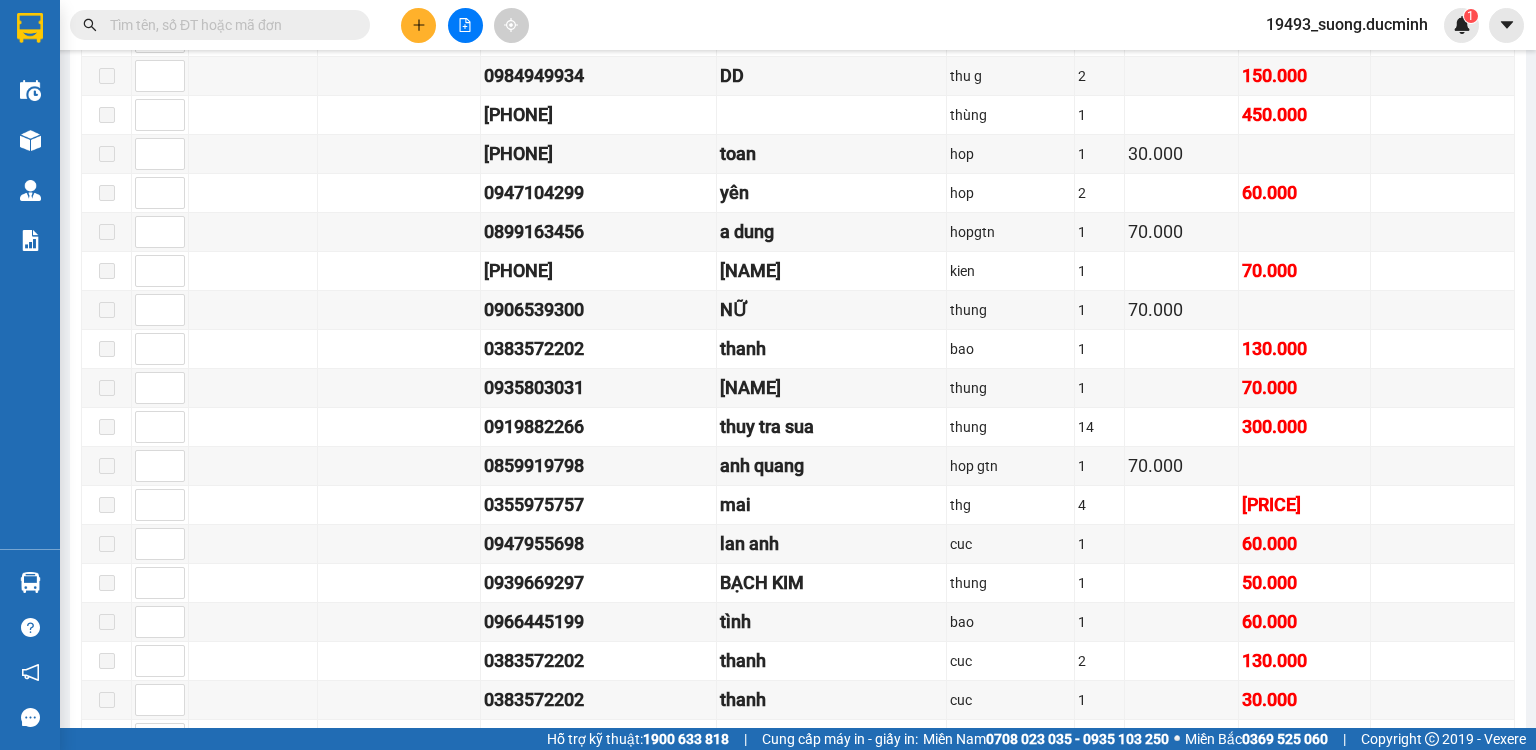 click at bounding box center (228, 25) 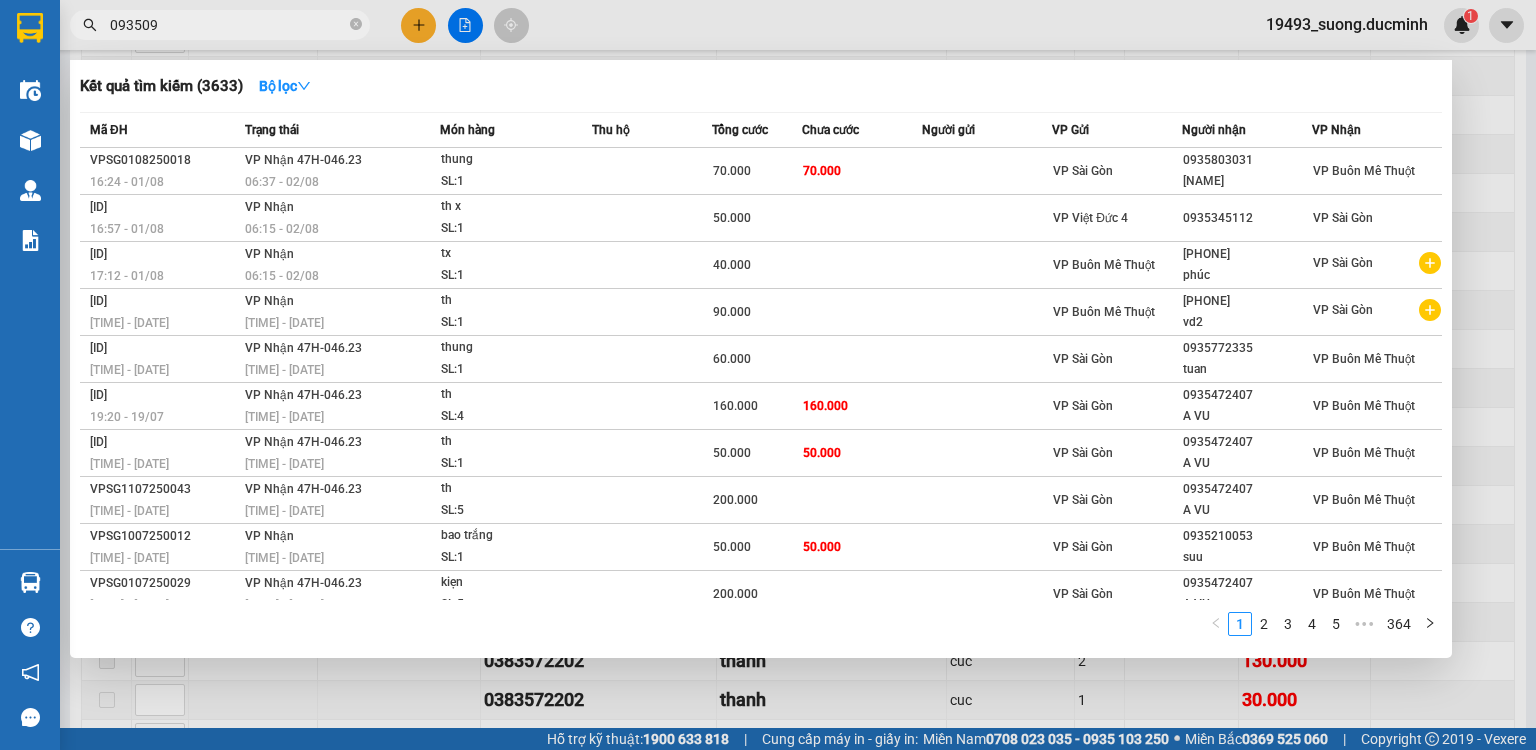 type on "0935090" 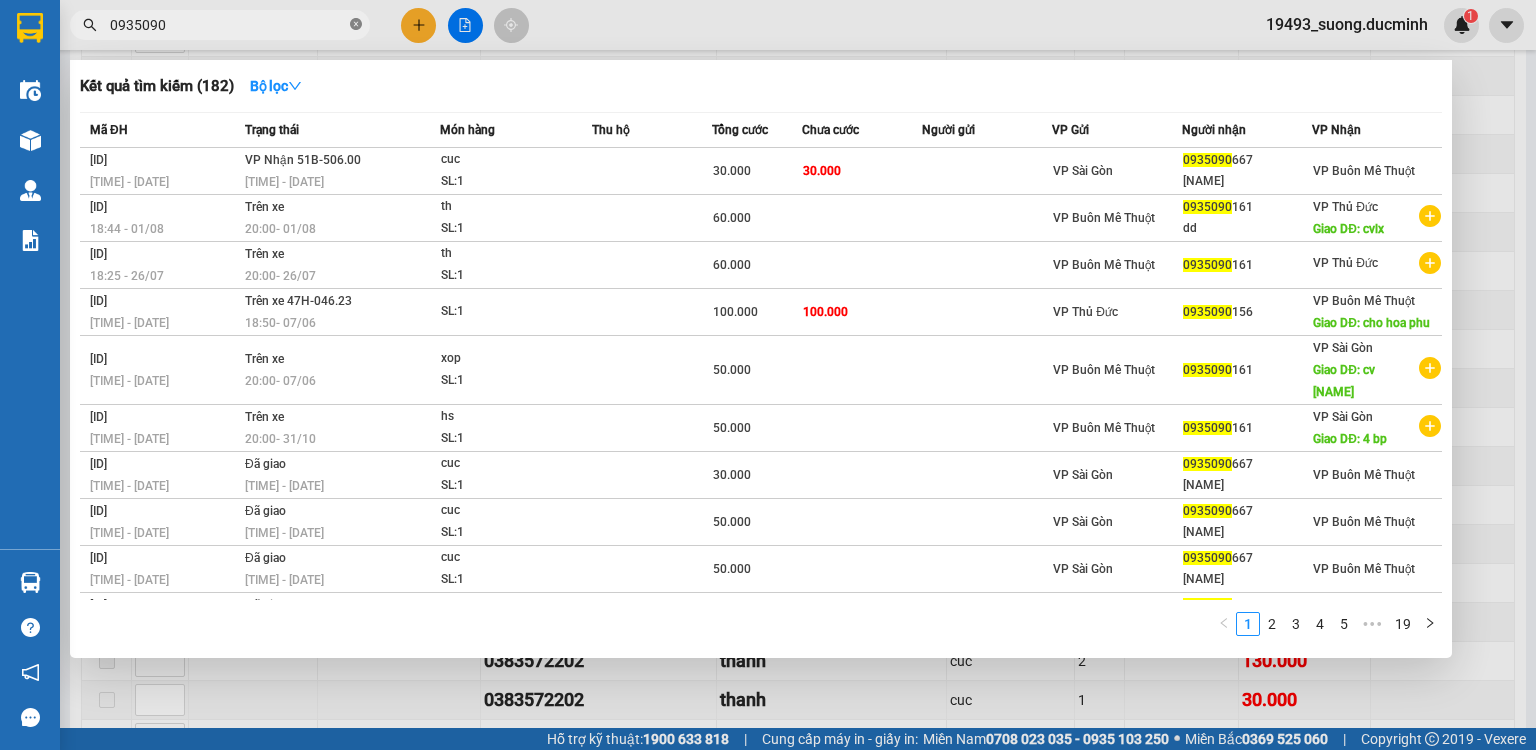 click 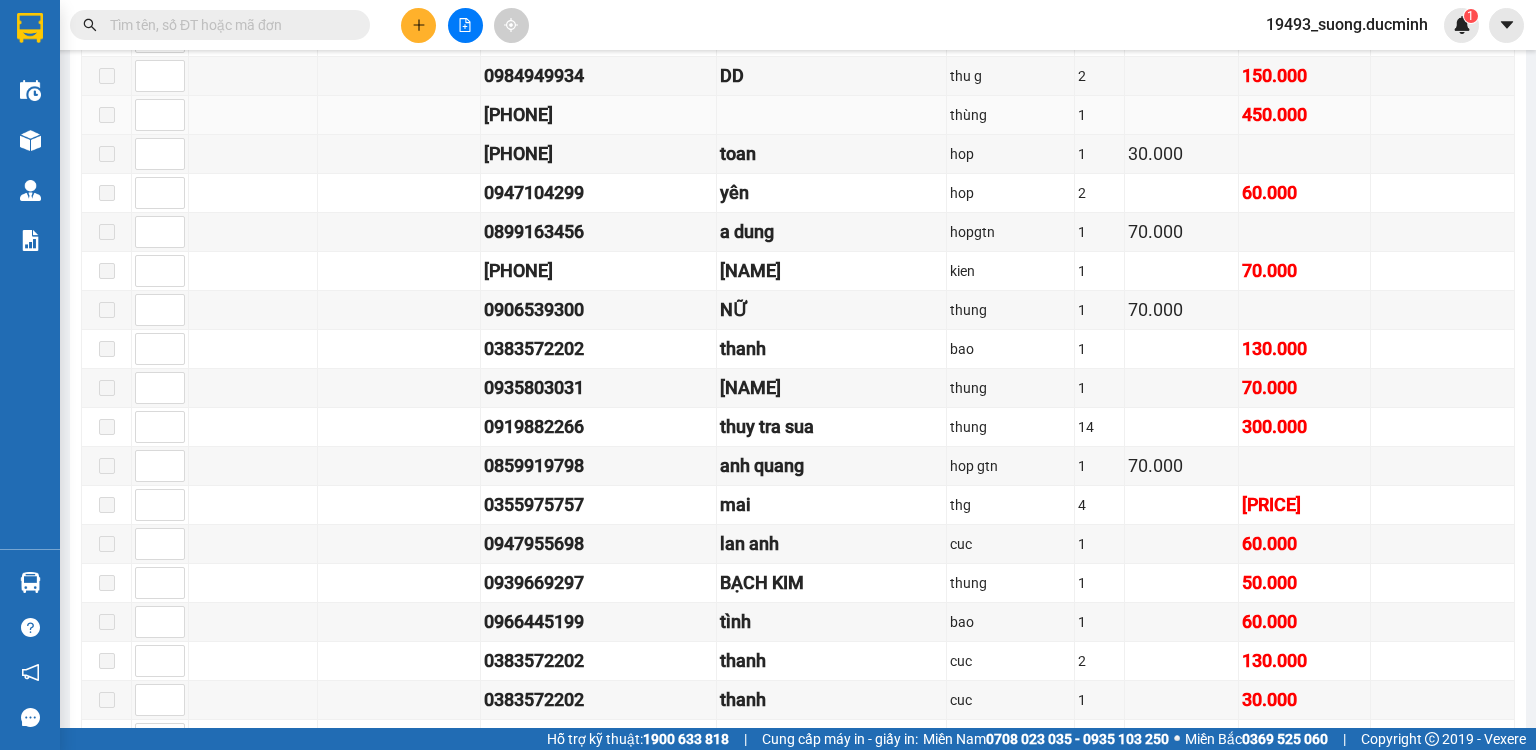scroll, scrollTop: 1120, scrollLeft: 0, axis: vertical 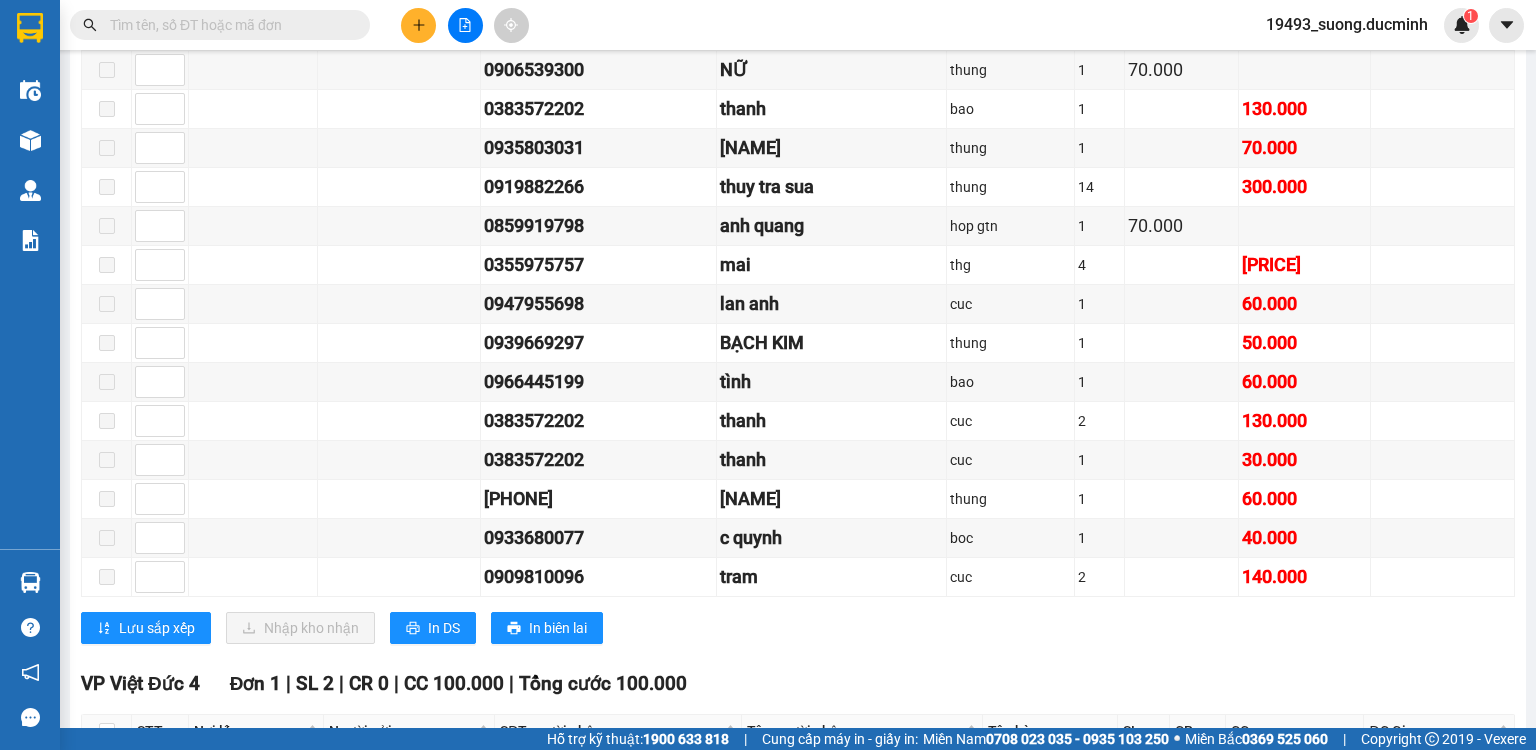 click at bounding box center (228, 25) 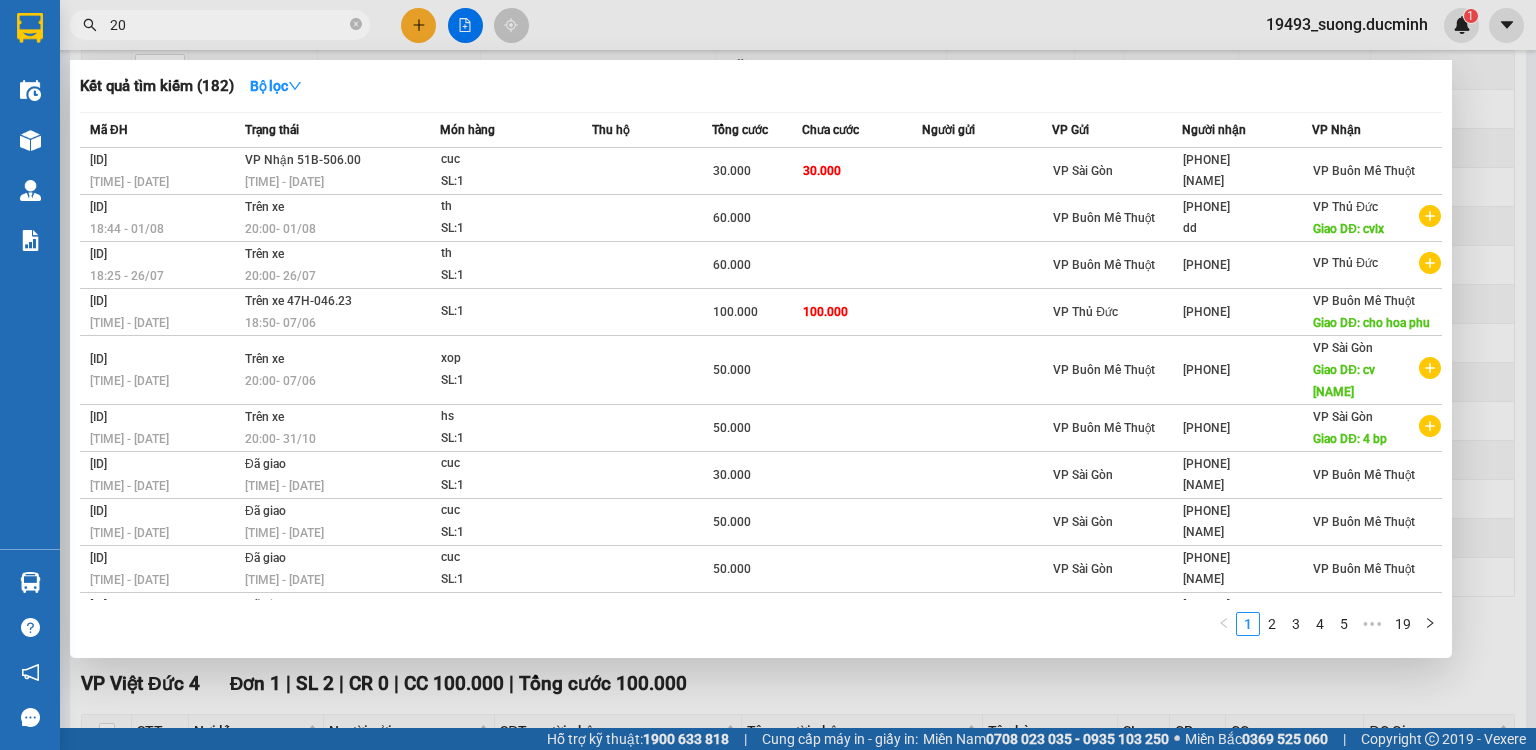 type on "202" 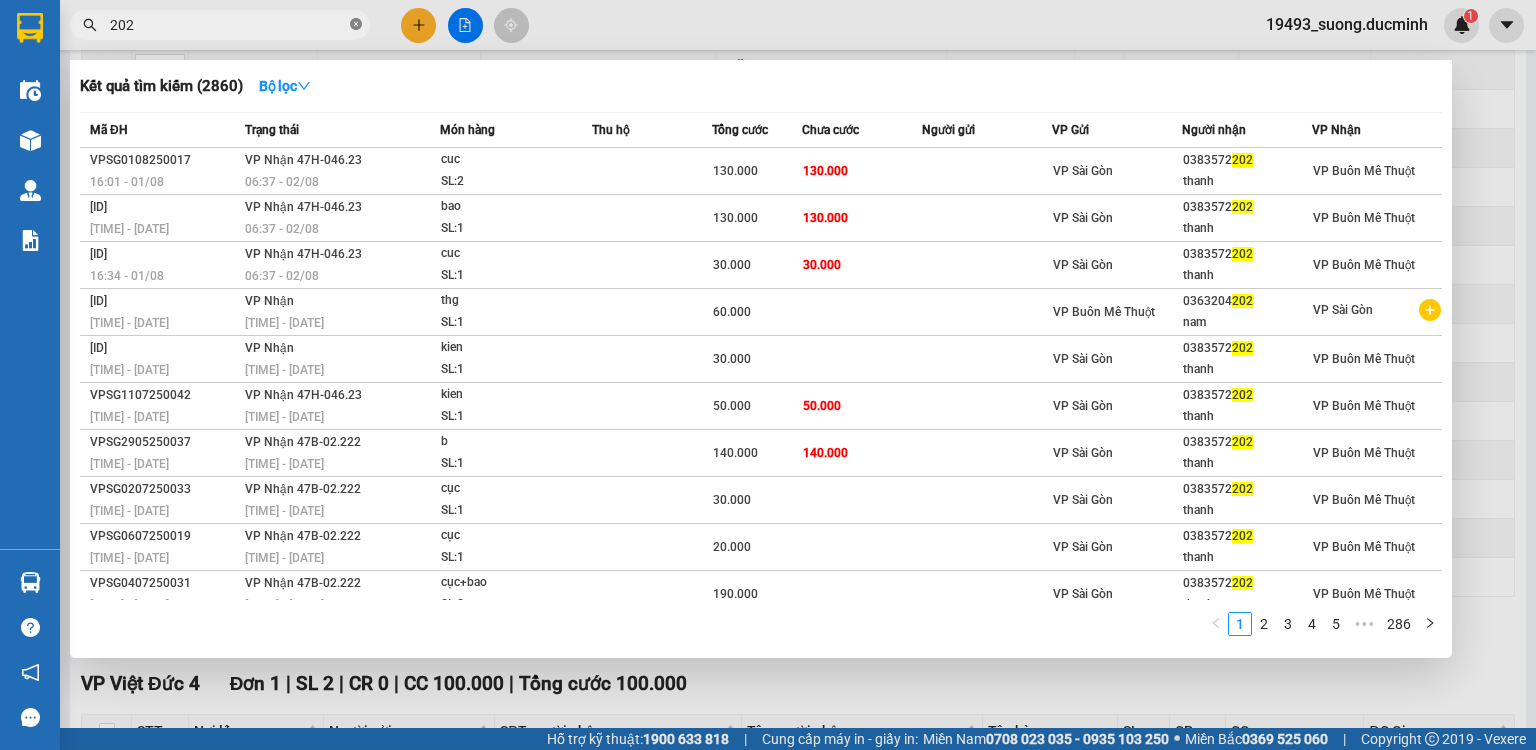click 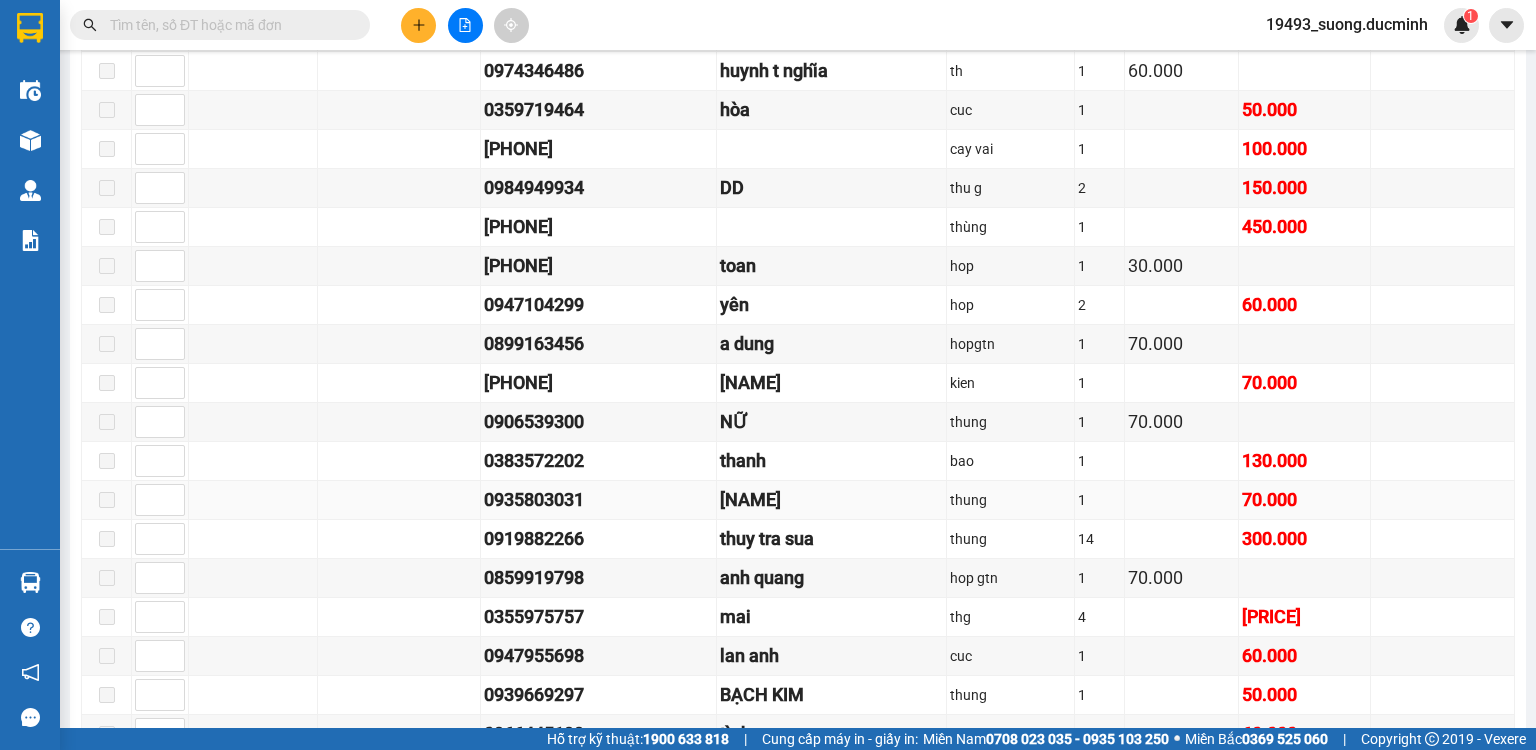 scroll, scrollTop: 639, scrollLeft: 0, axis: vertical 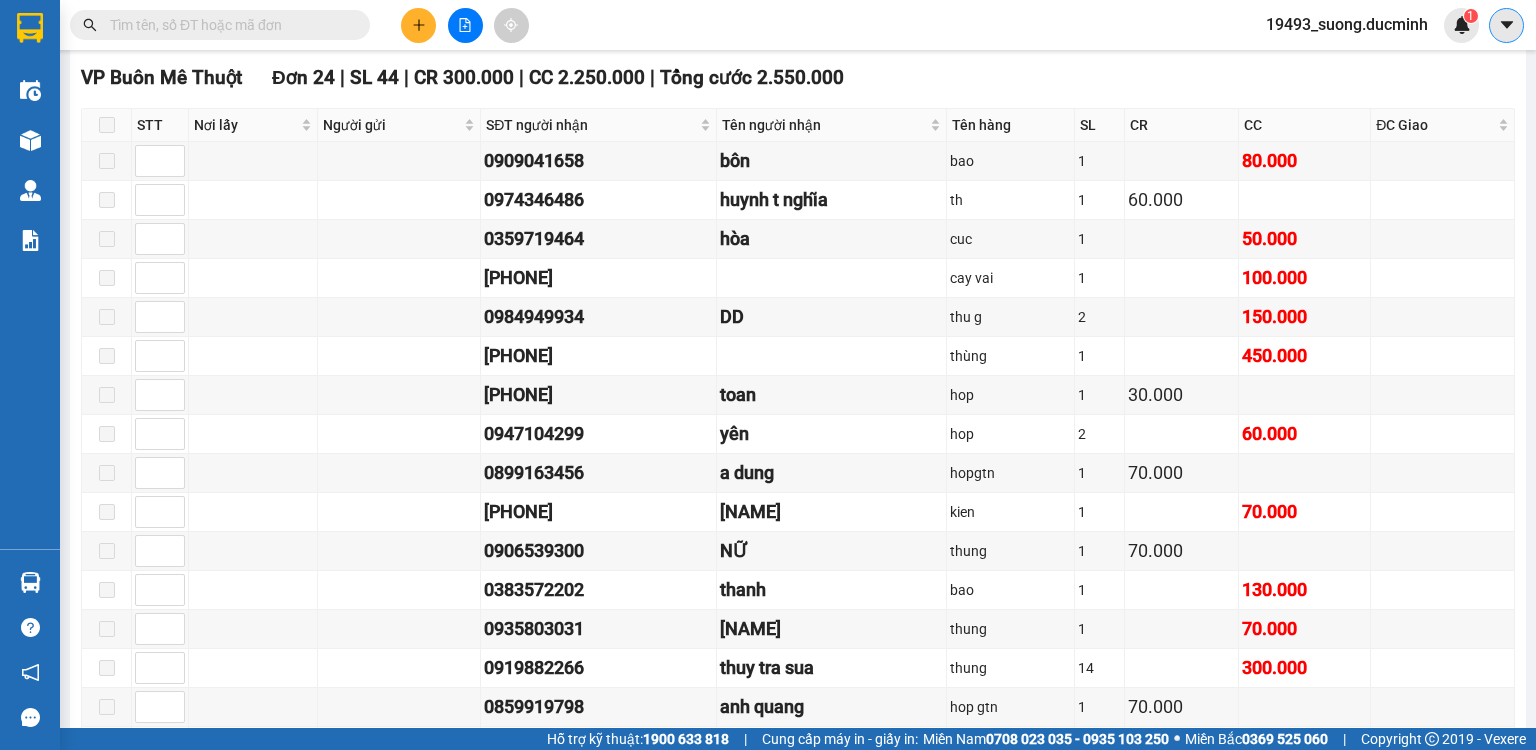 click 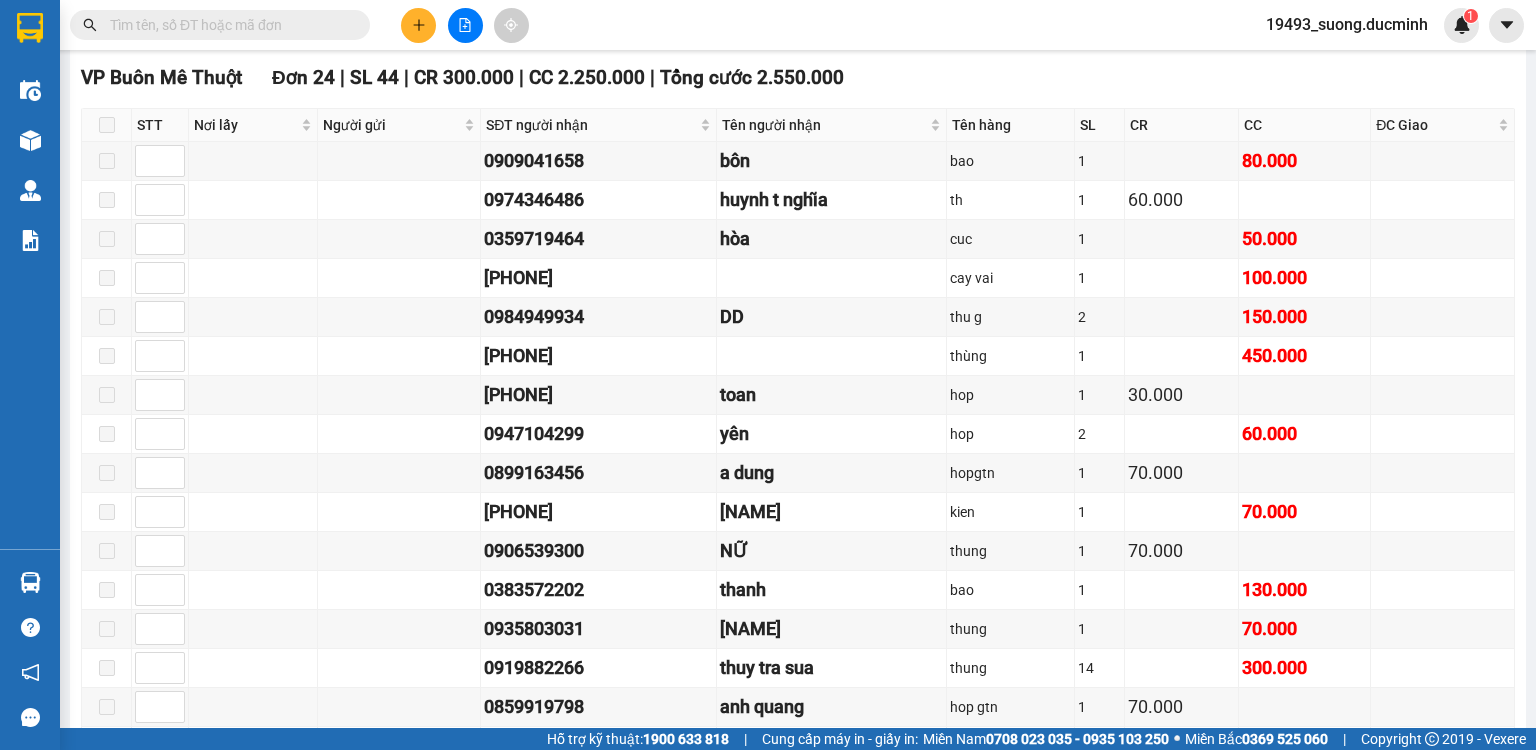 click on "19493_suong.ducminh" at bounding box center (1347, 24) 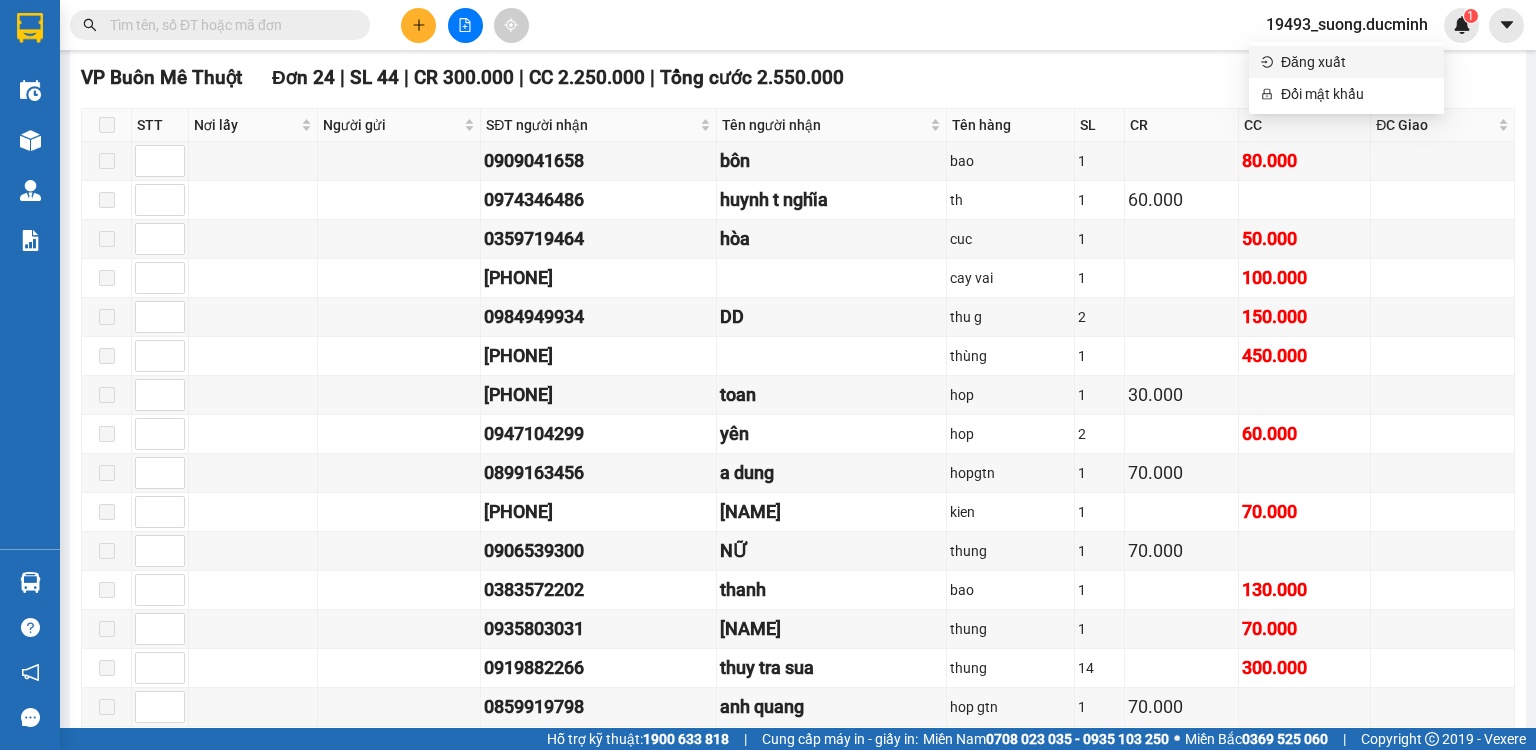 click on "Đăng xuất" at bounding box center (1356, 62) 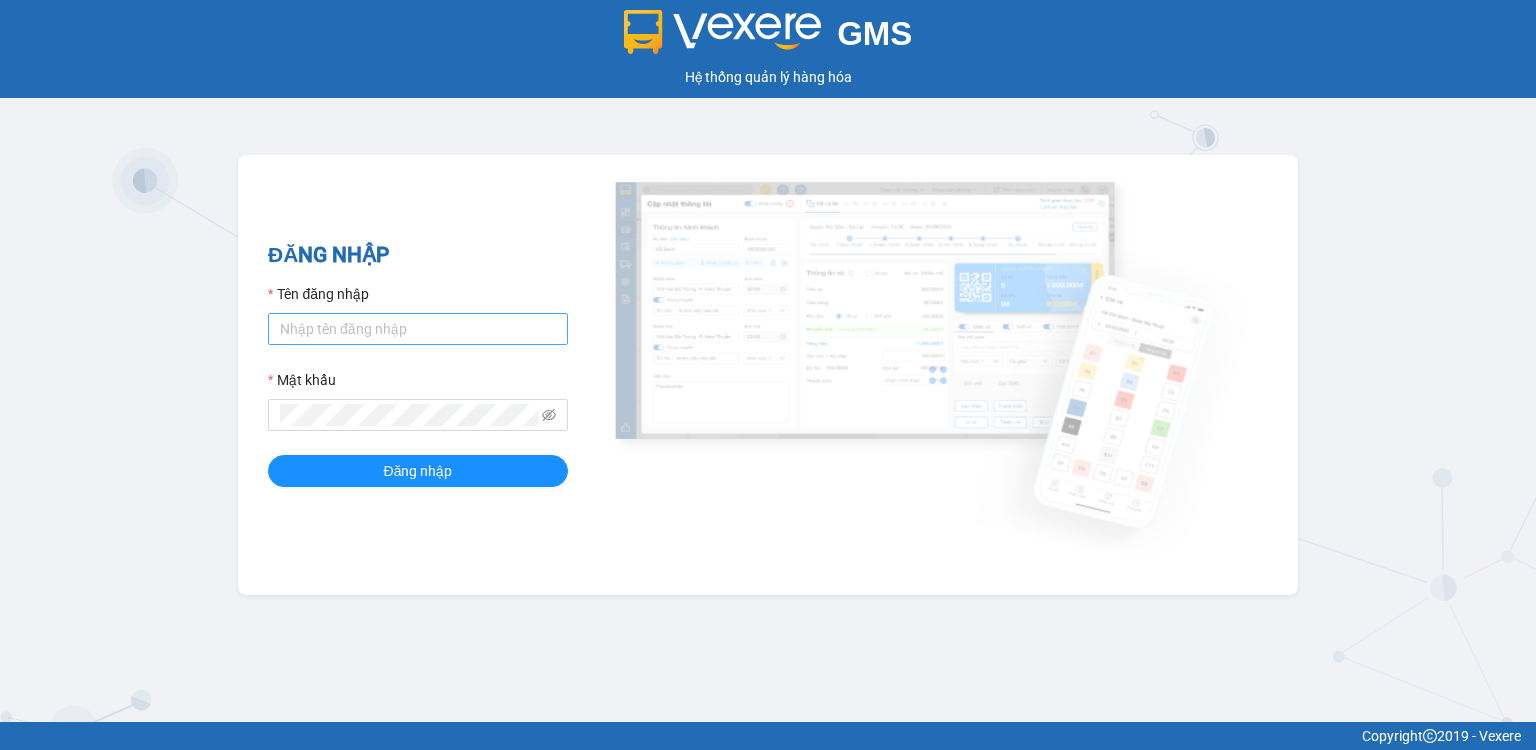 scroll, scrollTop: 0, scrollLeft: 0, axis: both 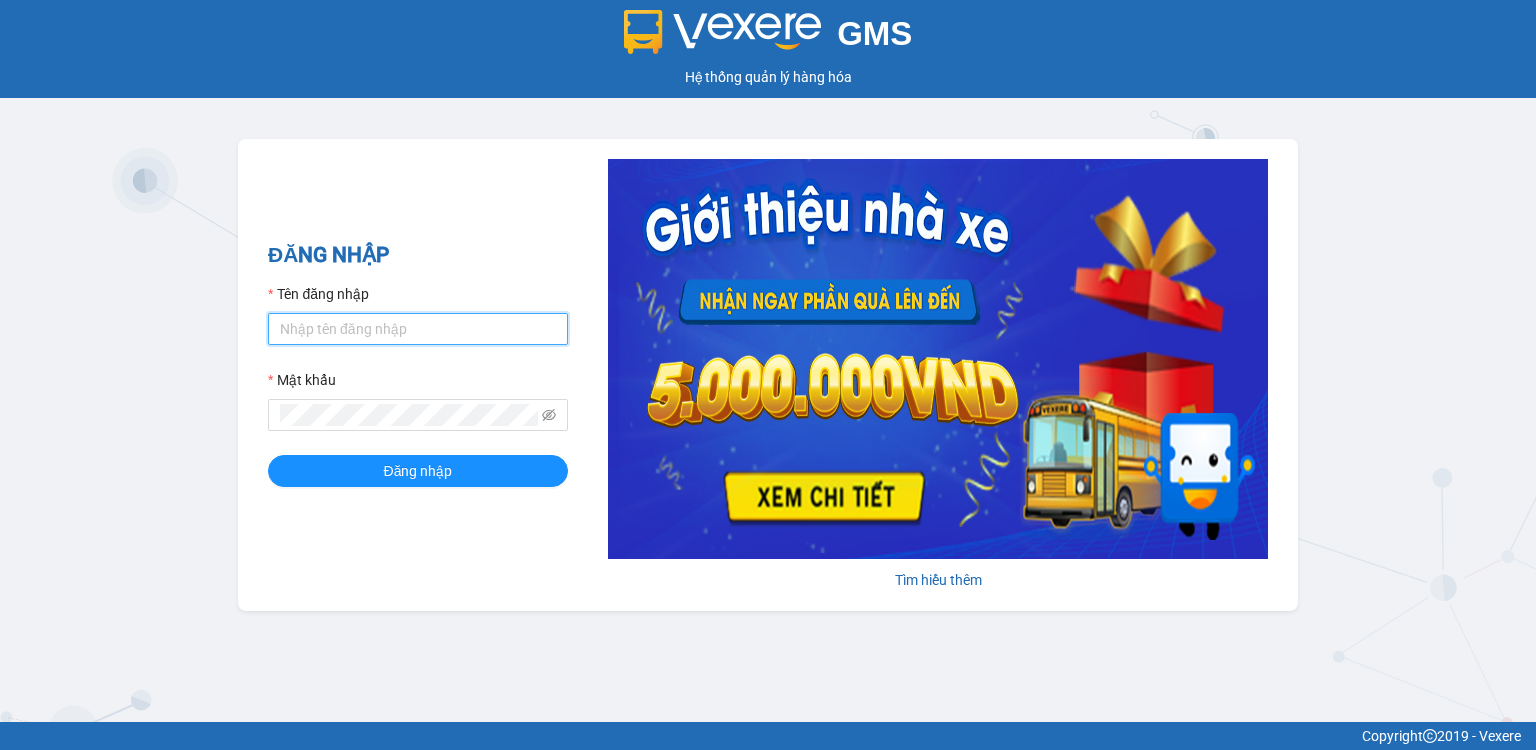 click on "Tên đăng nhập" at bounding box center [418, 329] 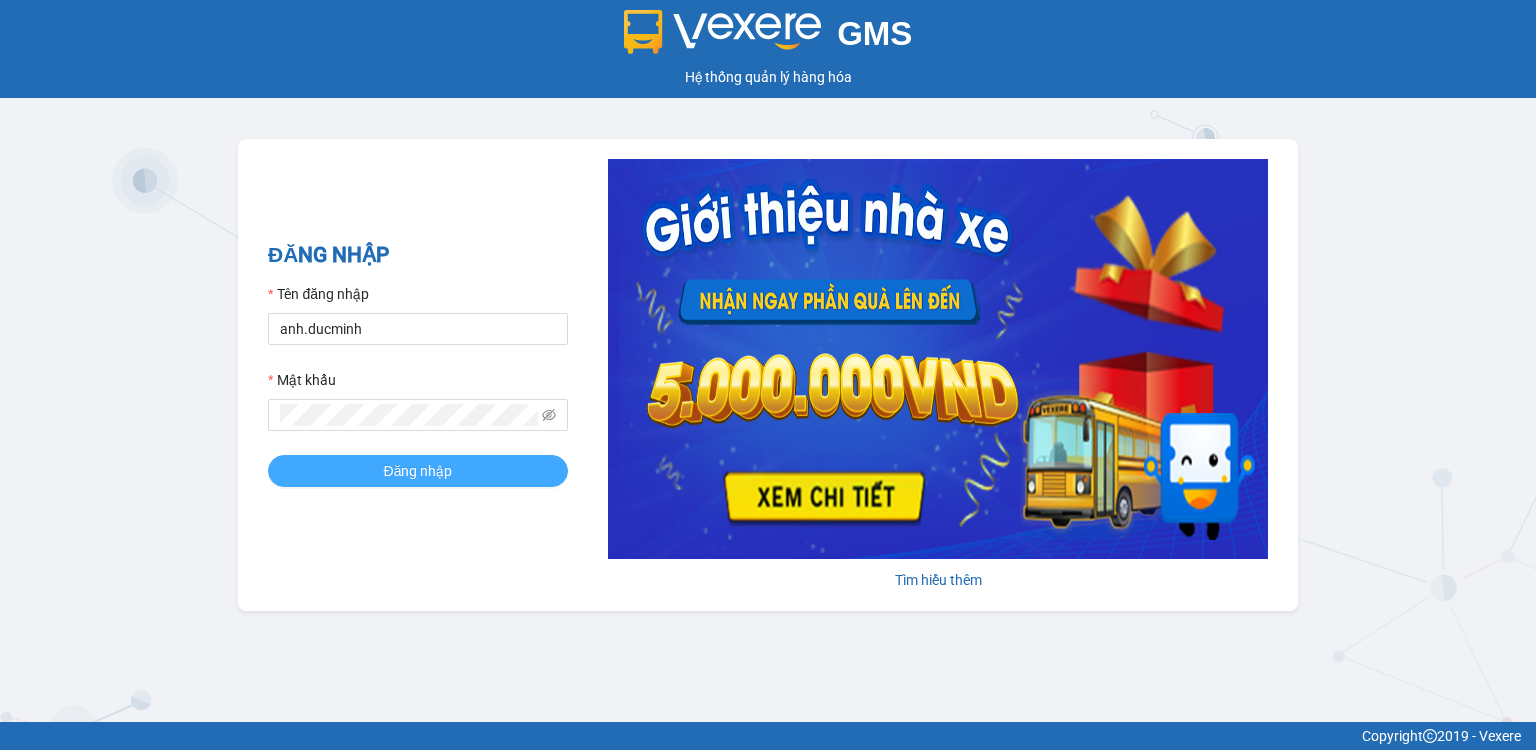 drag, startPoint x: 348, startPoint y: 471, endPoint x: 370, endPoint y: 460, distance: 24.596748 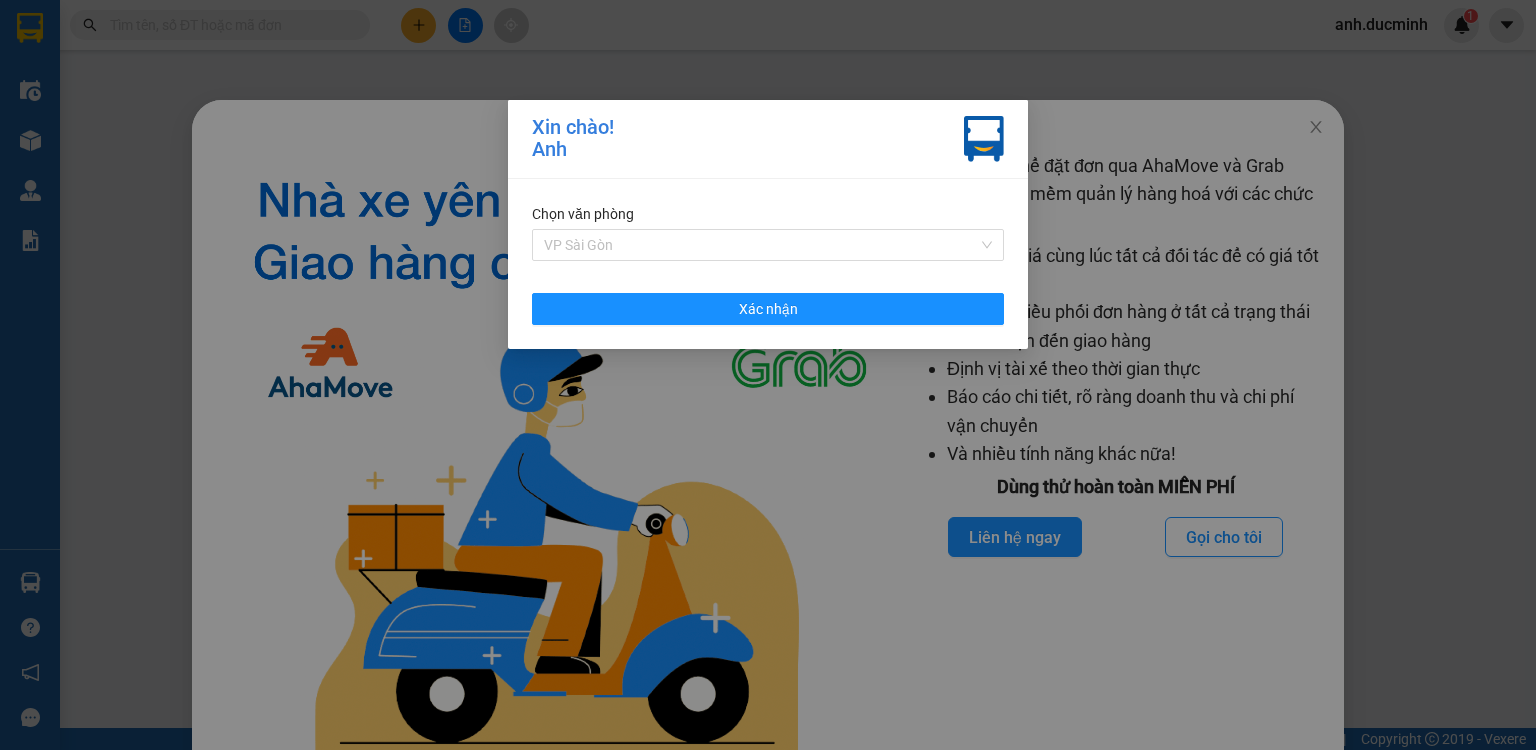 drag, startPoint x: 740, startPoint y: 246, endPoint x: 696, endPoint y: 297, distance: 67.357254 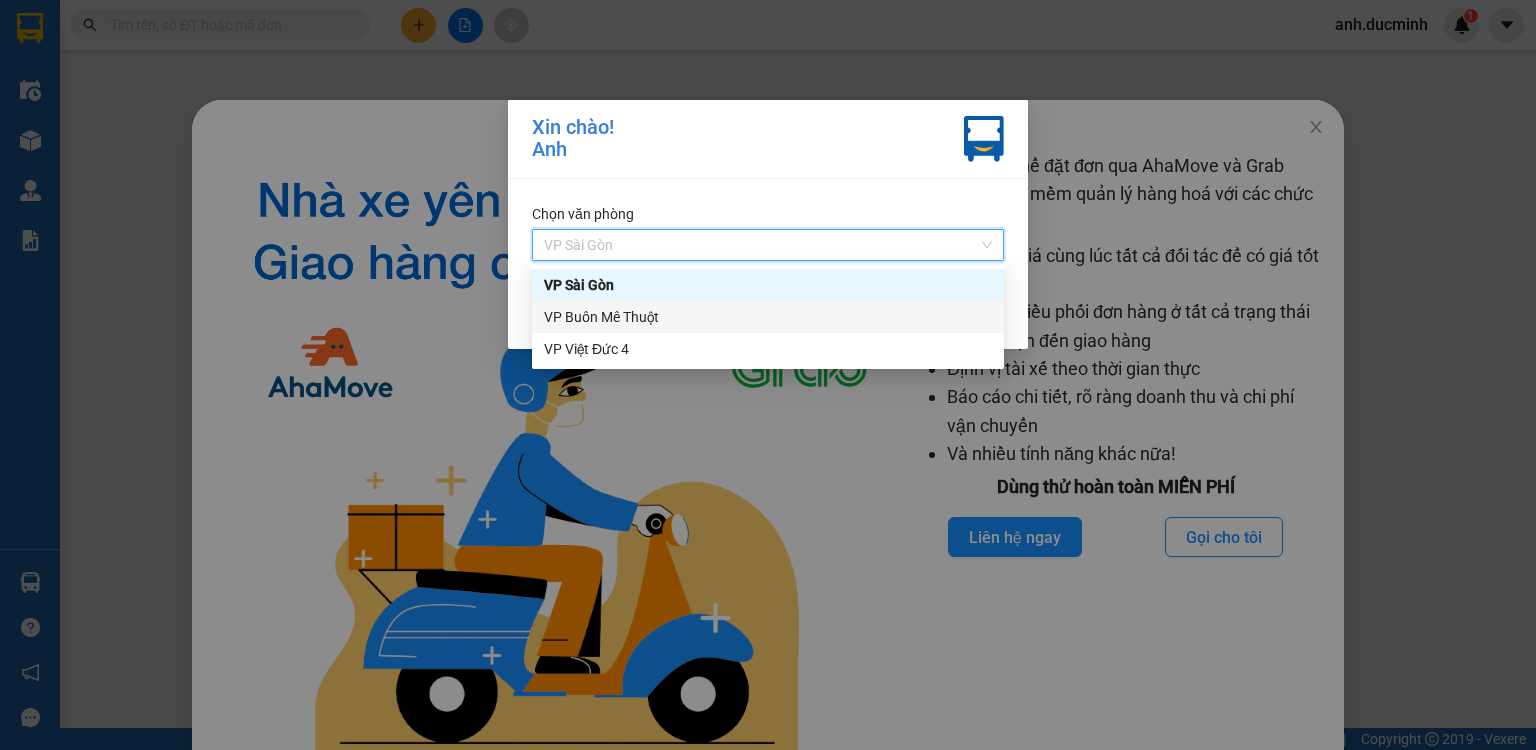 click on "VP Buôn Mê Thuột" at bounding box center [768, 317] 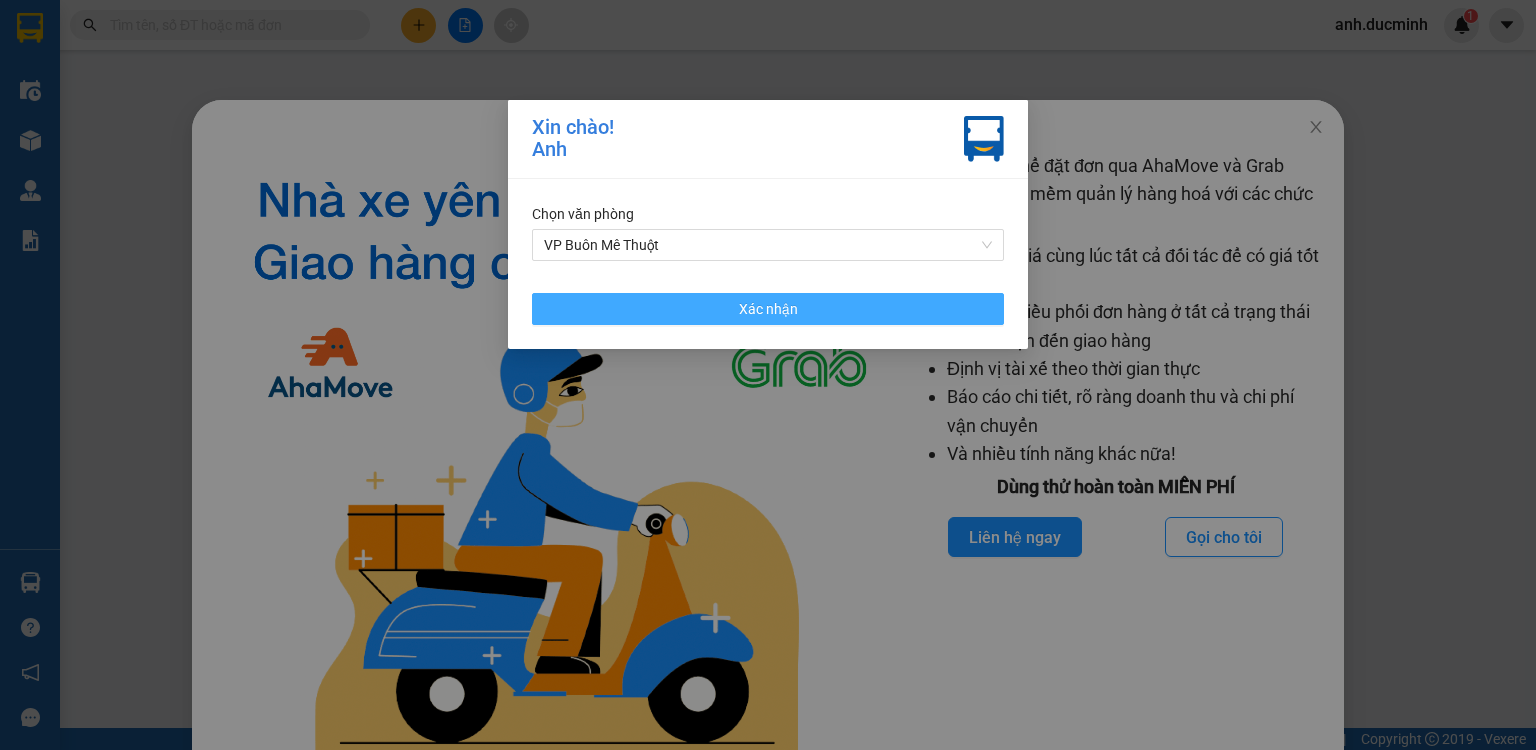 click on "Xác nhận" at bounding box center (768, 309) 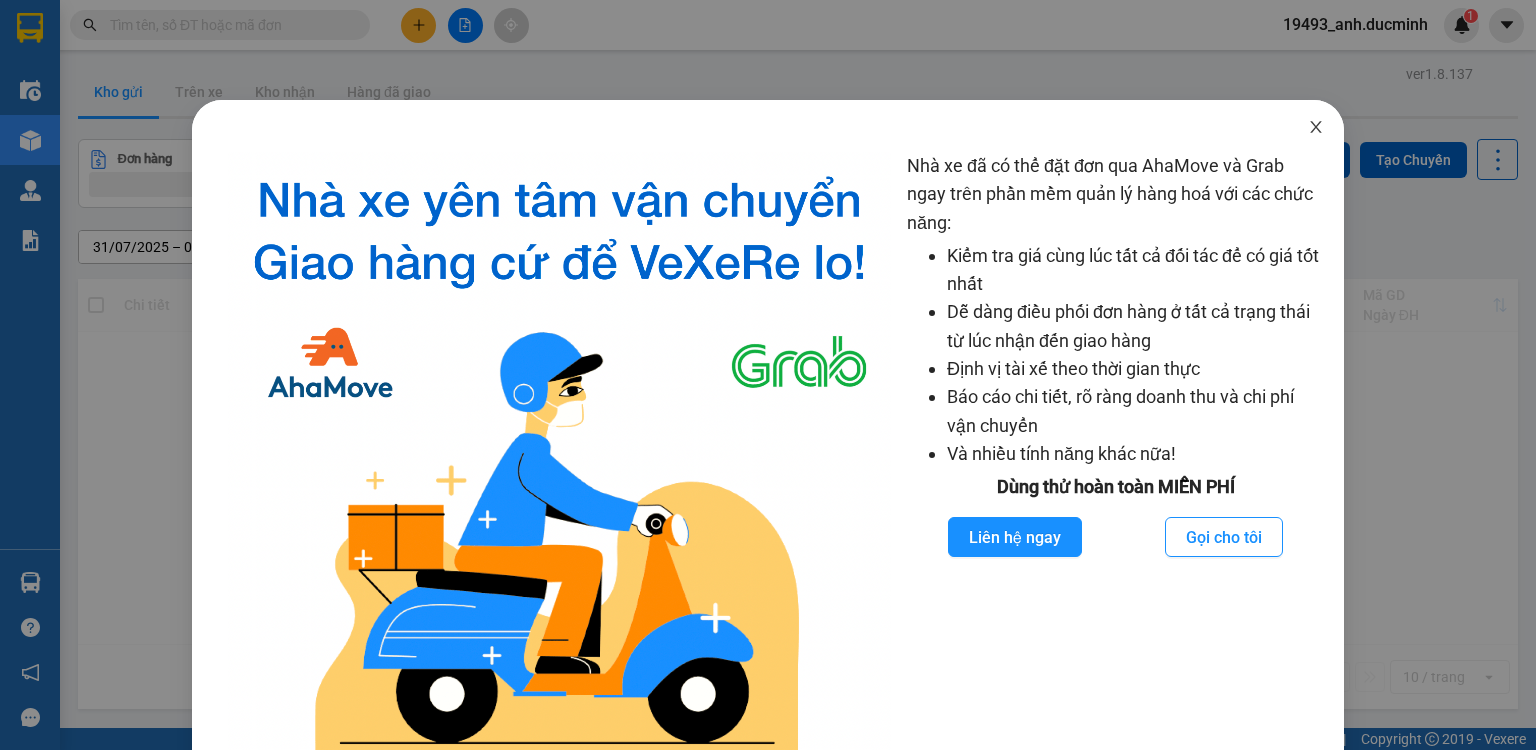 click 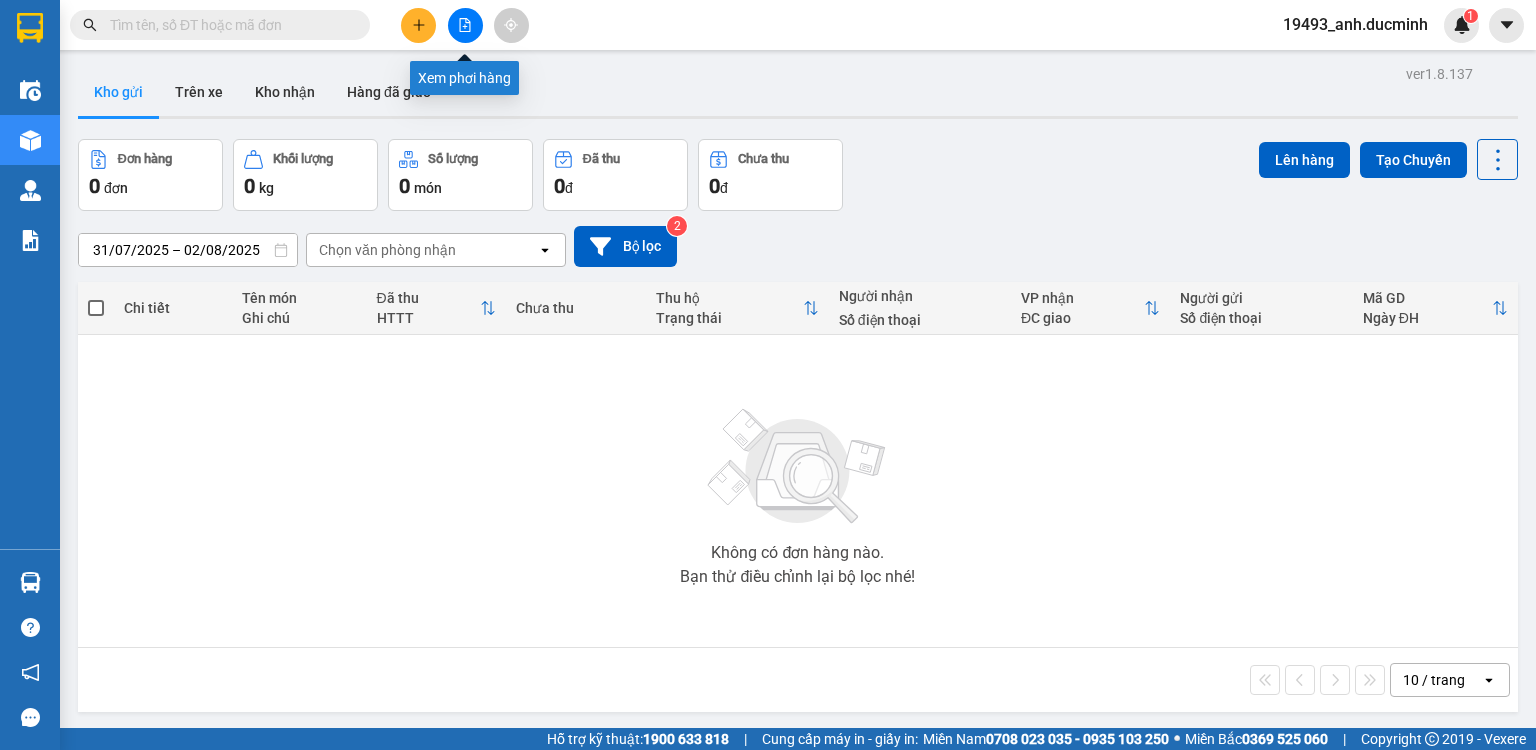 click at bounding box center (465, 25) 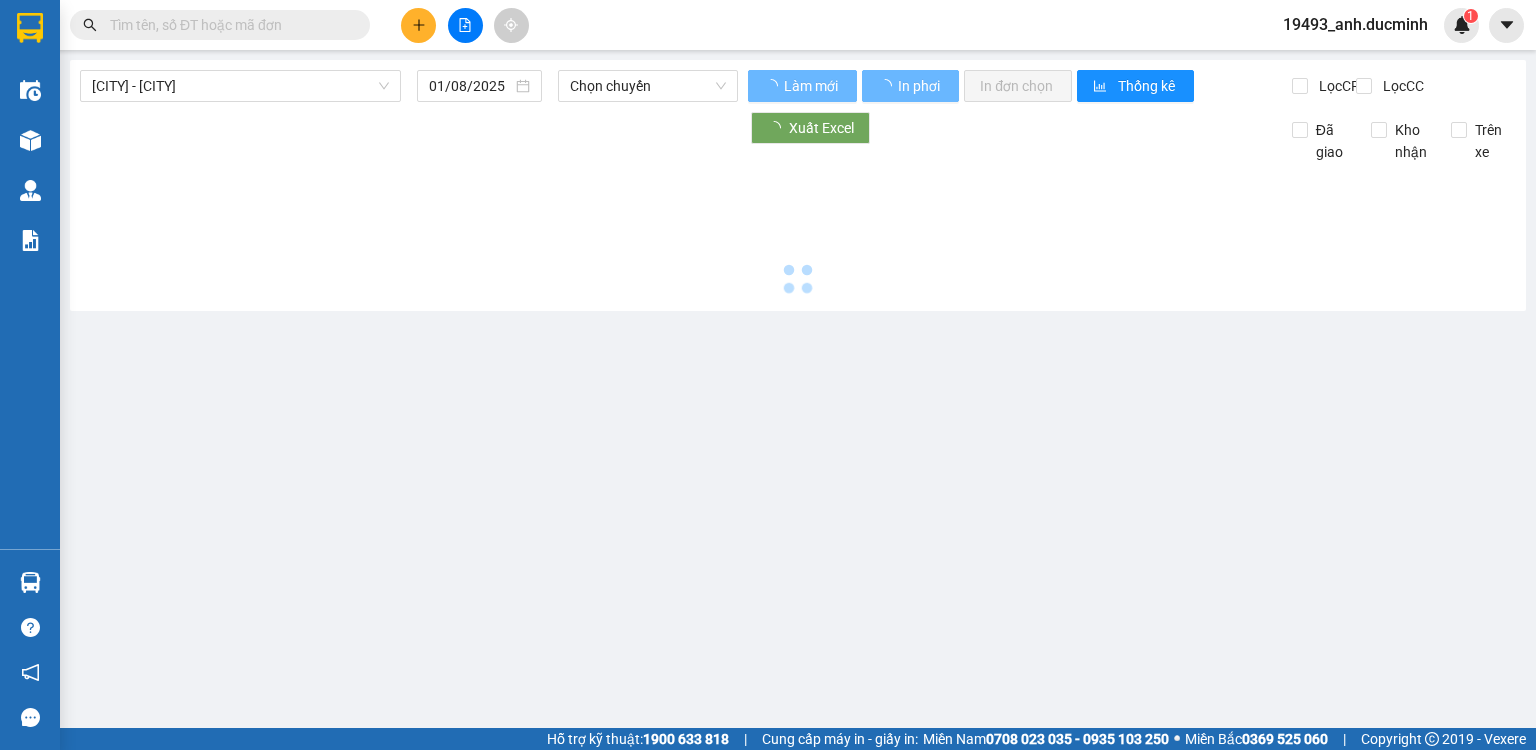 type on "02/08/2025" 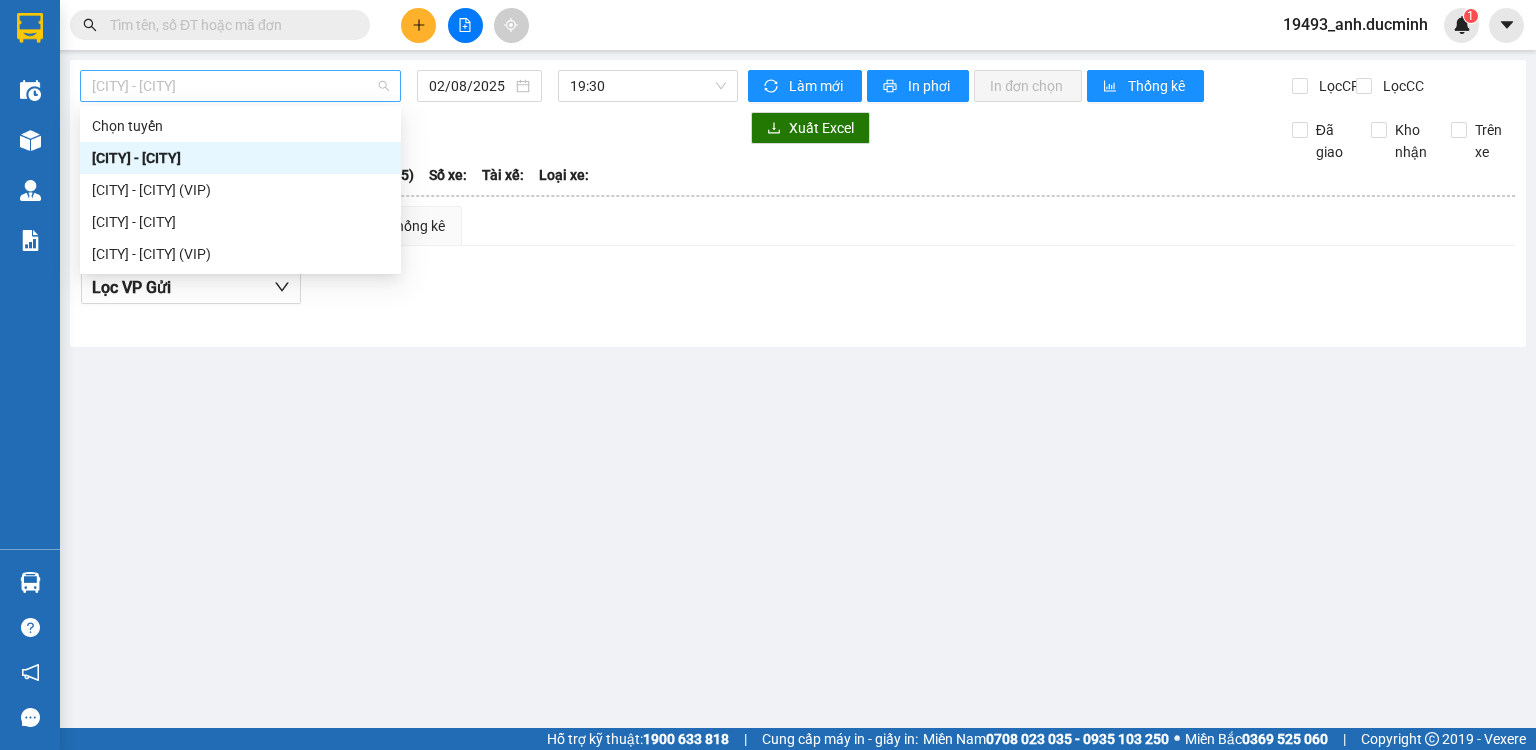 click on "[CITY] - [CITY]" at bounding box center [240, 86] 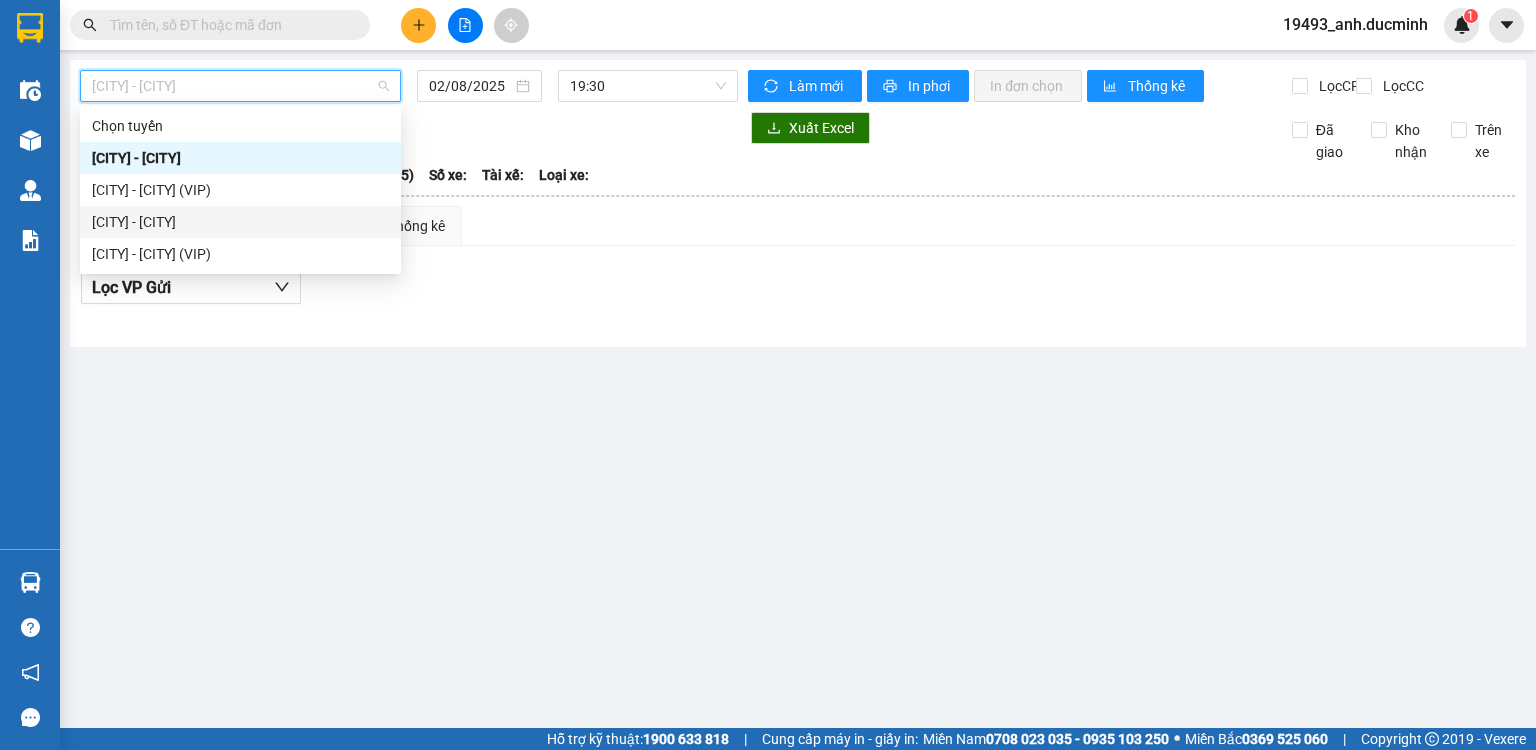 click on "[CITY] - [CITY]" at bounding box center (240, 222) 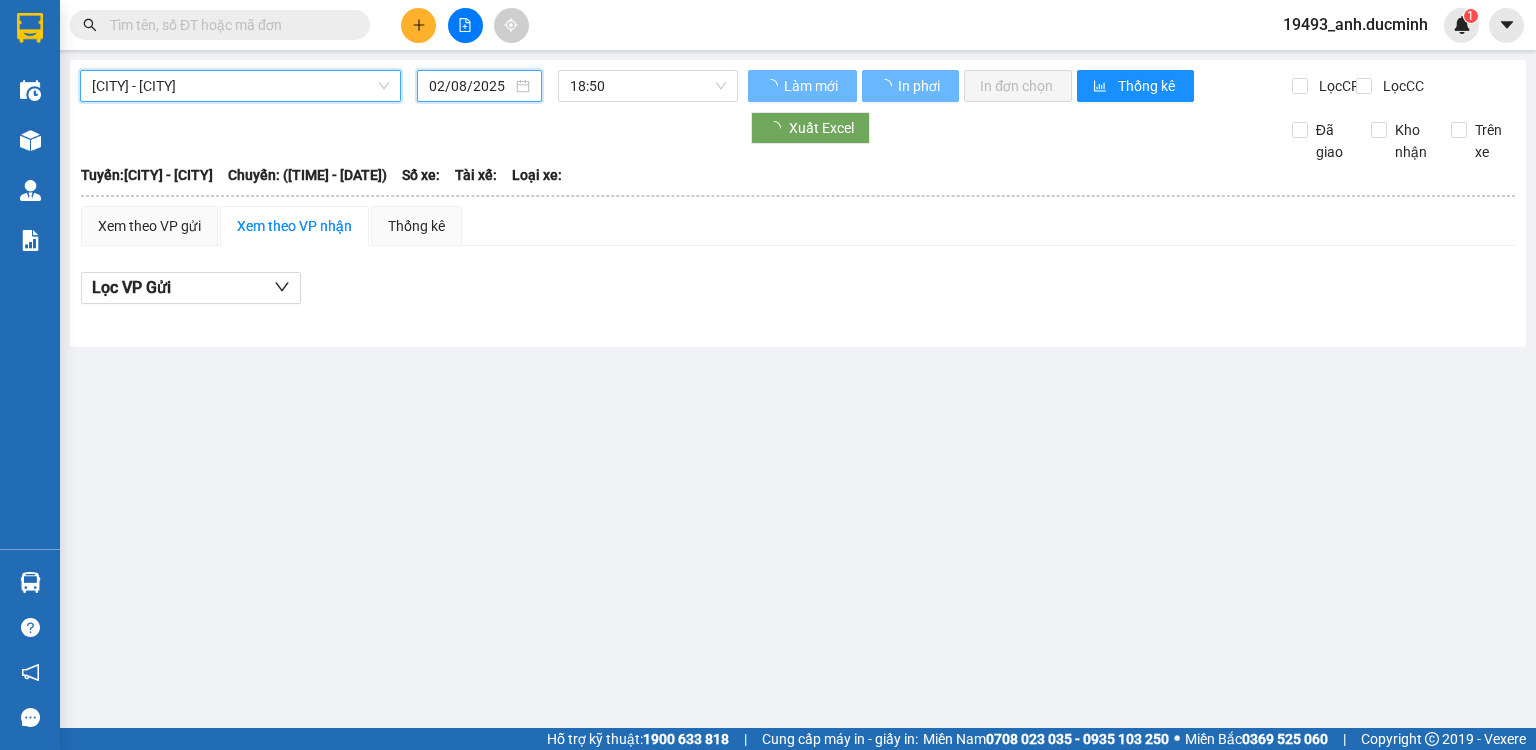 click on "02/08/2025" at bounding box center [470, 86] 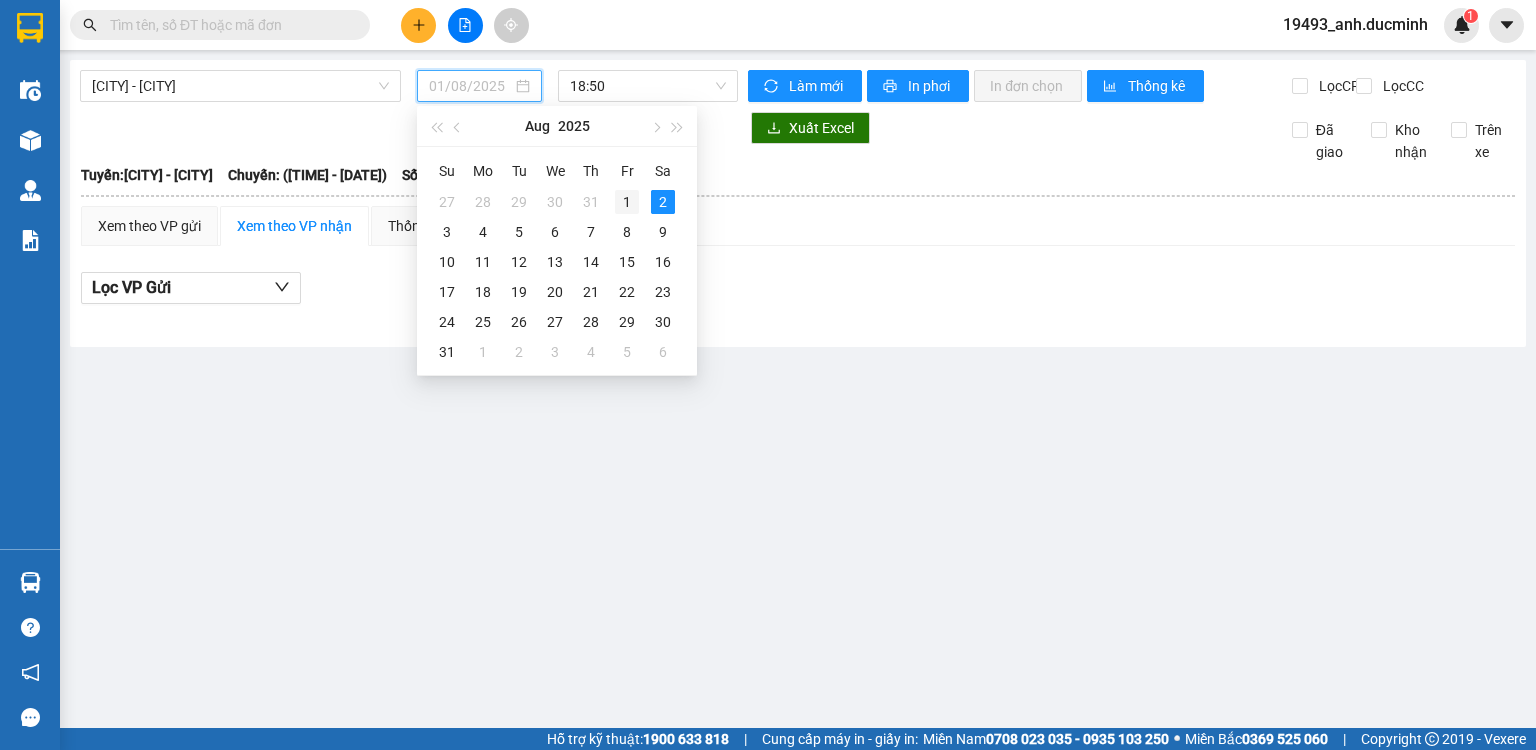 click on "1" at bounding box center (627, 202) 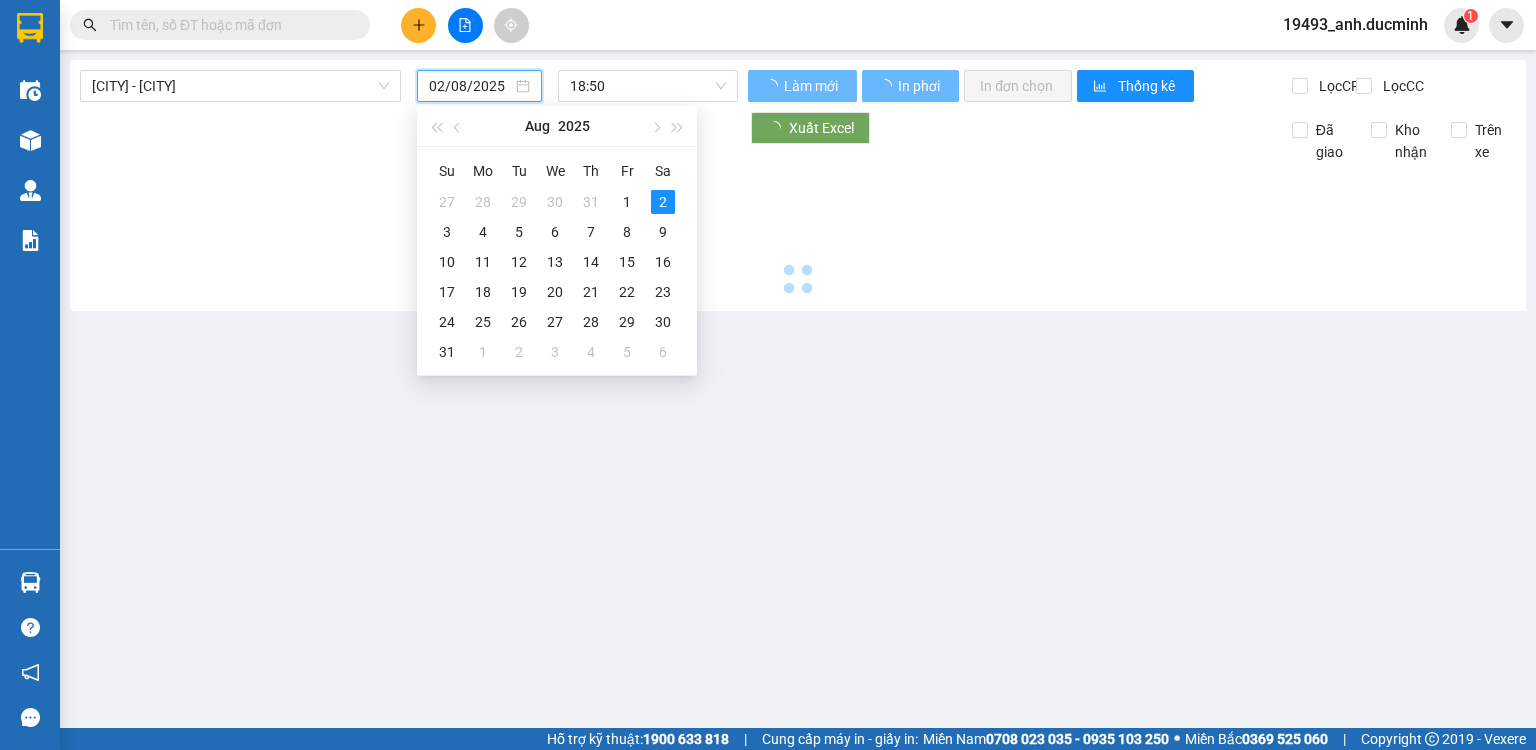 type on "01/08/2025" 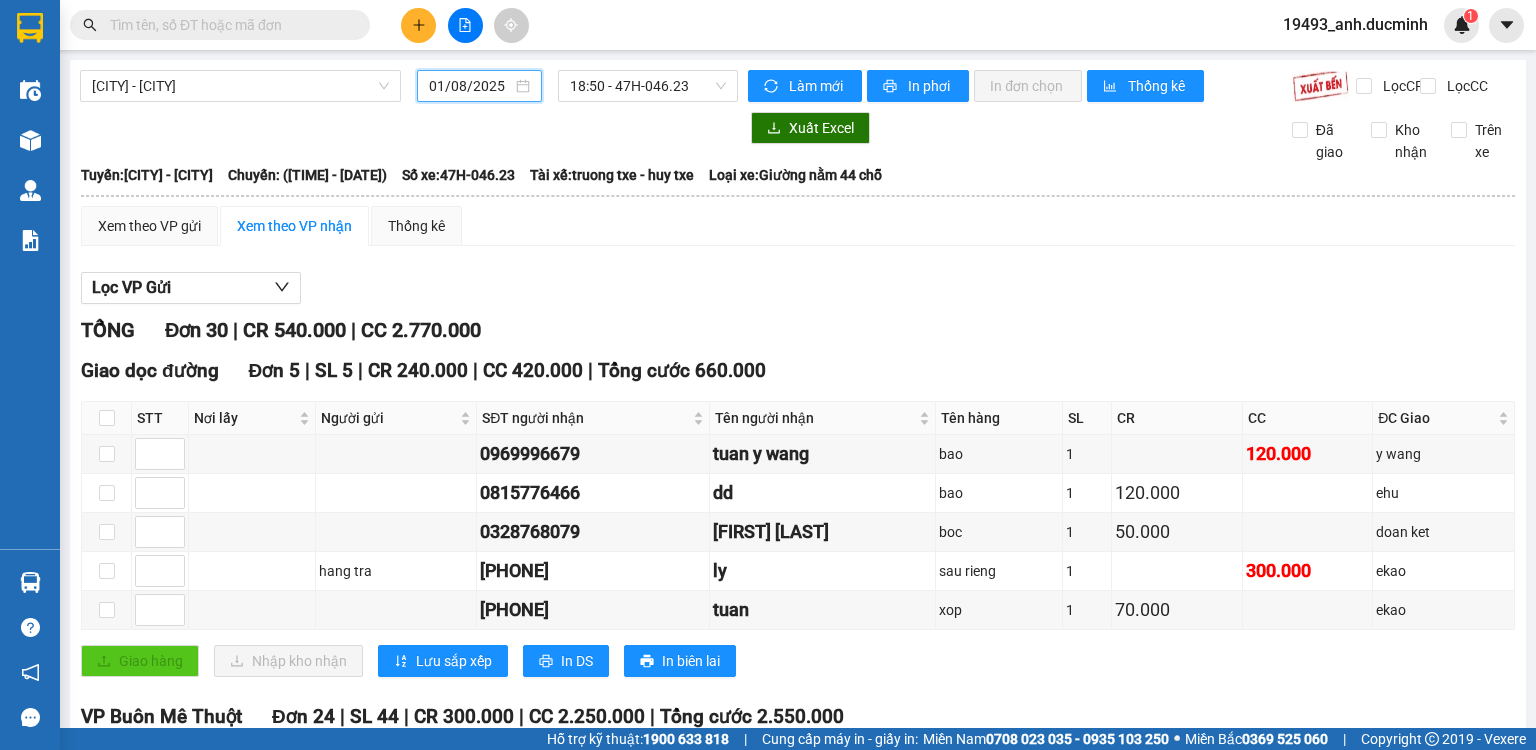 scroll, scrollTop: 240, scrollLeft: 0, axis: vertical 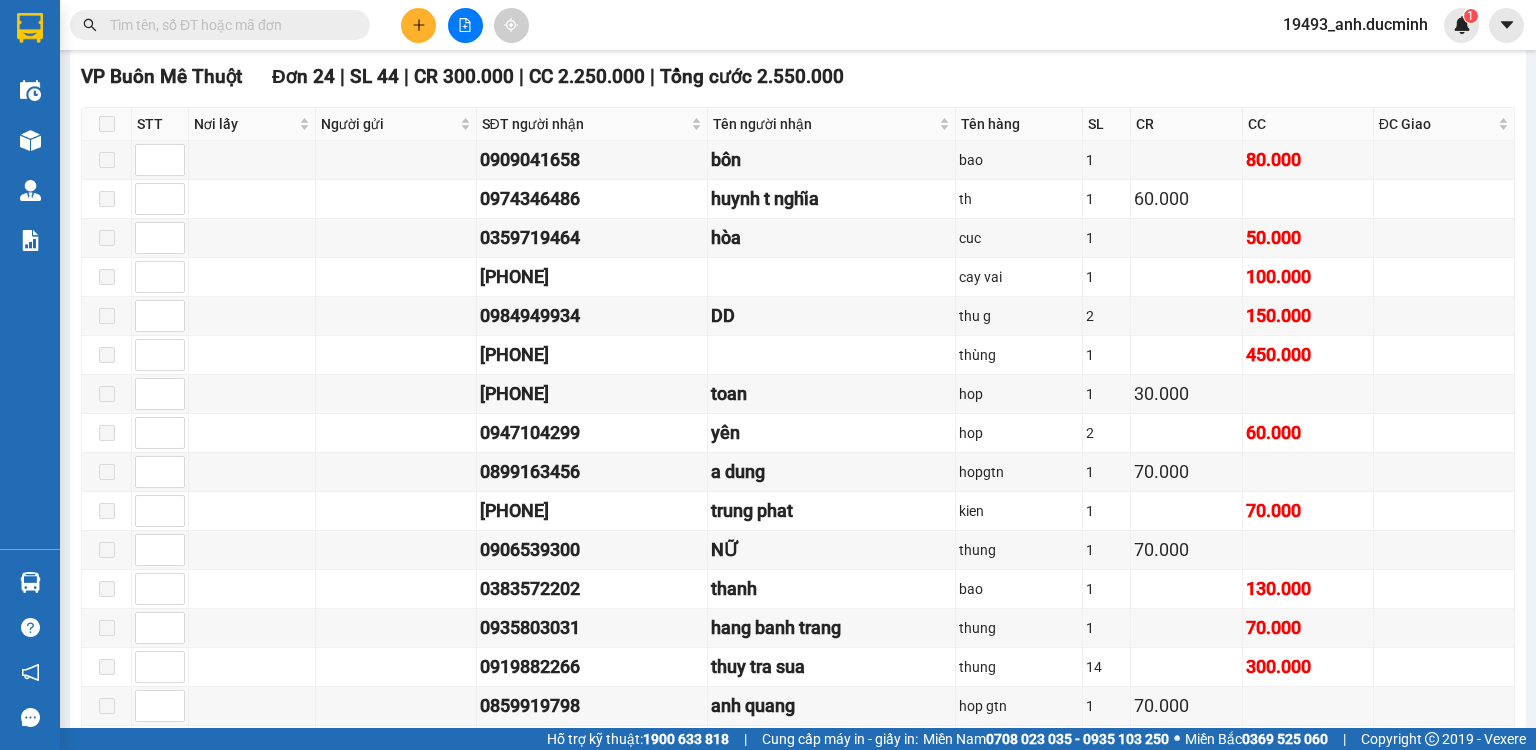 click at bounding box center [228, 25] 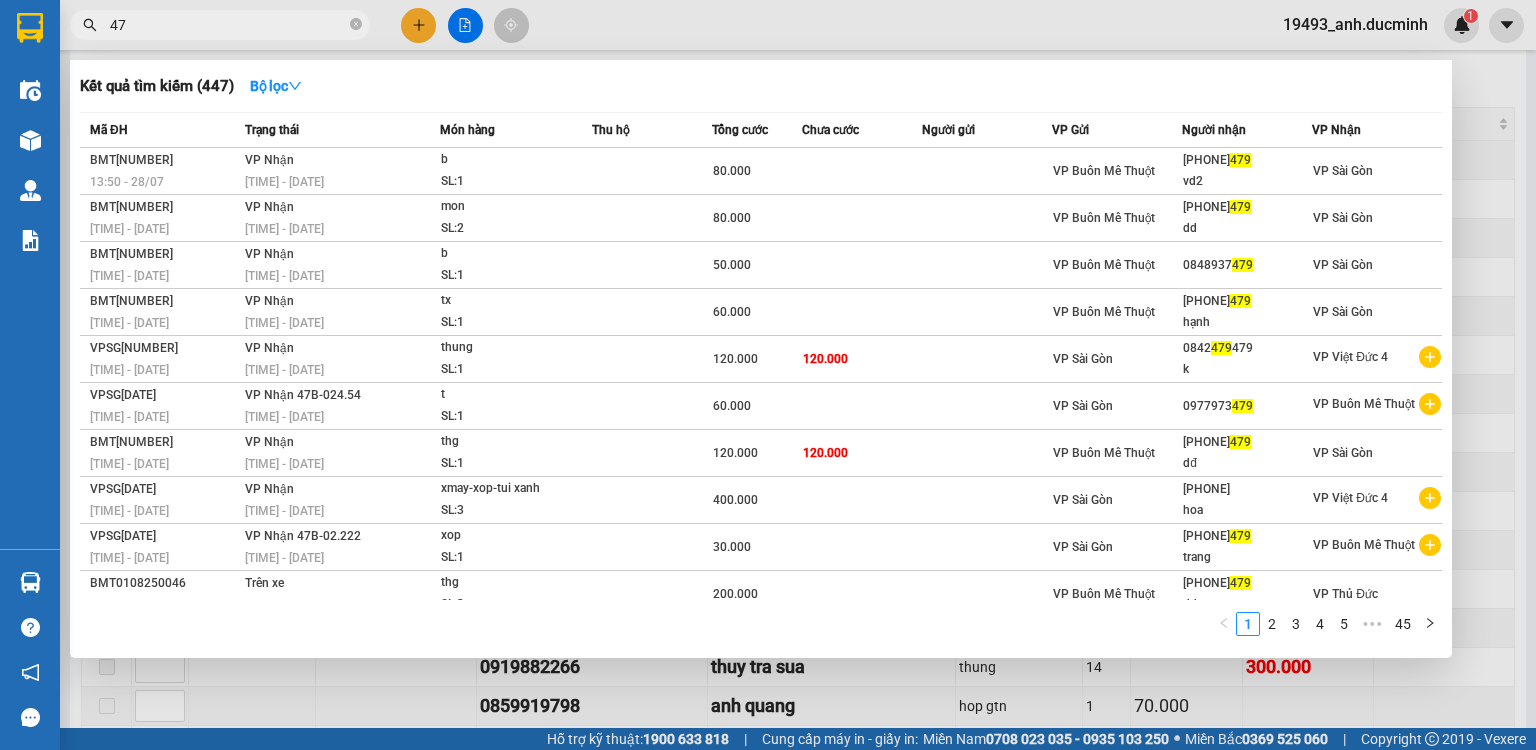 type on "4" 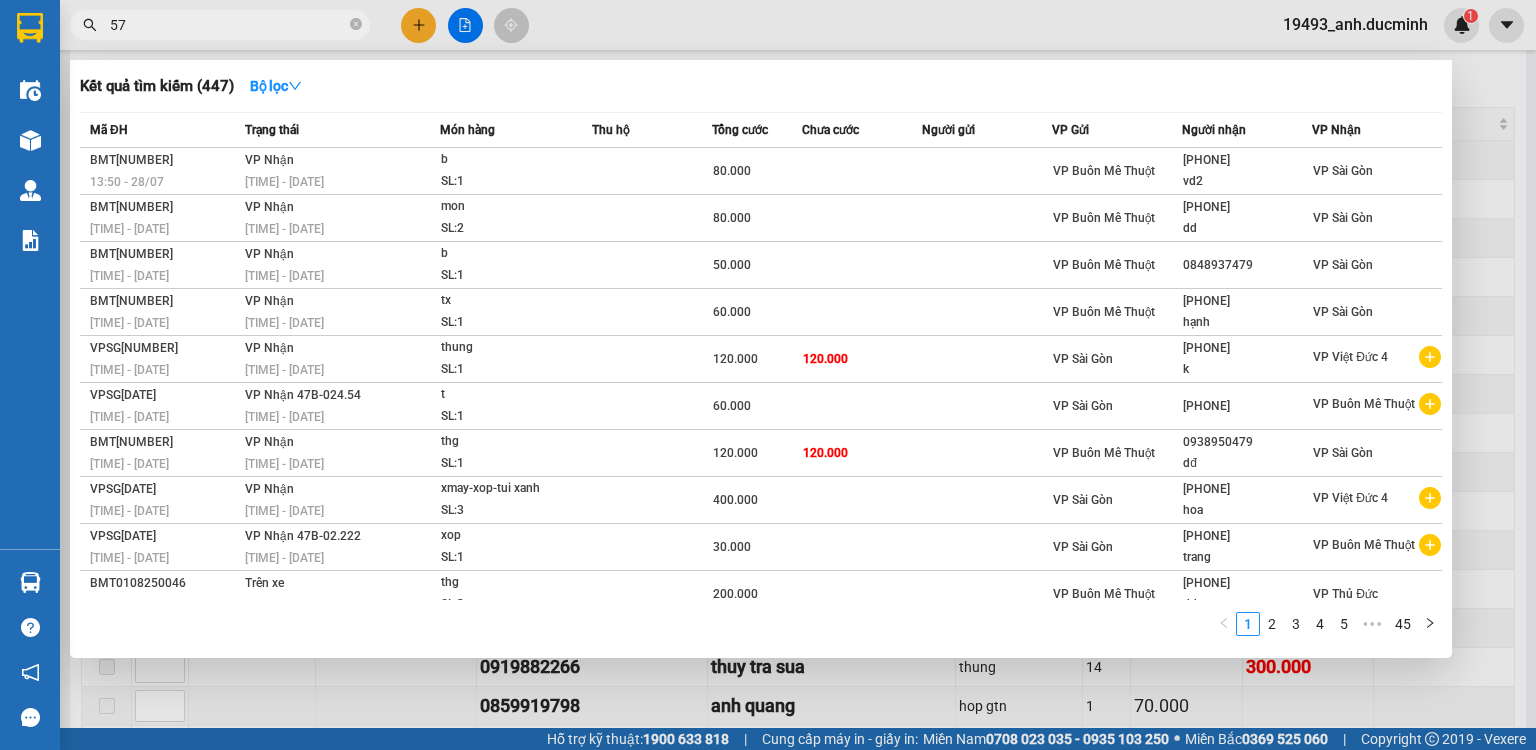 type on "579" 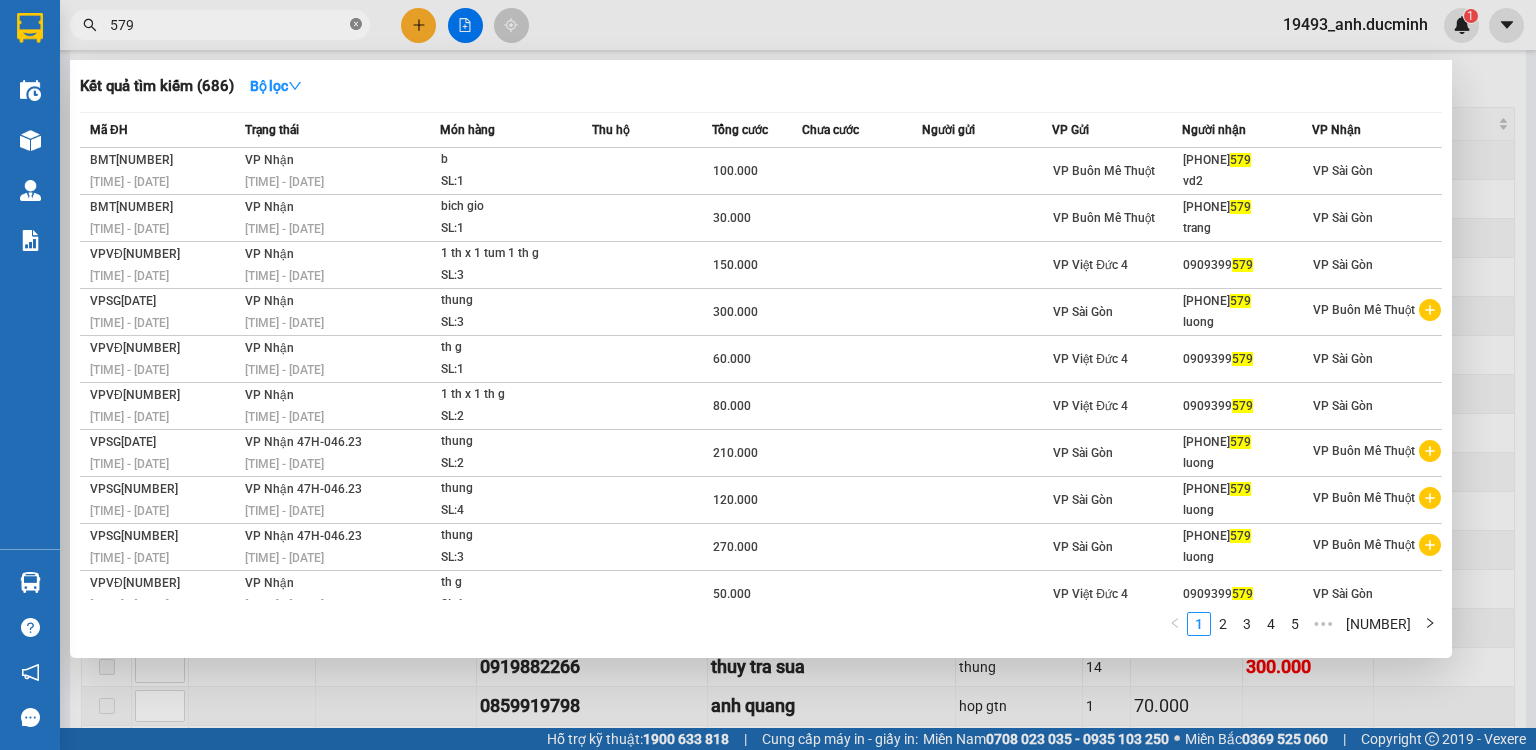 drag, startPoint x: 352, startPoint y: 23, endPoint x: 328, endPoint y: 24, distance: 24.020824 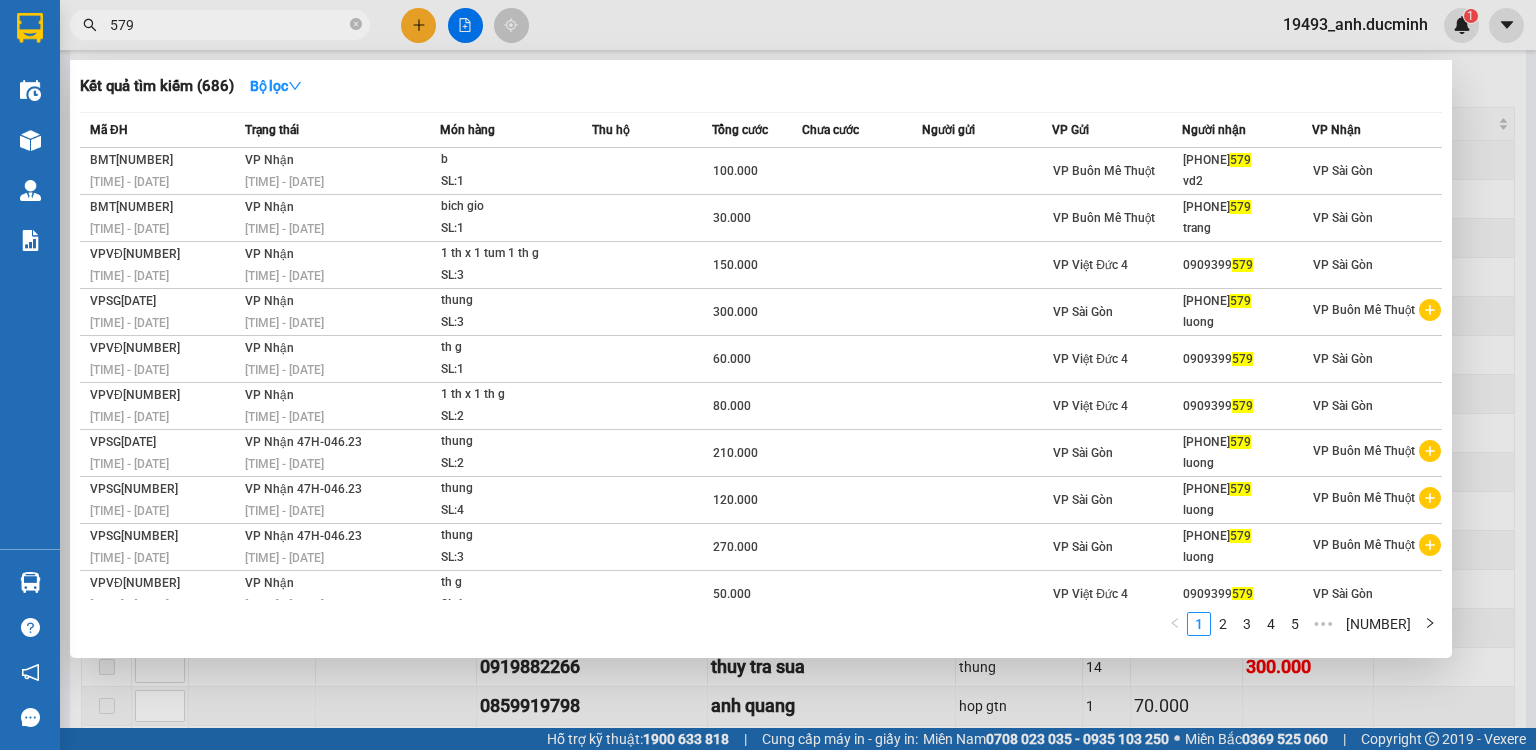 click 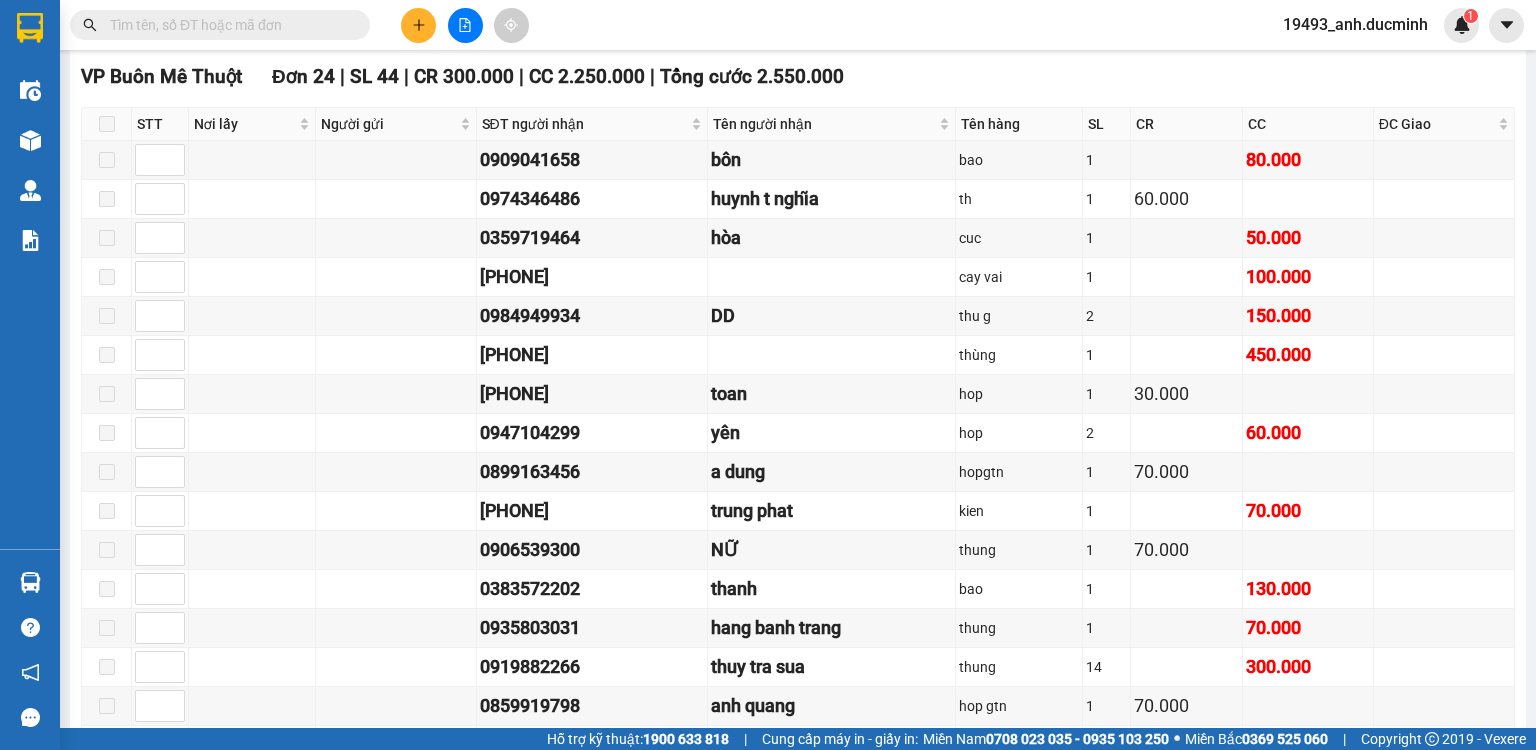 drag, startPoint x: 328, startPoint y: 24, endPoint x: 336, endPoint y: 55, distance: 32.01562 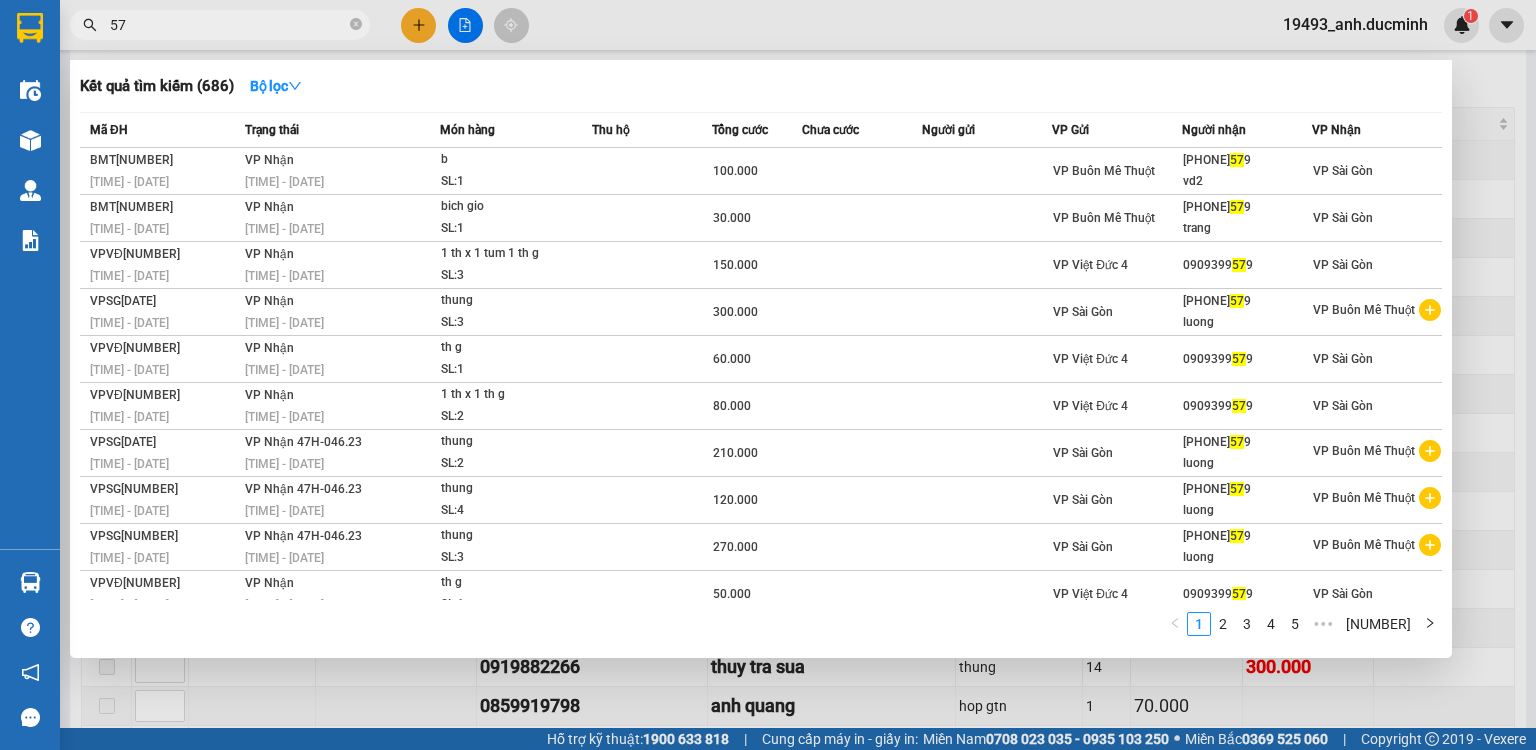 type on "579" 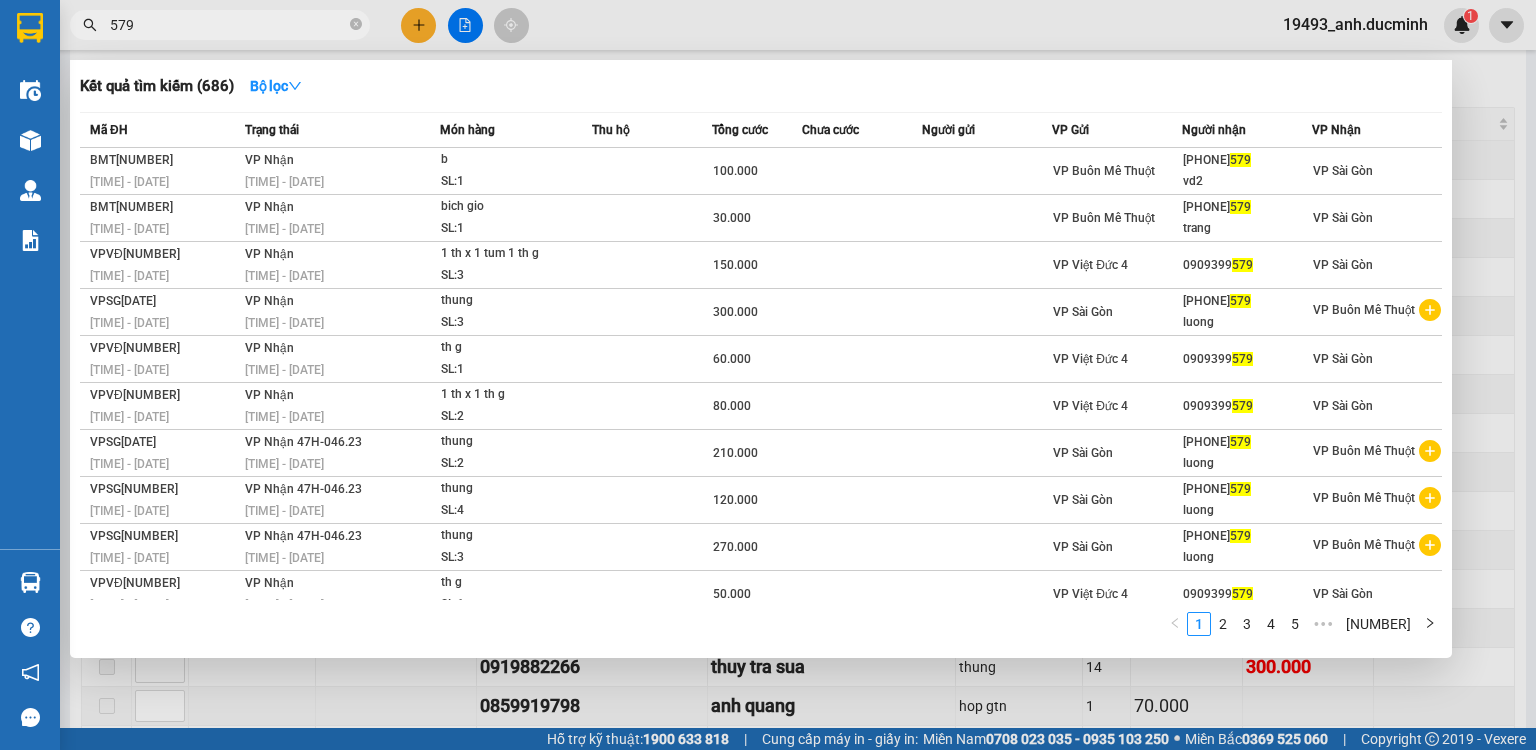 drag, startPoint x: 354, startPoint y: 16, endPoint x: 463, endPoint y: 60, distance: 117.54574 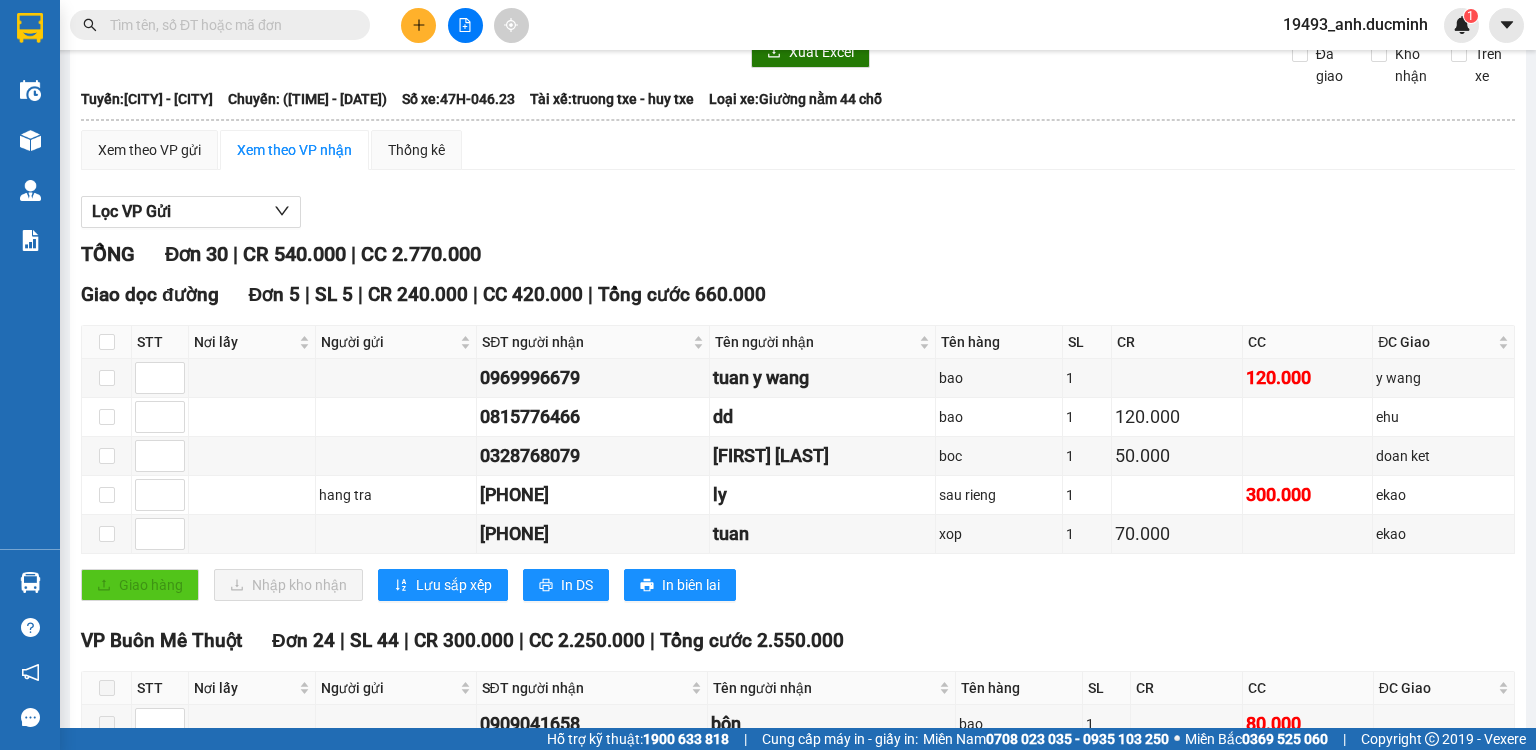 scroll, scrollTop: 0, scrollLeft: 0, axis: both 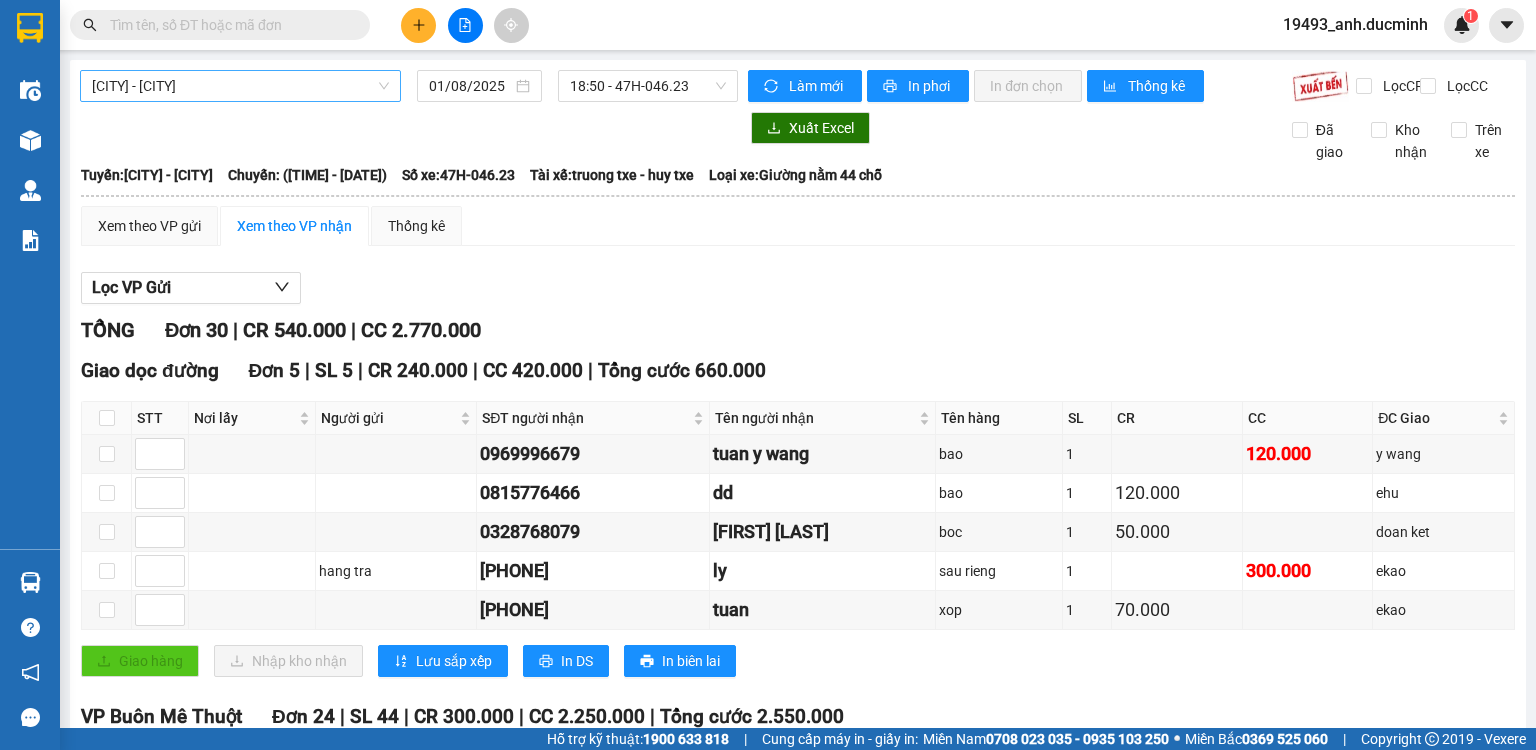 click on "[CITY] - [CITY]" at bounding box center [240, 86] 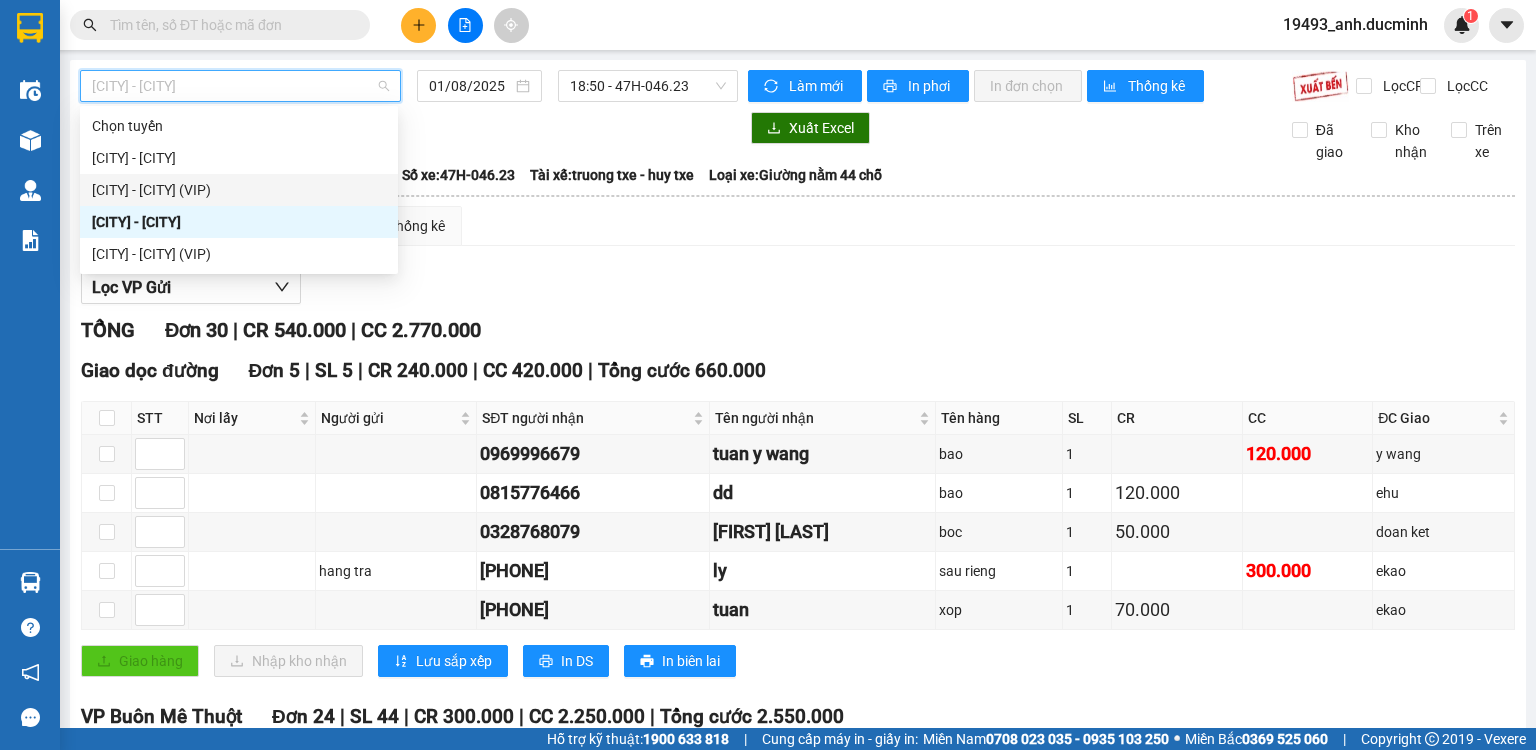 click on "[CITY] - [CITY] (VIP)" at bounding box center (239, 190) 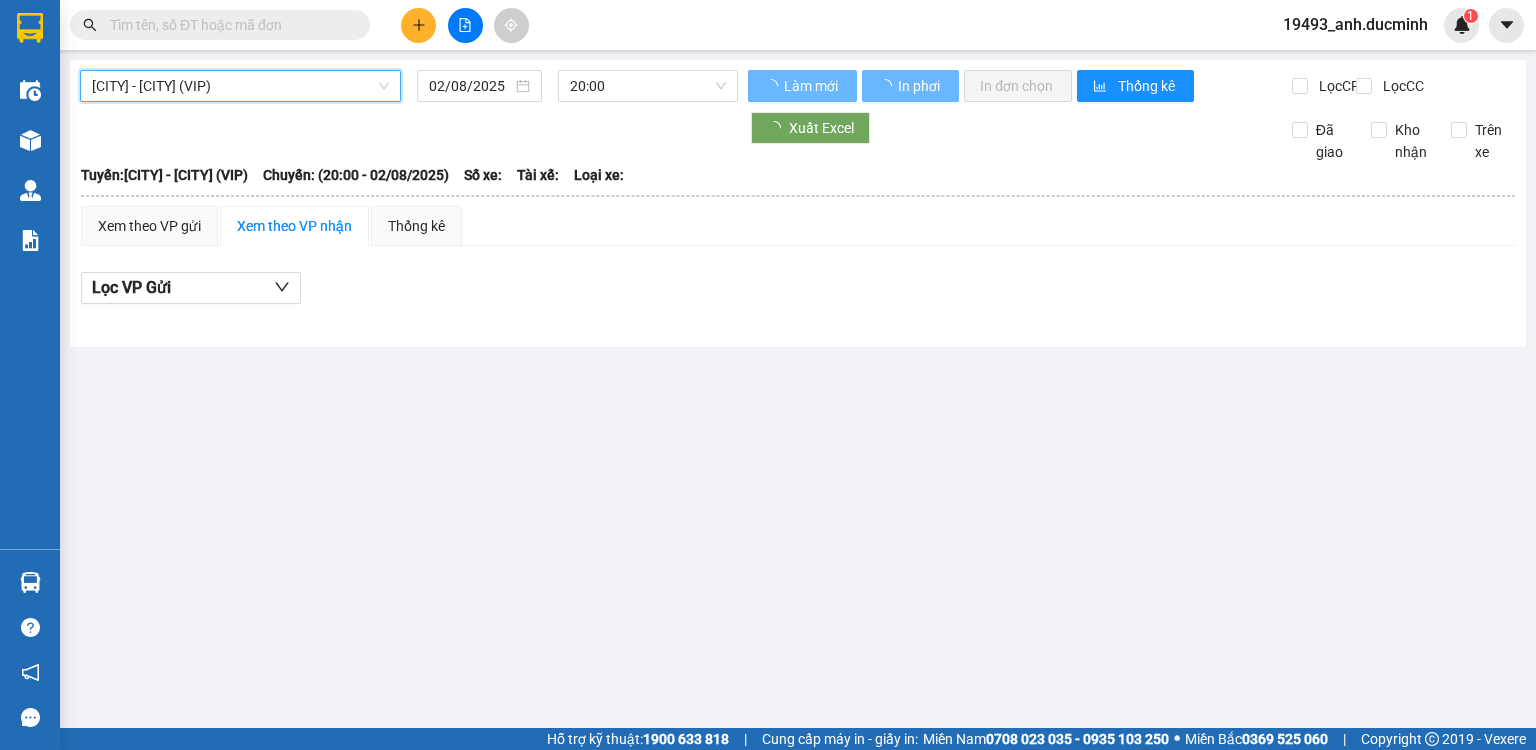 drag, startPoint x: 472, startPoint y: 80, endPoint x: 552, endPoint y: 222, distance: 162.98466 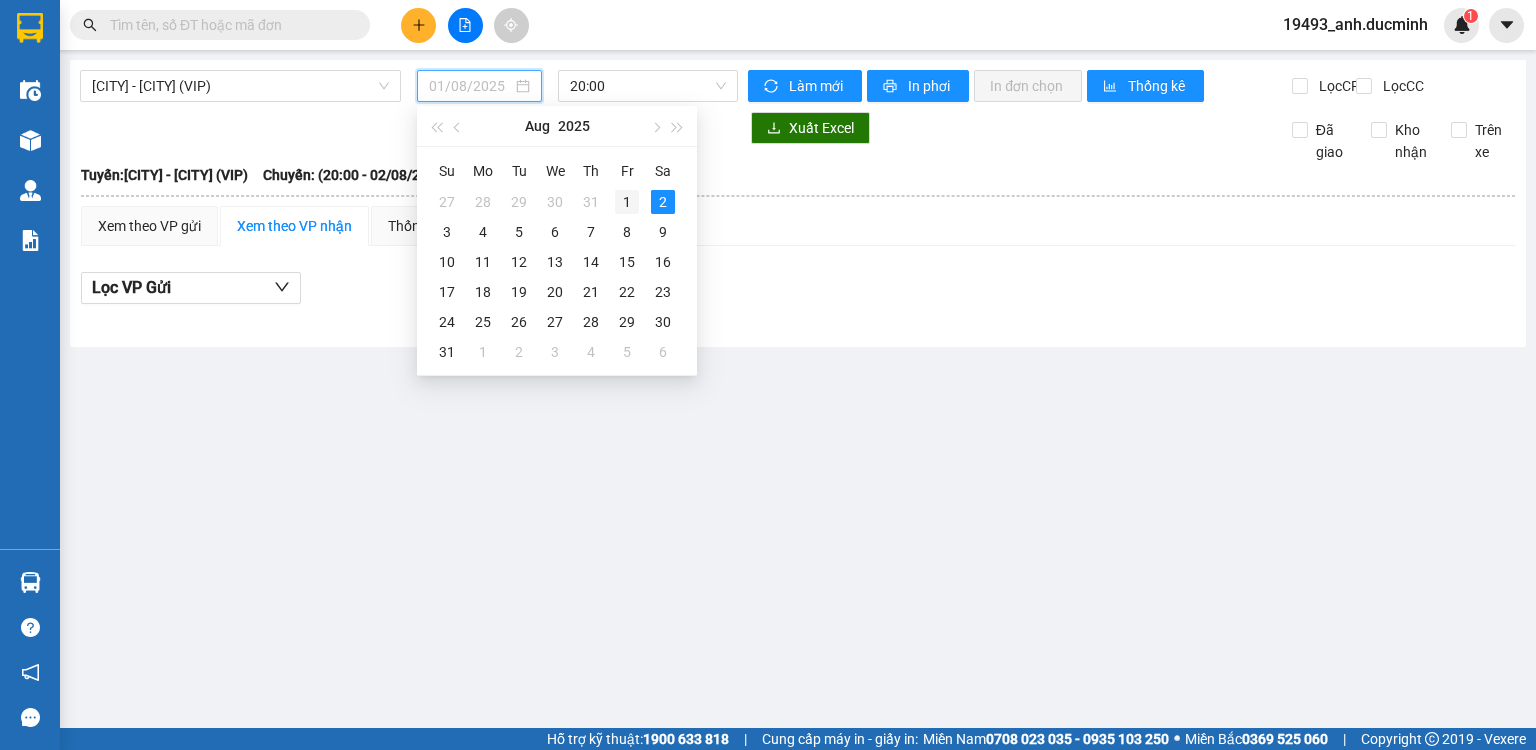 click on "1" at bounding box center (627, 202) 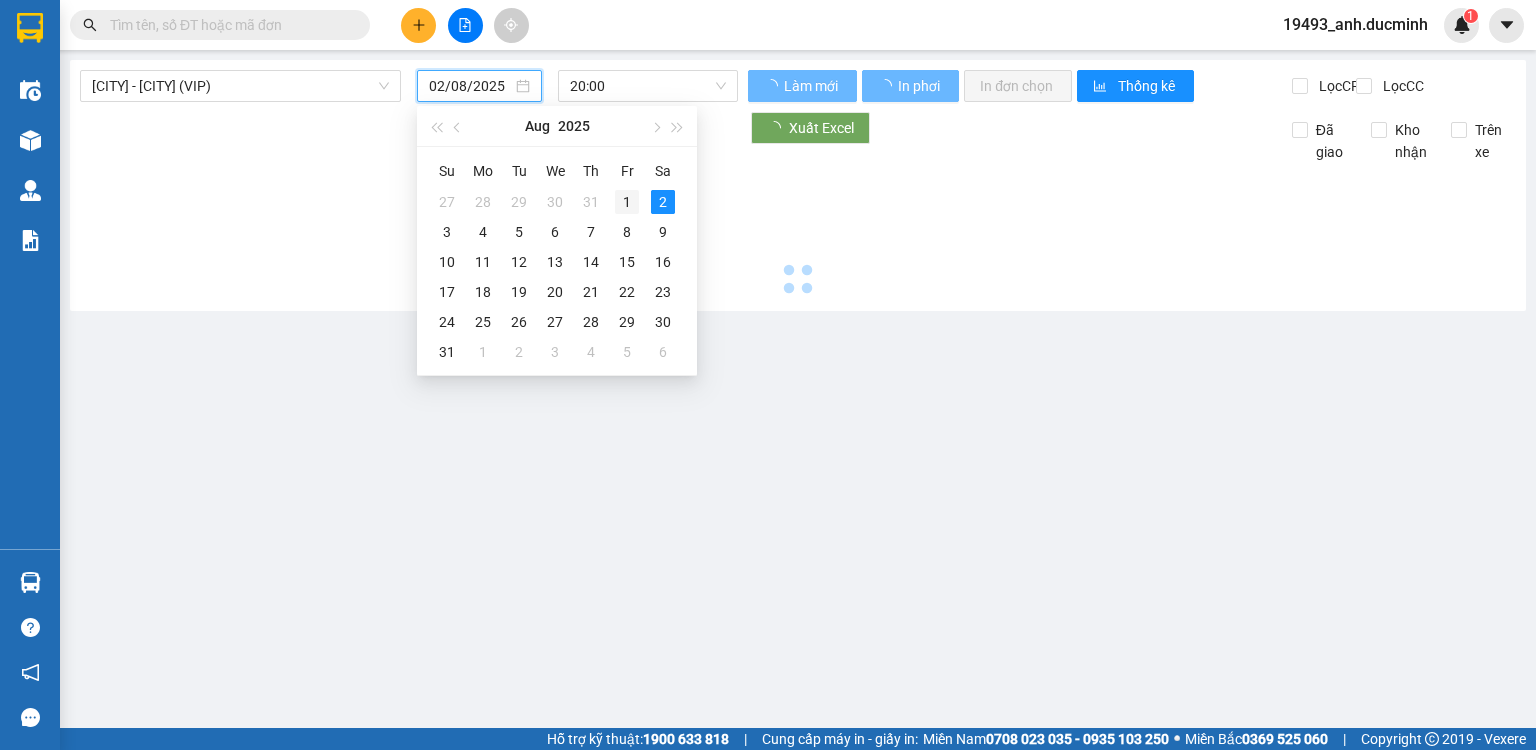 type on "01/08/2025" 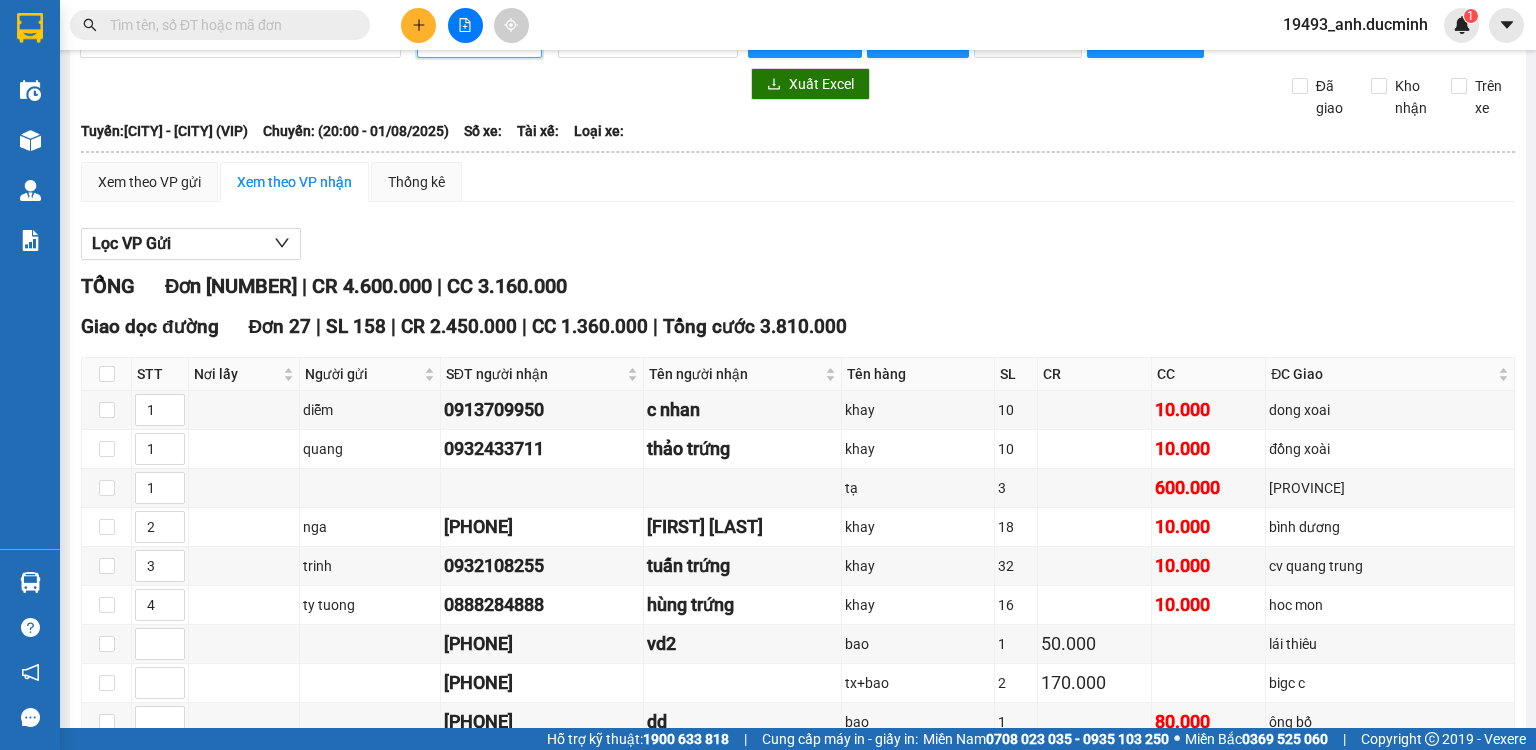 scroll, scrollTop: 0, scrollLeft: 0, axis: both 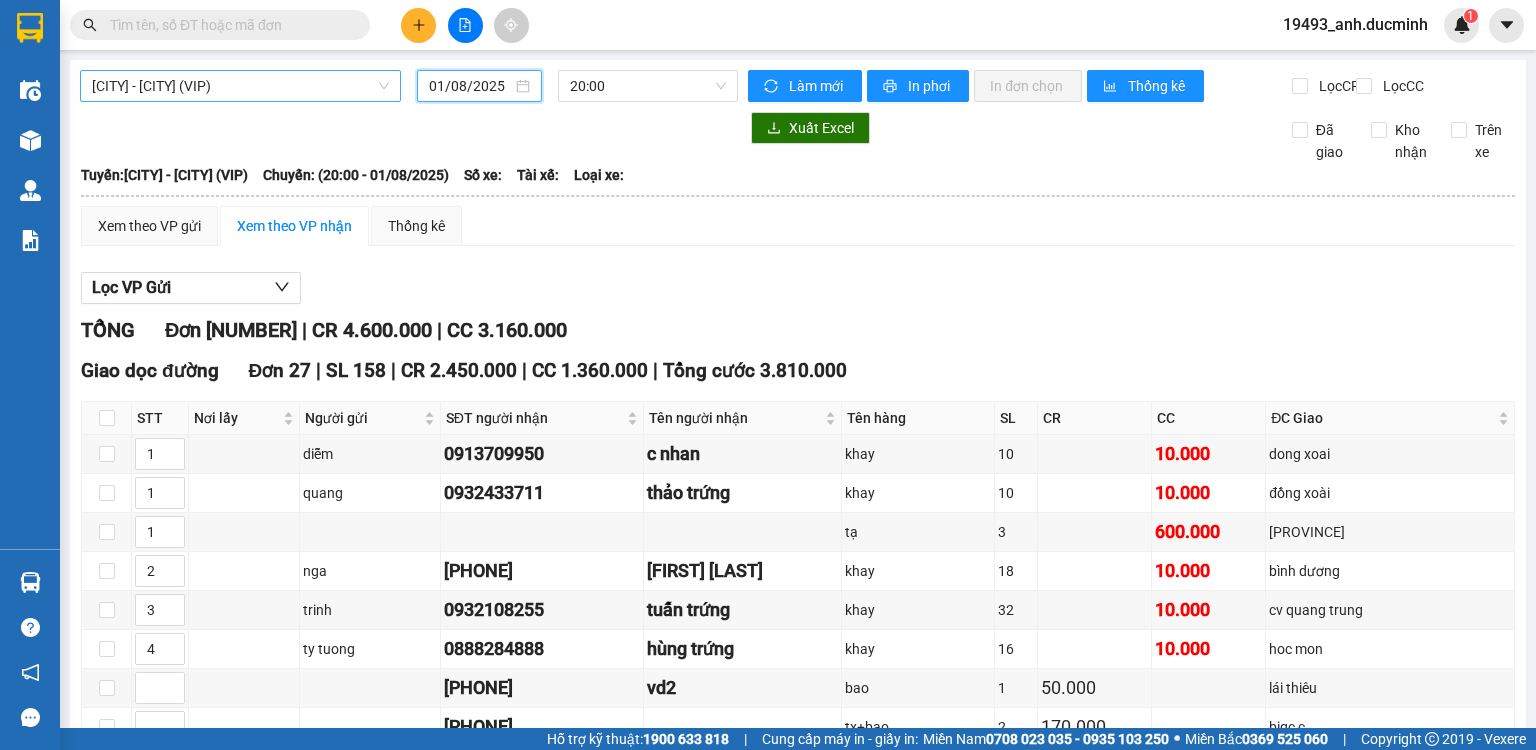 click on "[CITY] - [CITY] (VIP)" at bounding box center (240, 86) 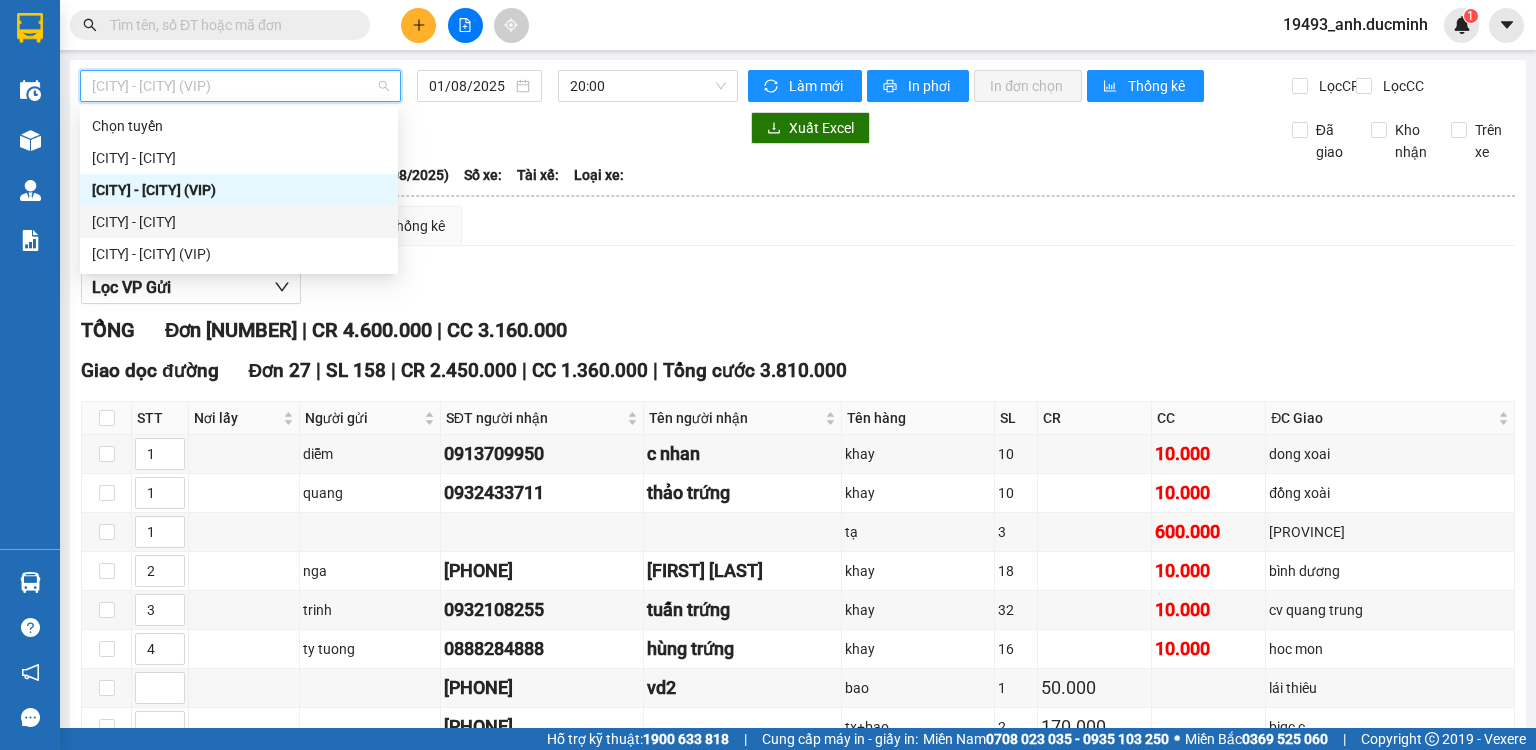 drag, startPoint x: 180, startPoint y: 225, endPoint x: 452, endPoint y: 121, distance: 291.2044 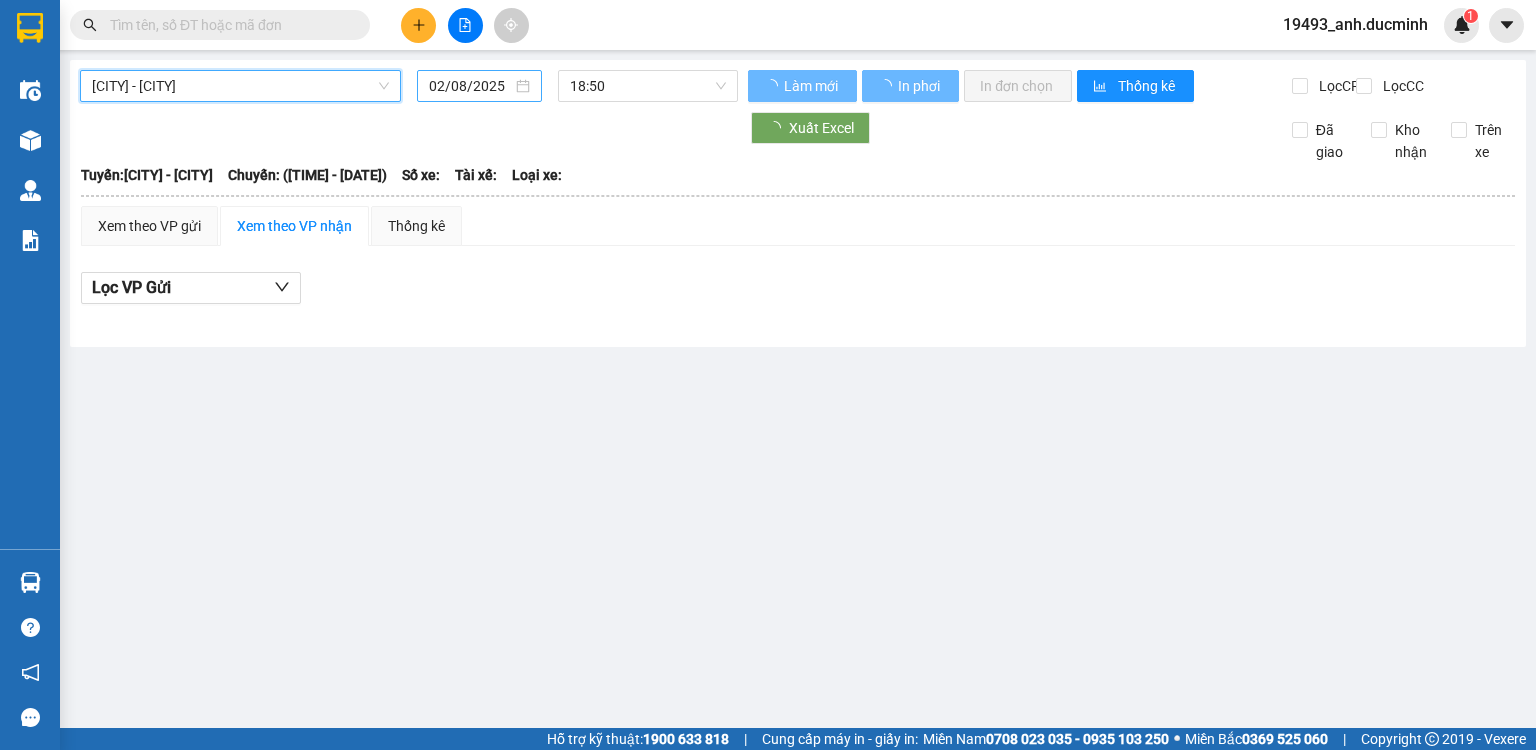 click on "02/08/2025" at bounding box center (470, 86) 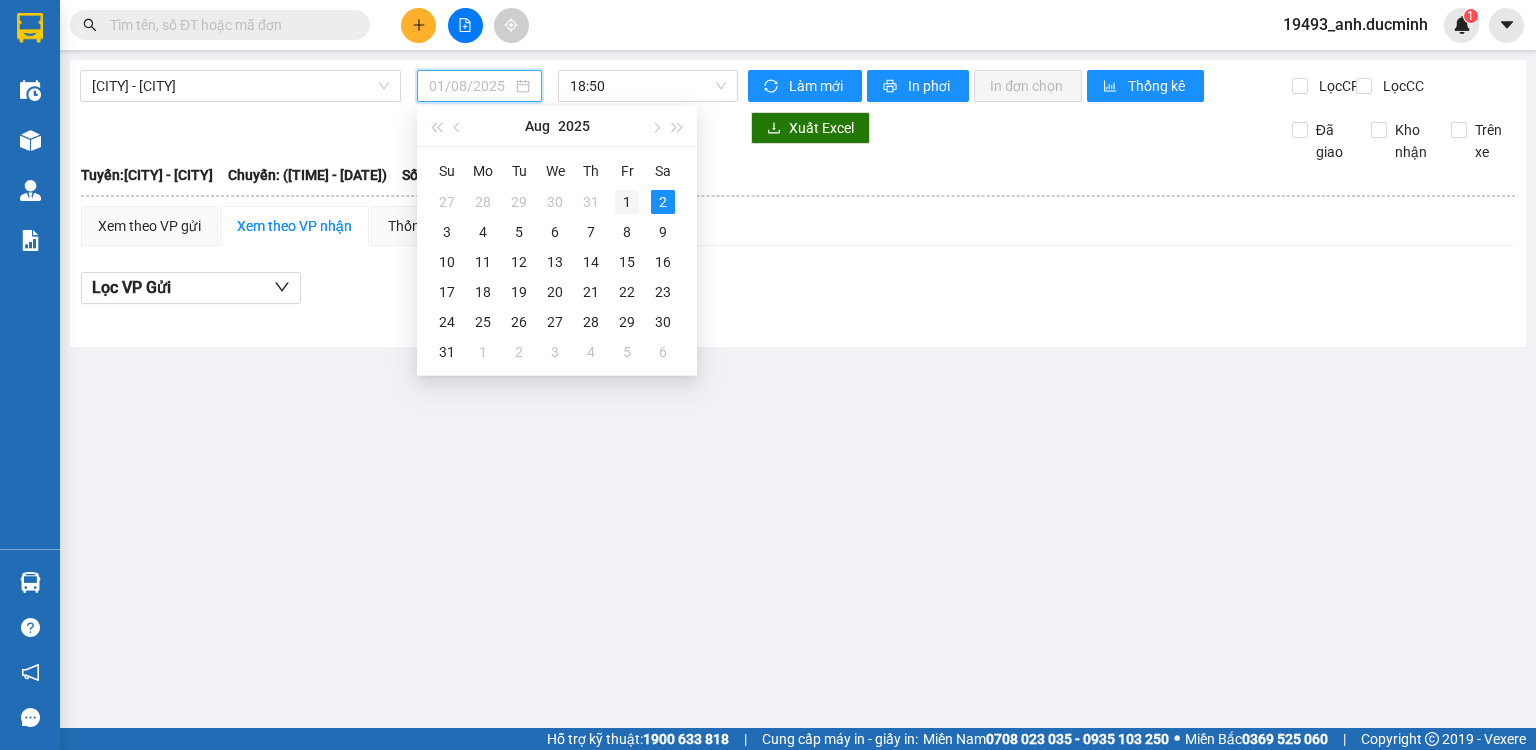 click on "1" at bounding box center [627, 202] 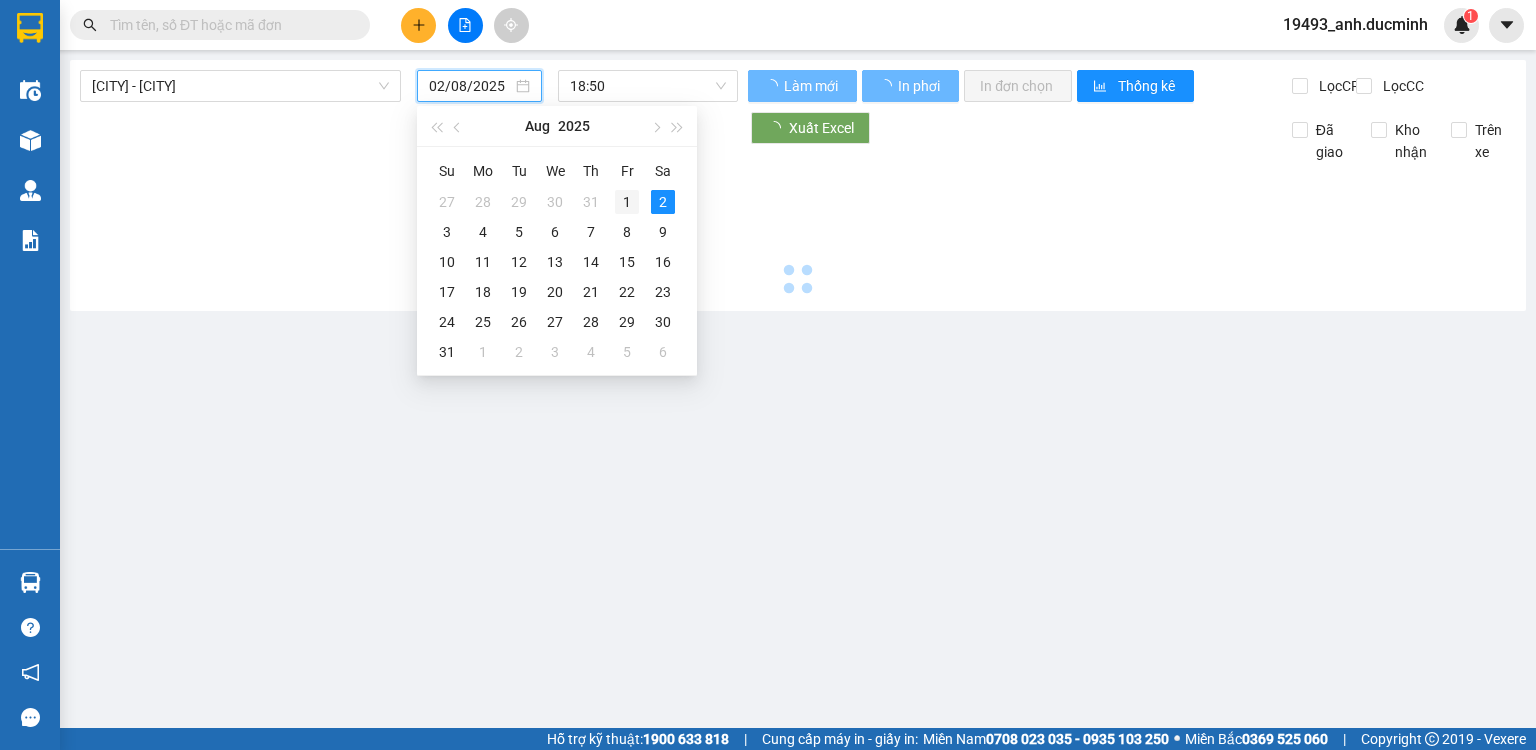 type on "01/08/2025" 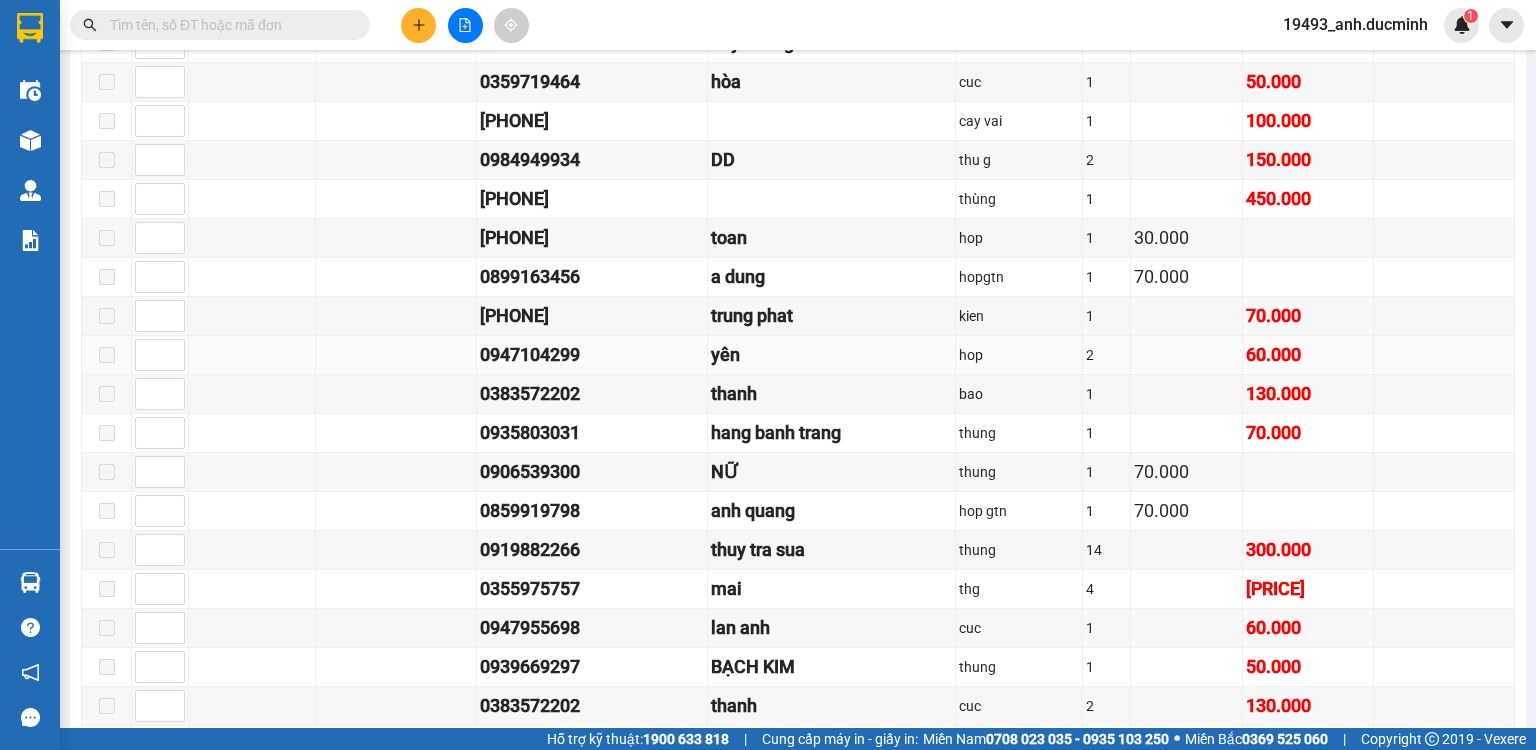 scroll, scrollTop: 800, scrollLeft: 0, axis: vertical 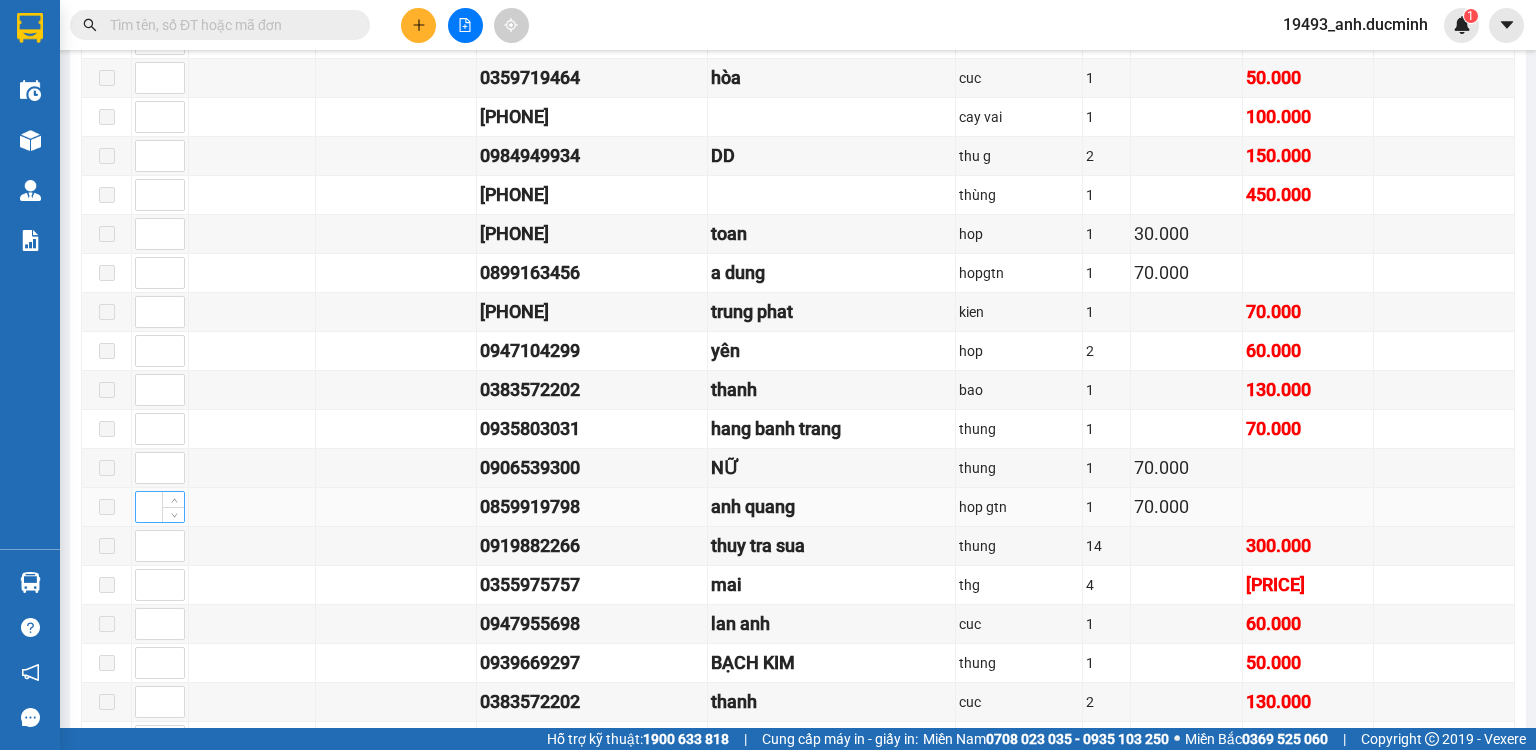 click at bounding box center (160, 507) 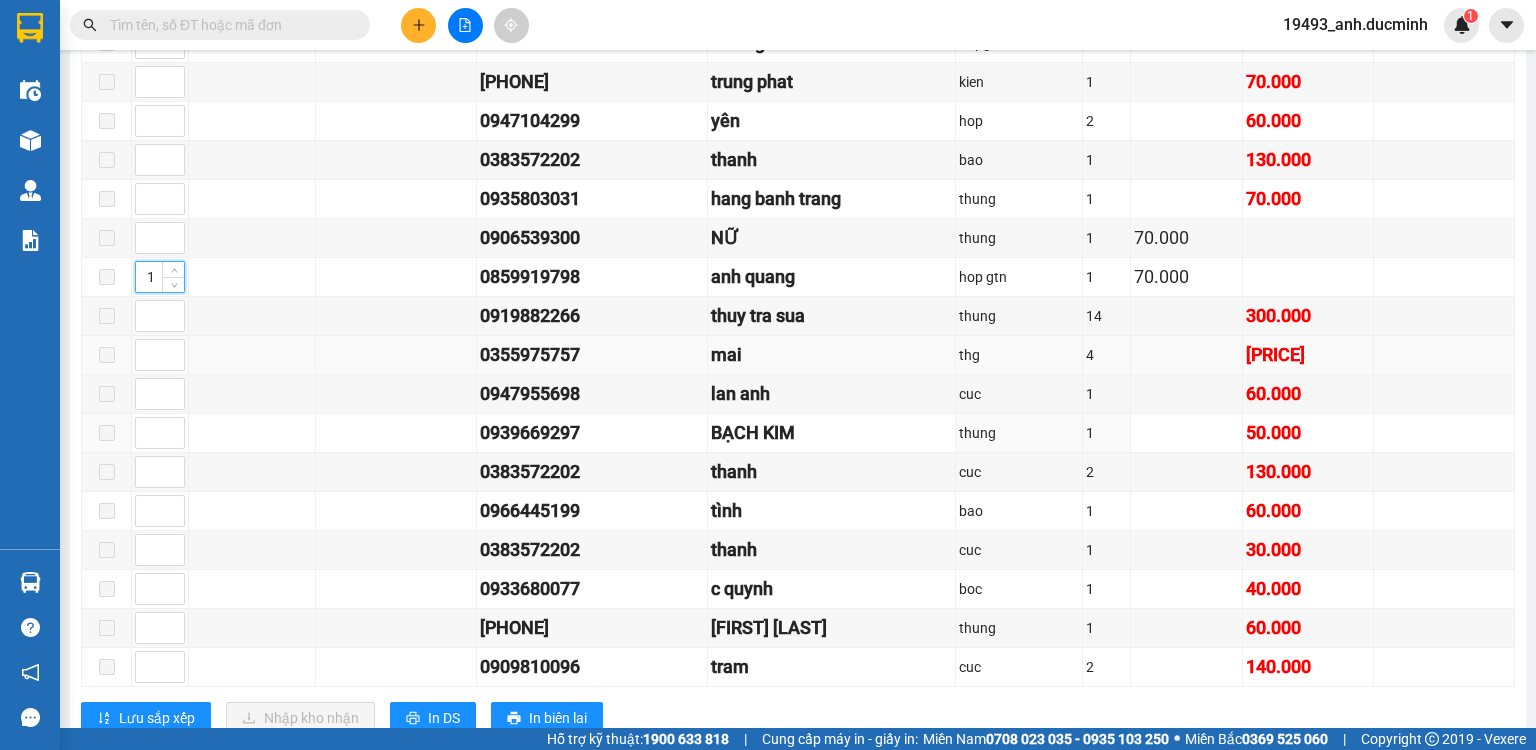 scroll, scrollTop: 1040, scrollLeft: 0, axis: vertical 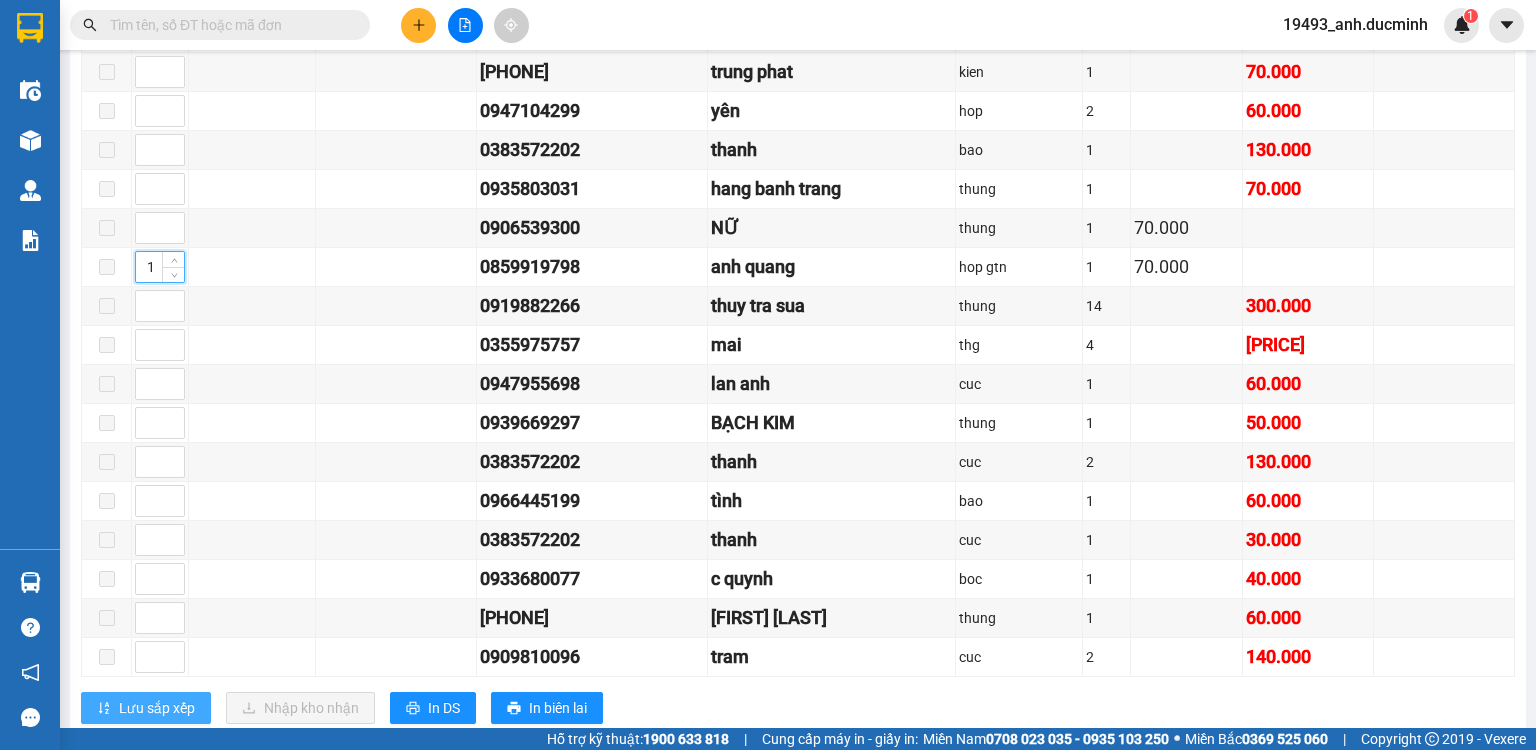 type on "1" 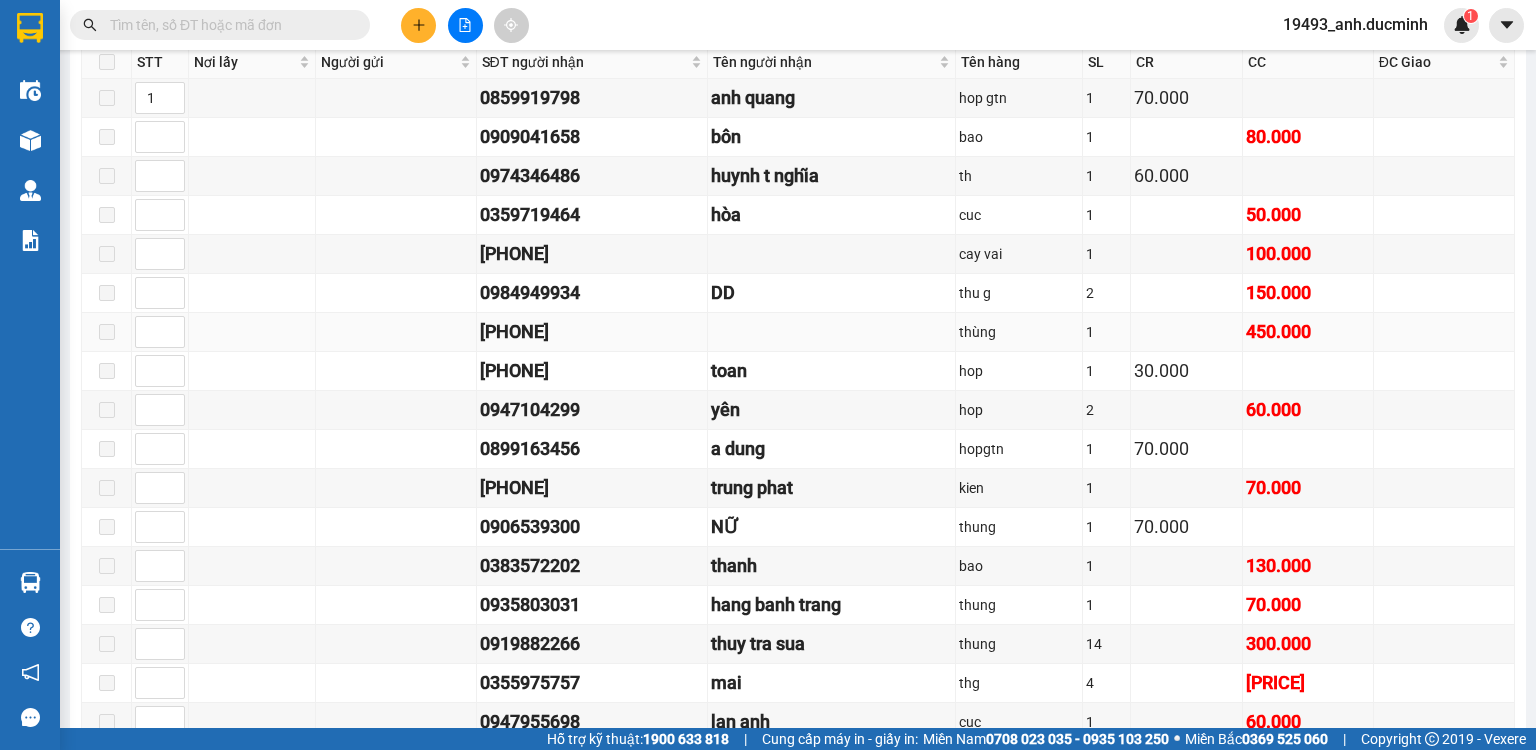 scroll, scrollTop: 800, scrollLeft: 0, axis: vertical 